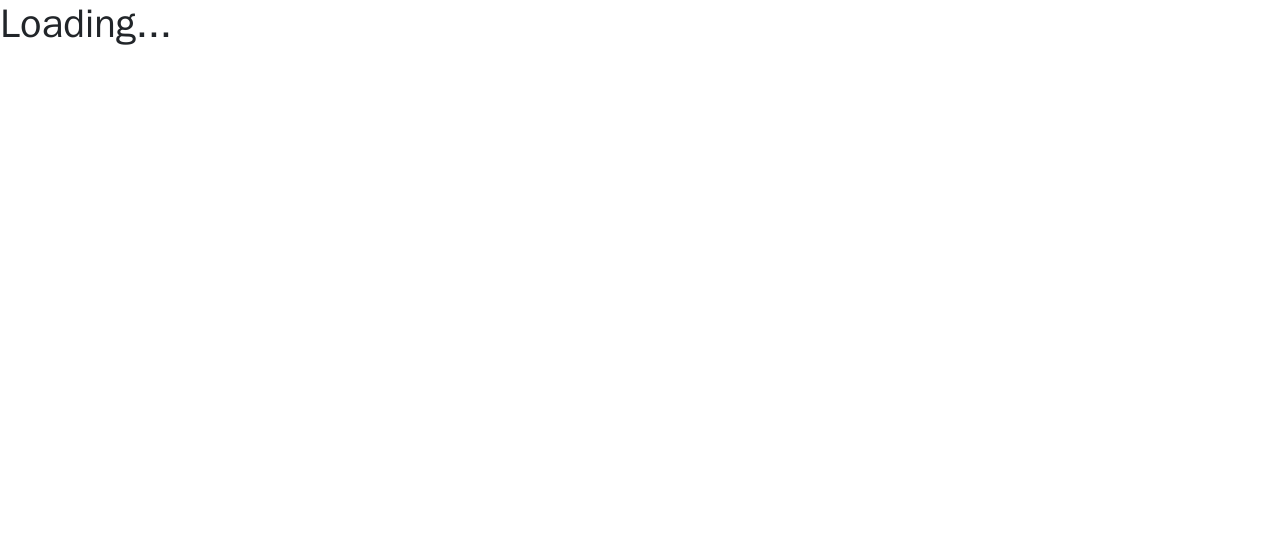 scroll, scrollTop: 0, scrollLeft: 0, axis: both 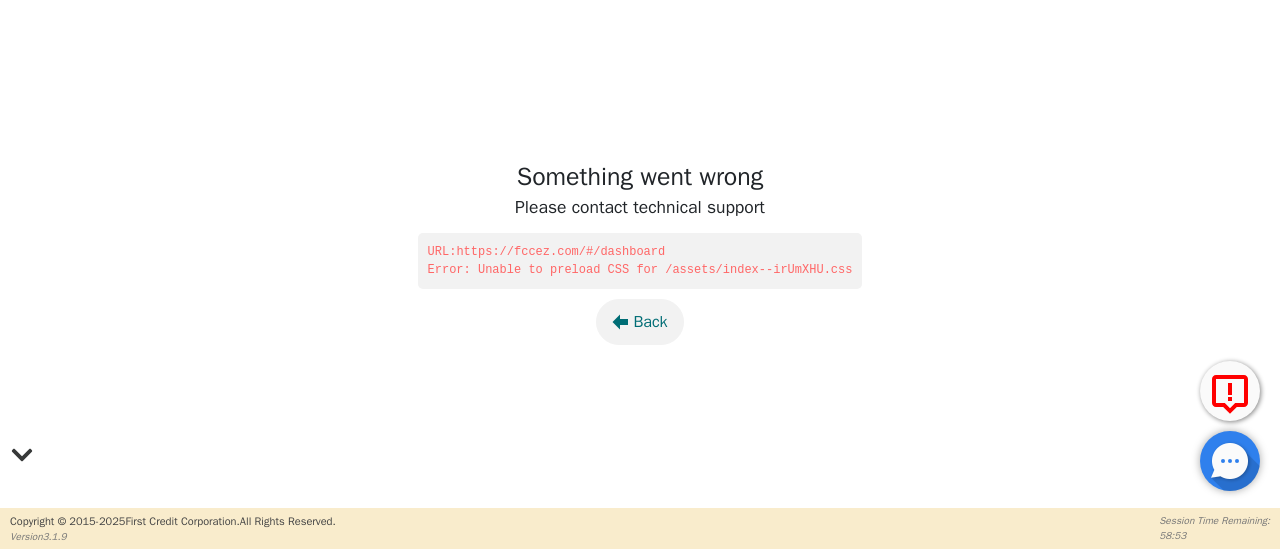 click on "Back" at bounding box center (639, 322) 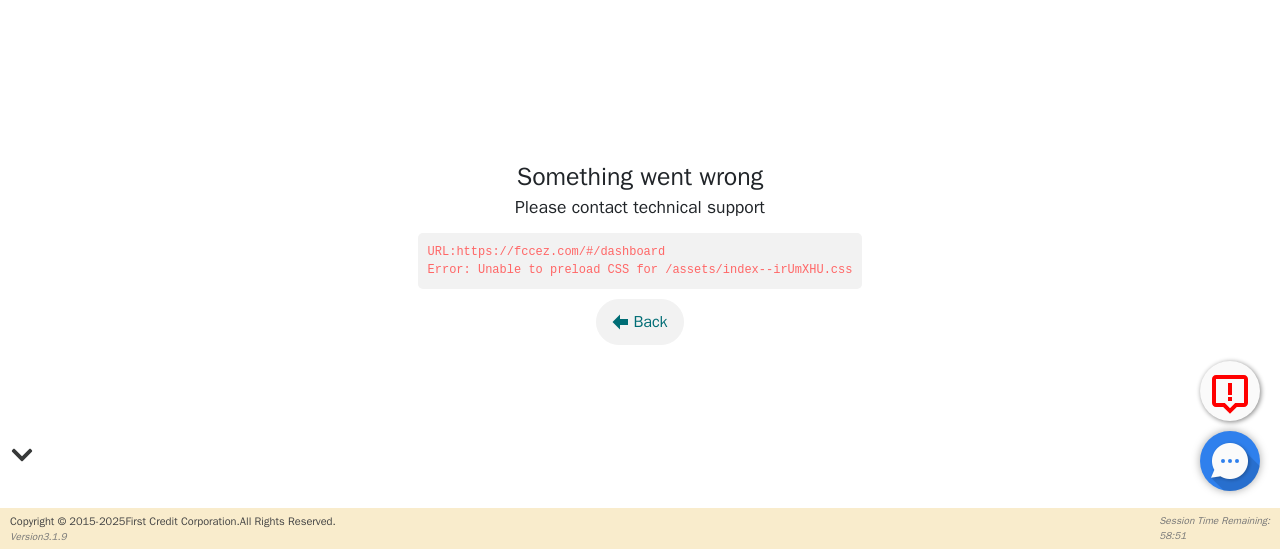 click at bounding box center [620, 322] 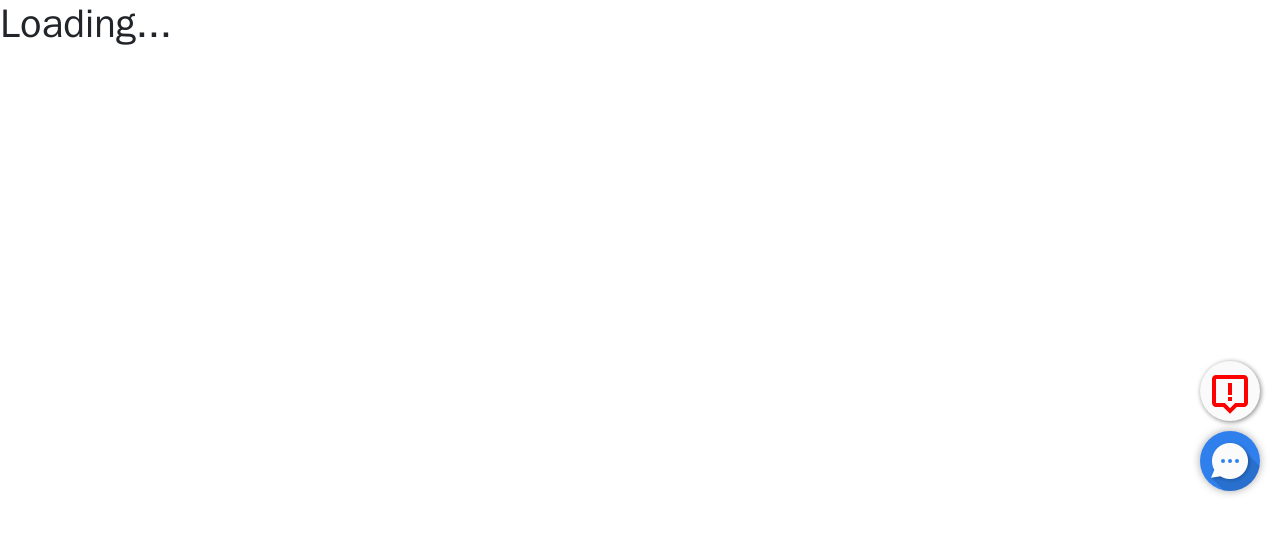 scroll, scrollTop: 0, scrollLeft: 0, axis: both 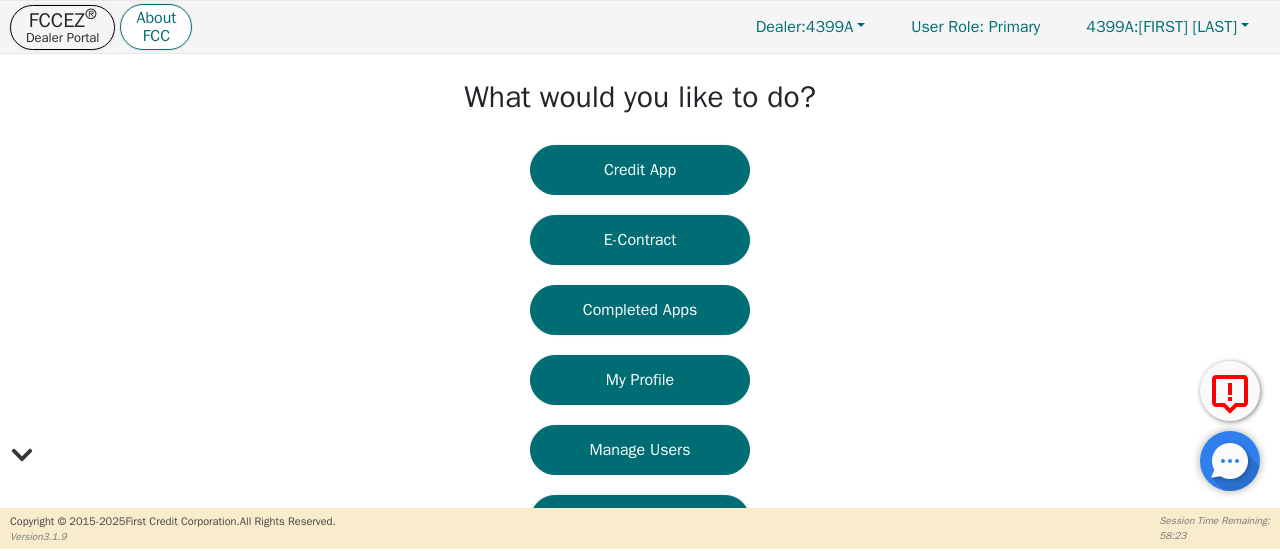 click on "Completed Apps" at bounding box center (640, 310) 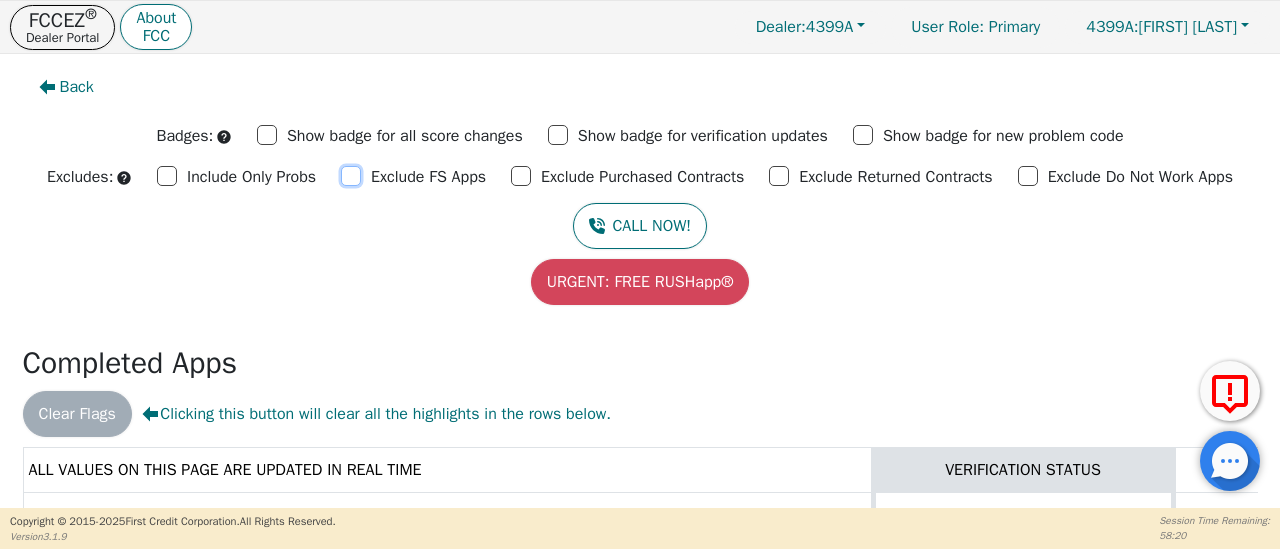 click on "Exclude FS Apps" at bounding box center [351, 176] 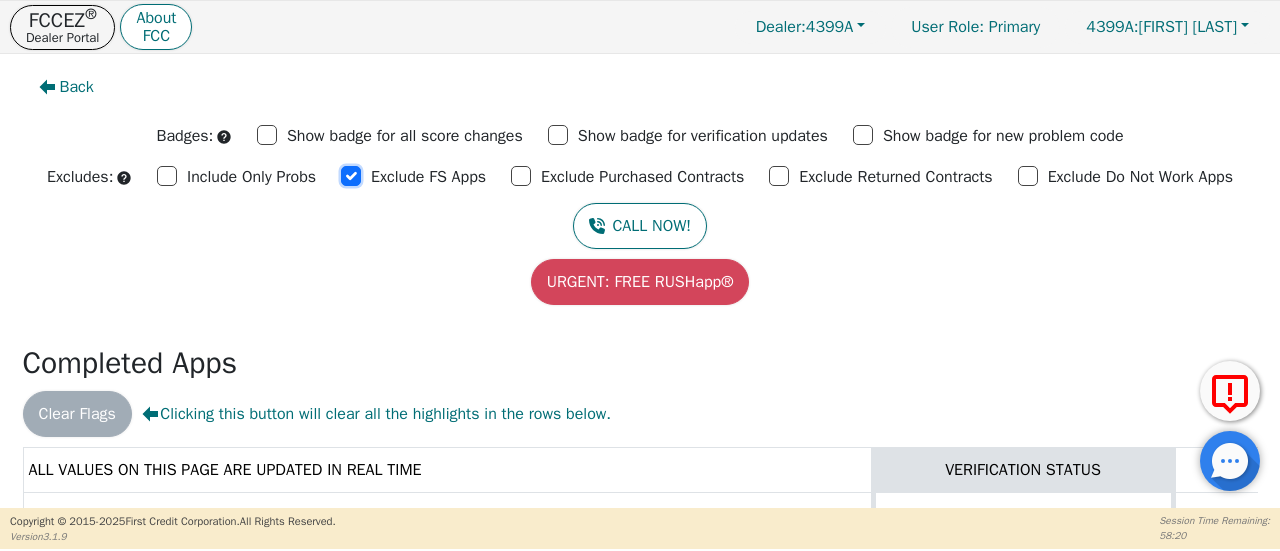 checkbox on "true" 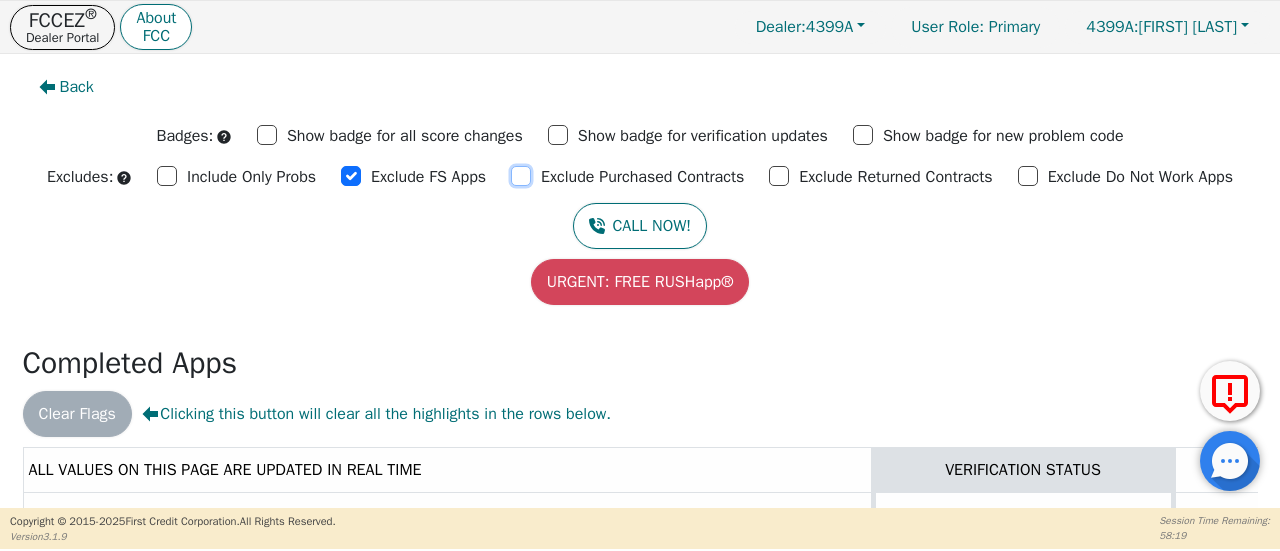 click on "Exclude Purchased Contracts" at bounding box center (521, 176) 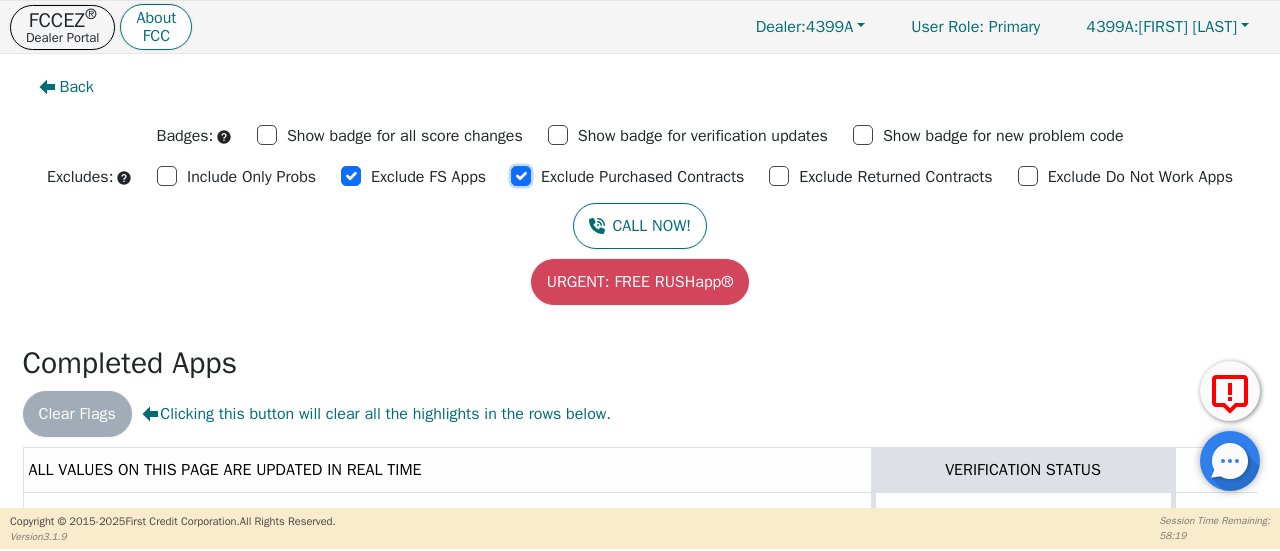 checkbox on "true" 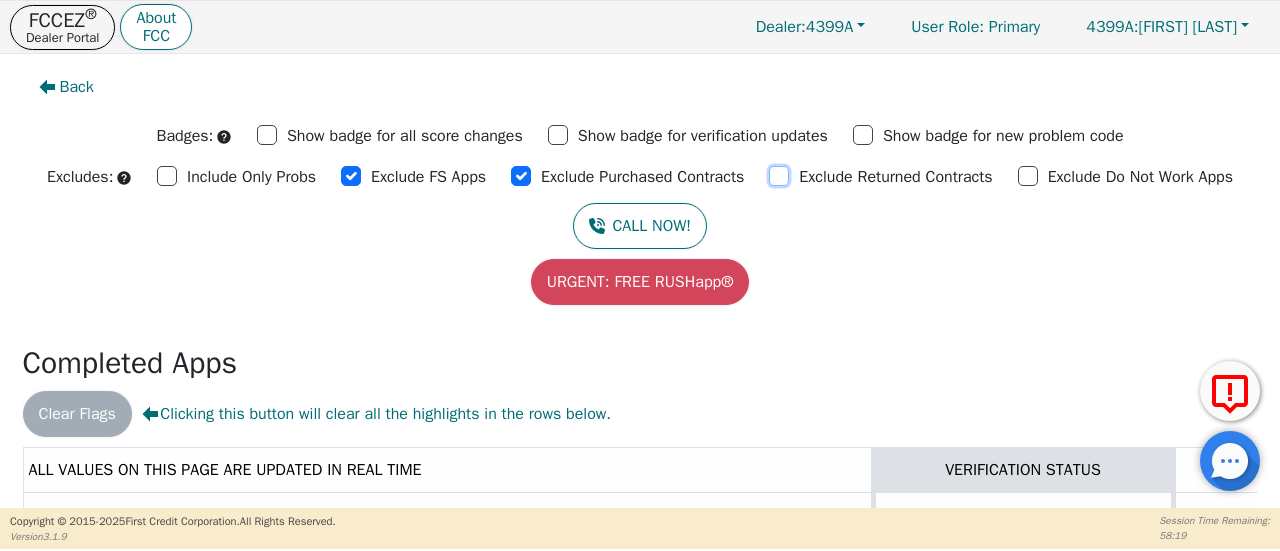 click on "Exclude Returned Contracts" at bounding box center (779, 176) 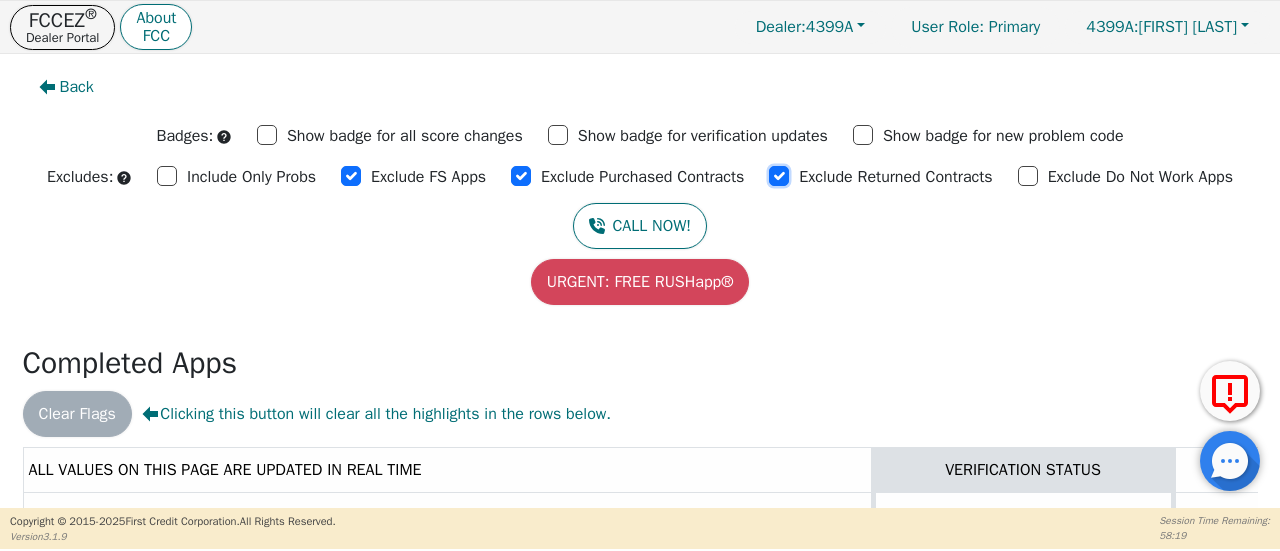 checkbox on "true" 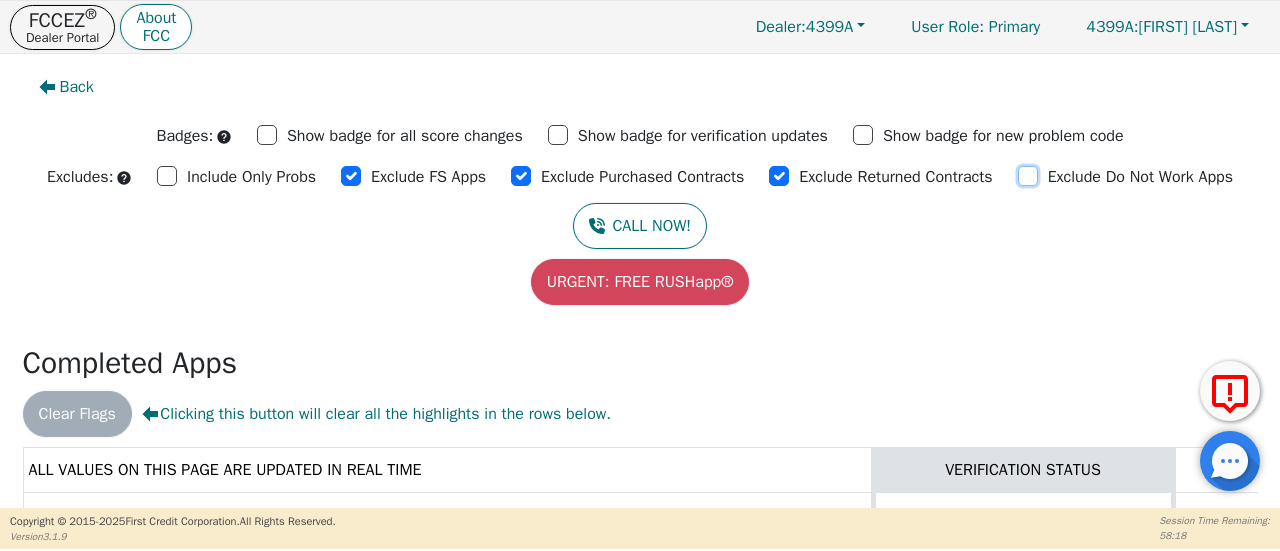 click on "Exclude Do Not Work Apps" at bounding box center (1028, 176) 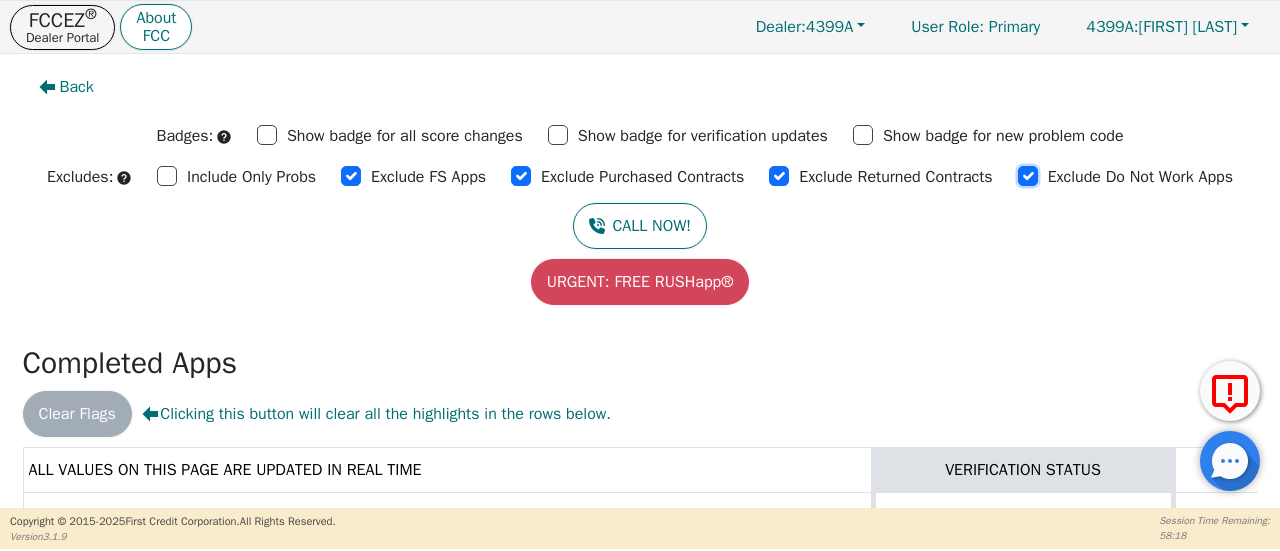checkbox on "true" 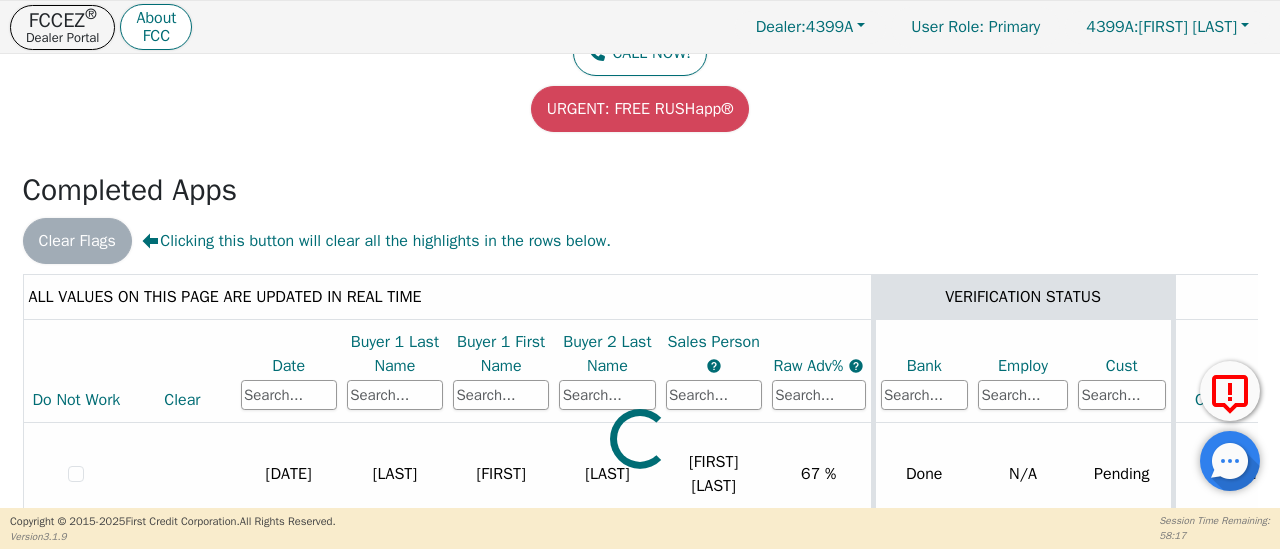 scroll, scrollTop: 271, scrollLeft: 0, axis: vertical 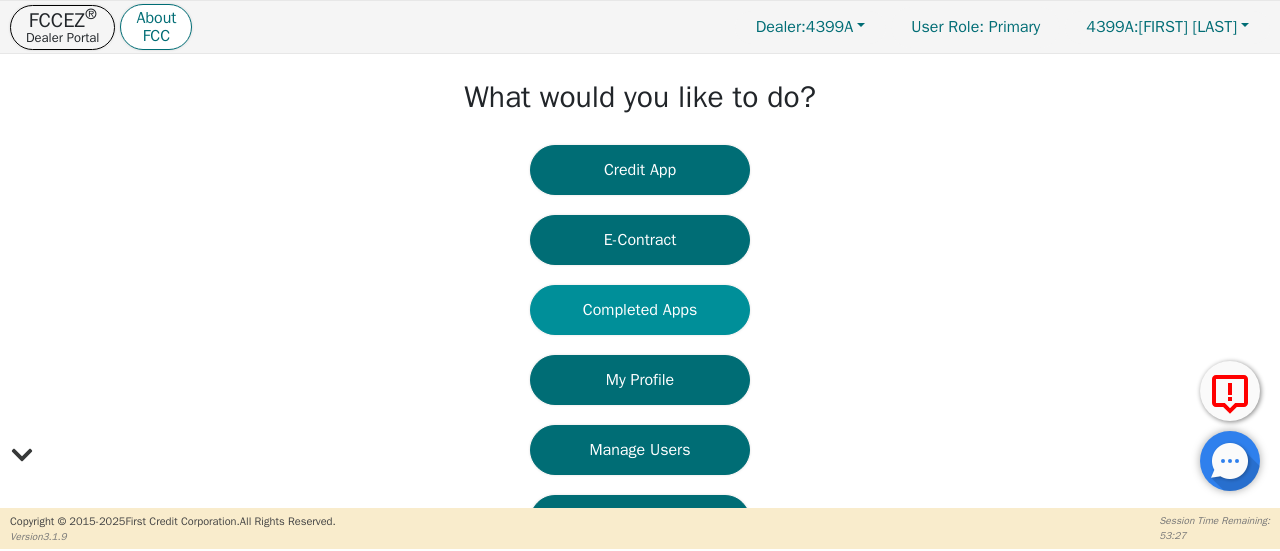 click on "Completed Apps" at bounding box center (640, 310) 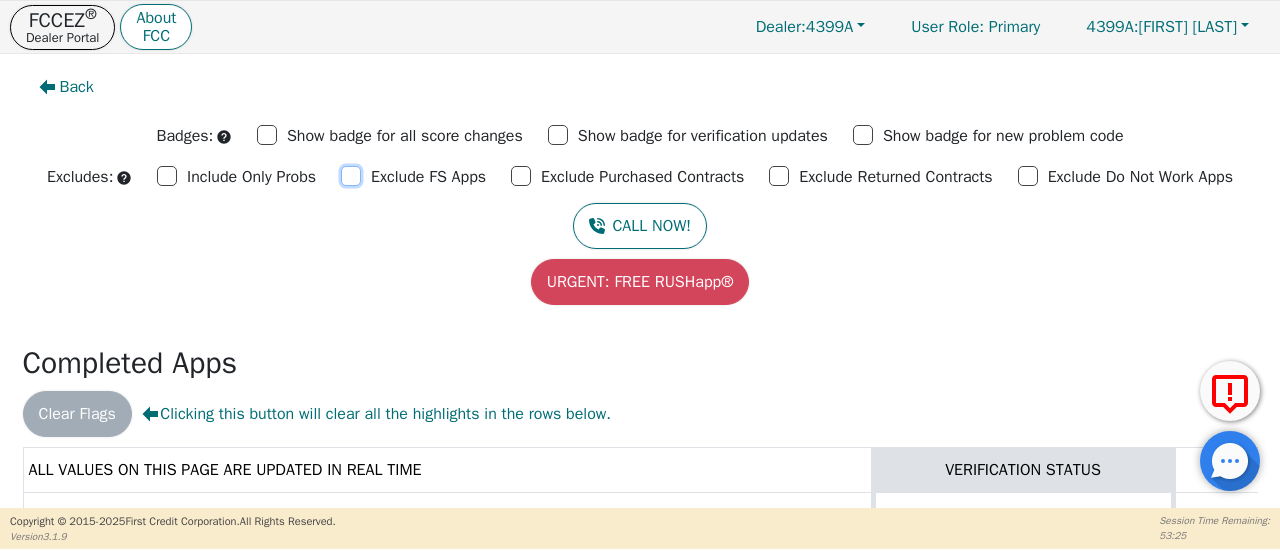 click on "Exclude FS Apps" at bounding box center [351, 176] 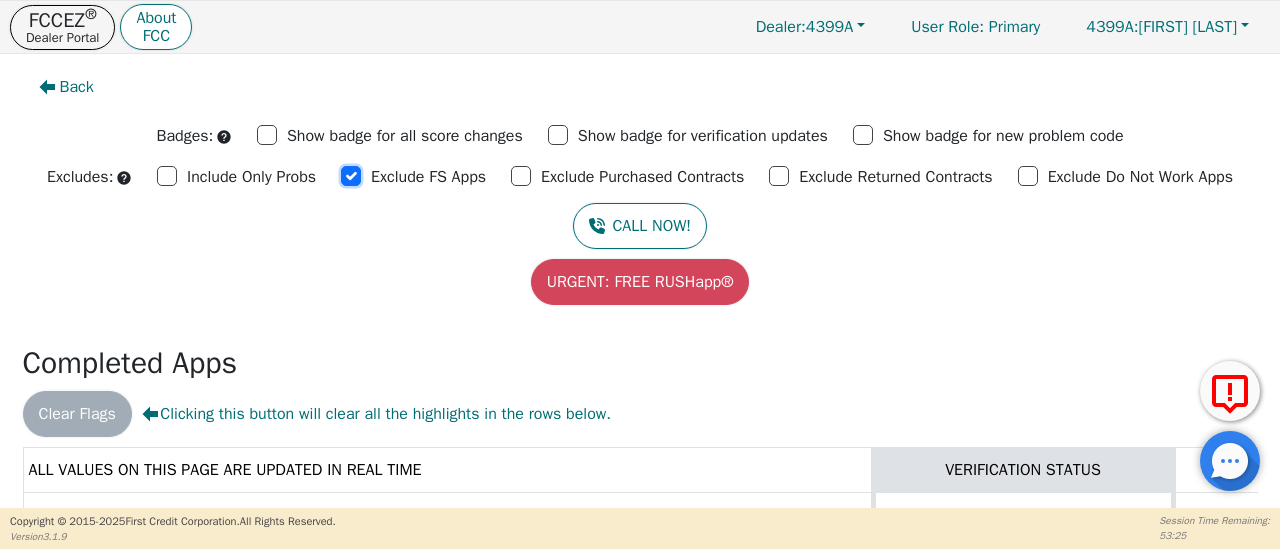checkbox on "true" 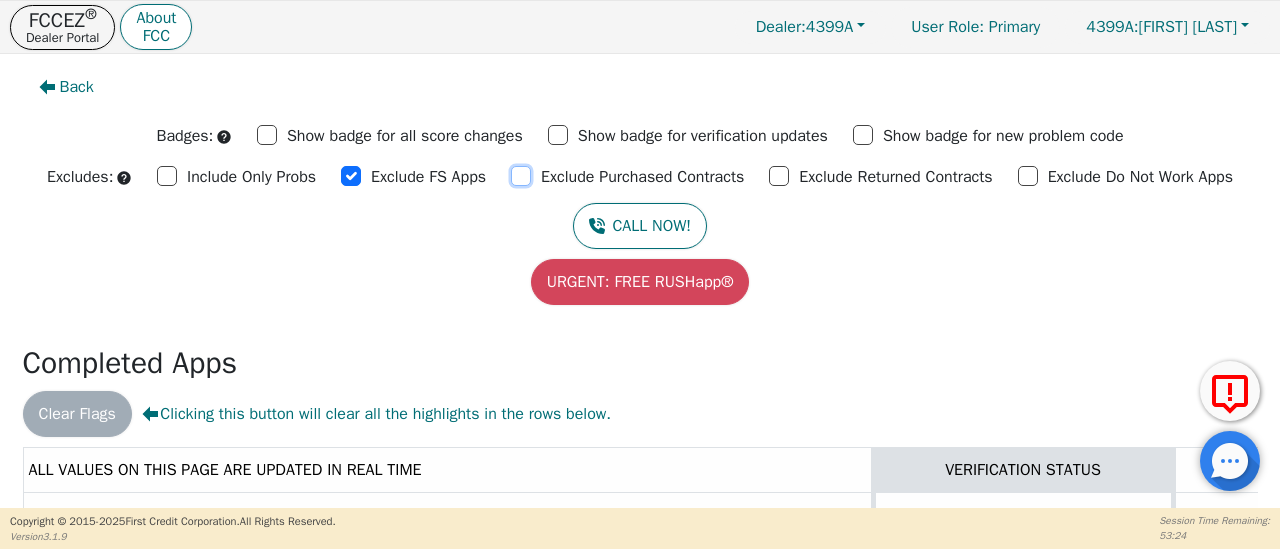 click on "Exclude Purchased Contracts" at bounding box center [521, 176] 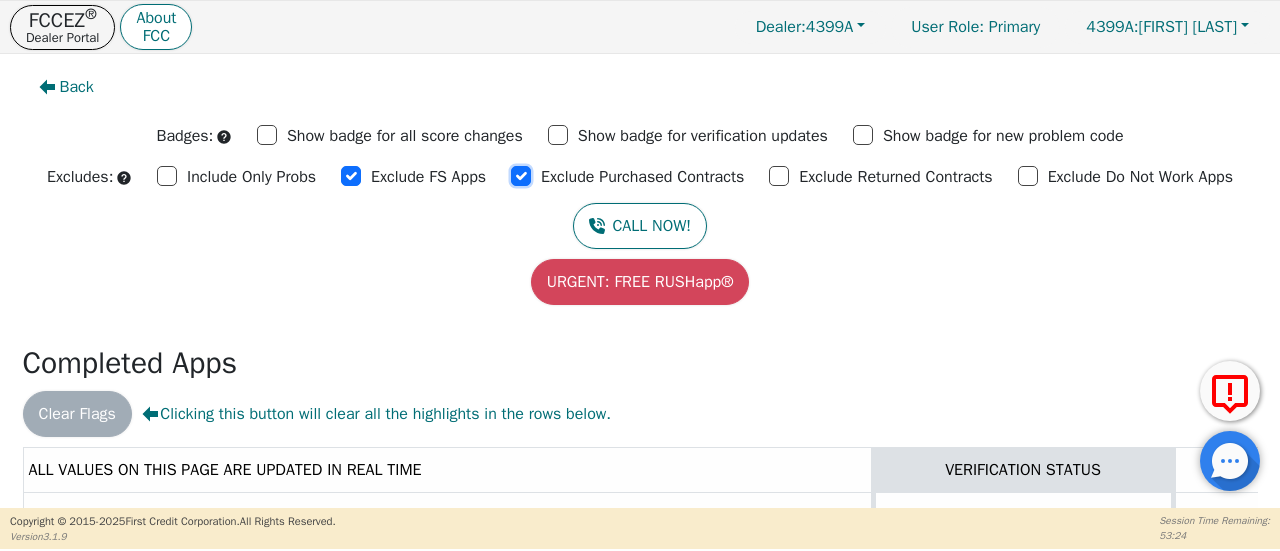 checkbox on "true" 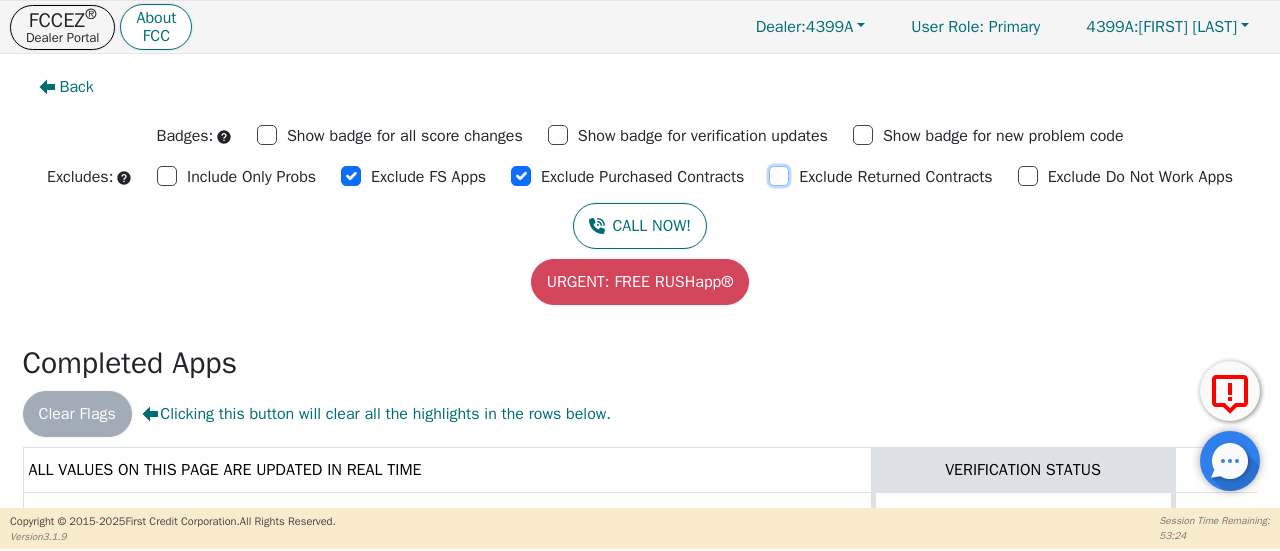 drag, startPoint x: 772, startPoint y: 178, endPoint x: 892, endPoint y: 184, distance: 120.14991 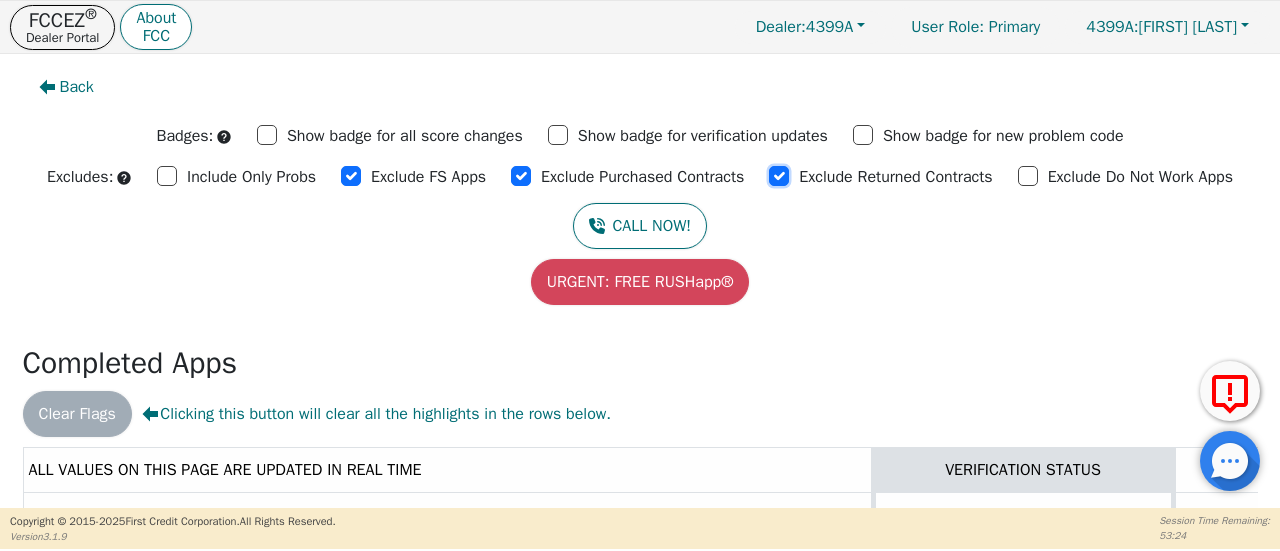 checkbox on "true" 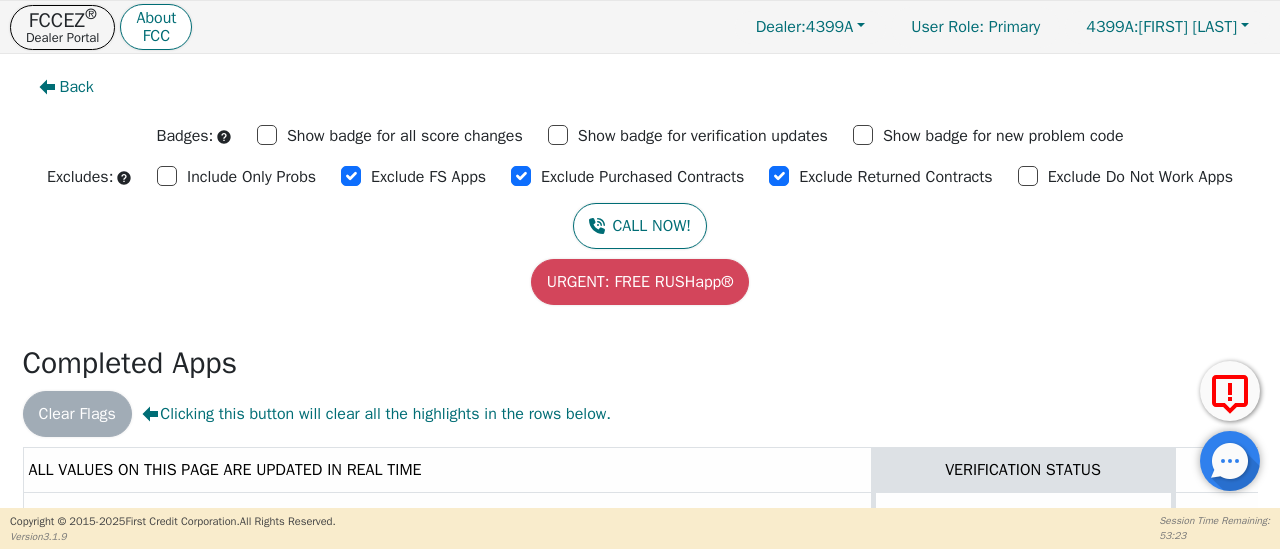 click on "Exclude Do Not Work Apps" at bounding box center (390, 135) 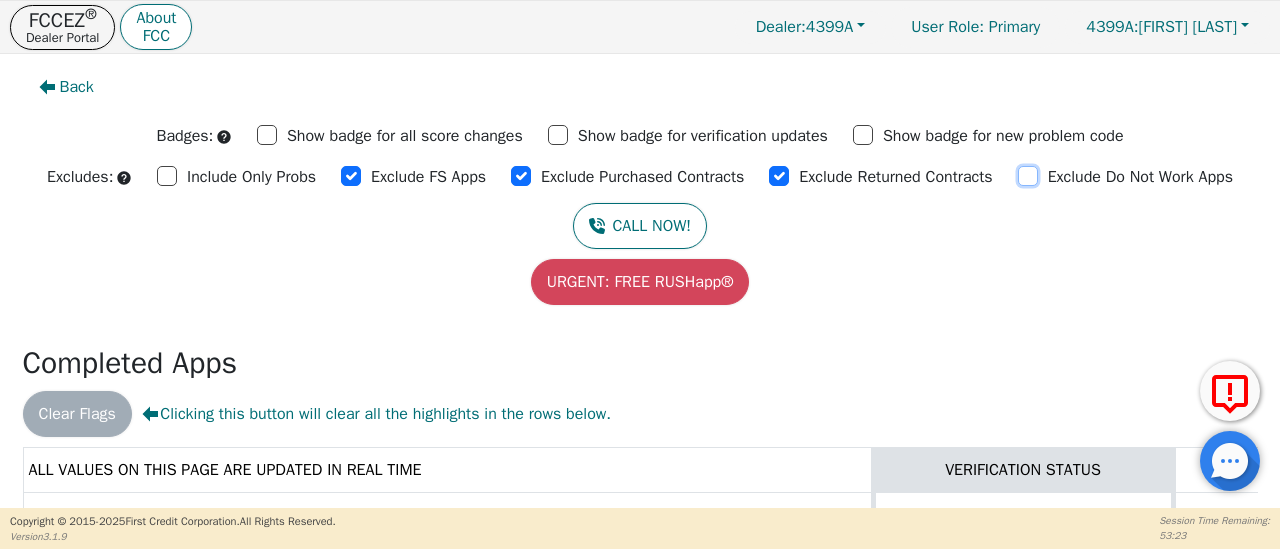 click on "Exclude Do Not Work Apps" at bounding box center [1028, 176] 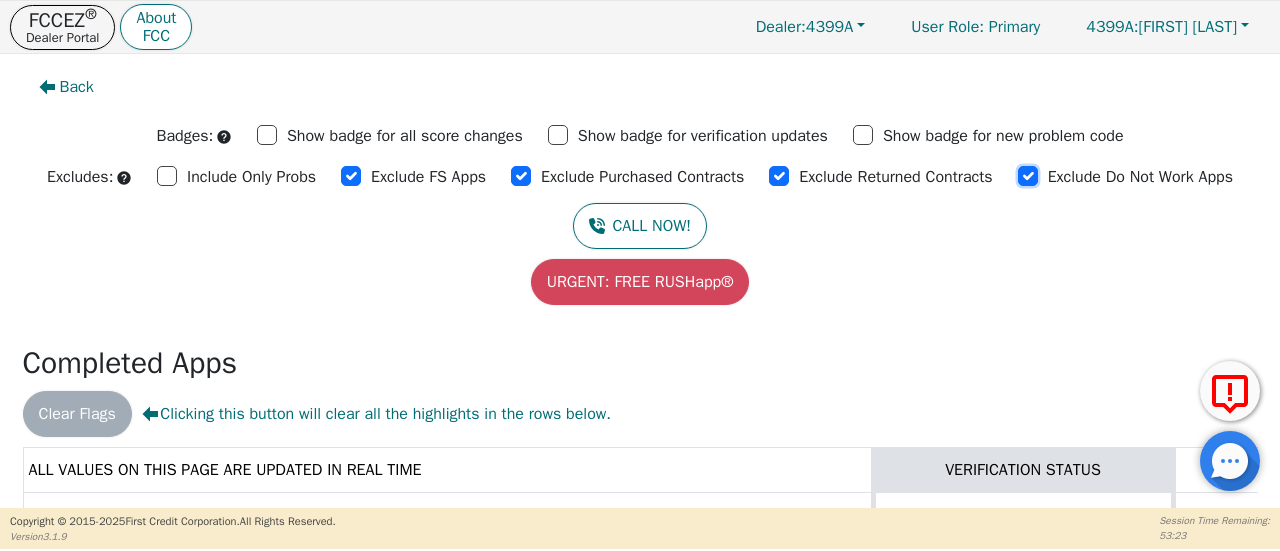 checkbox on "true" 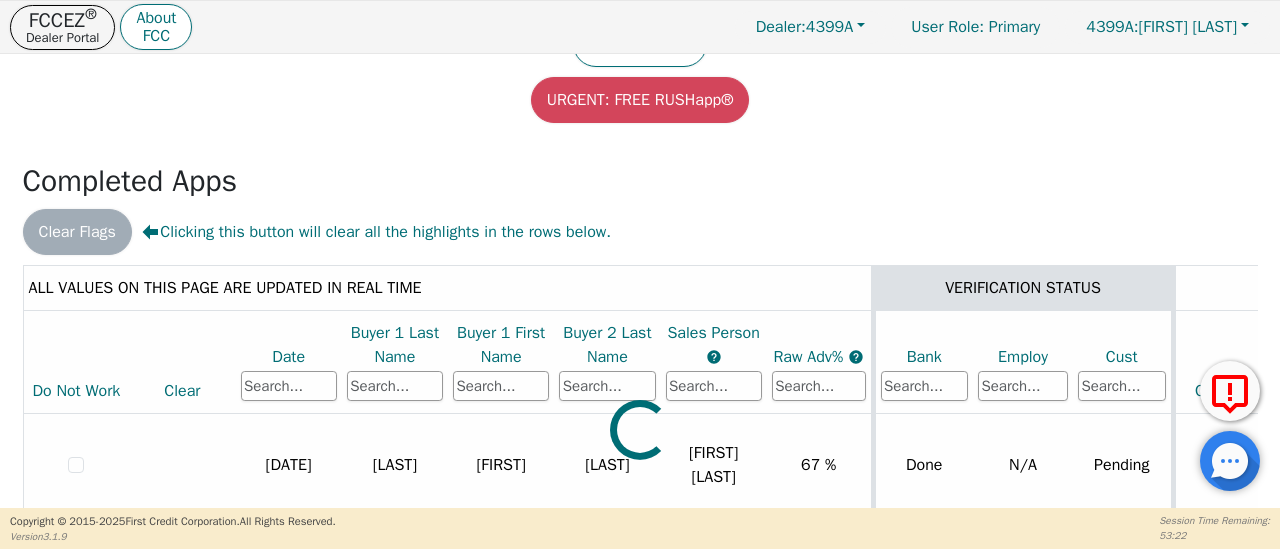 scroll, scrollTop: 271, scrollLeft: 0, axis: vertical 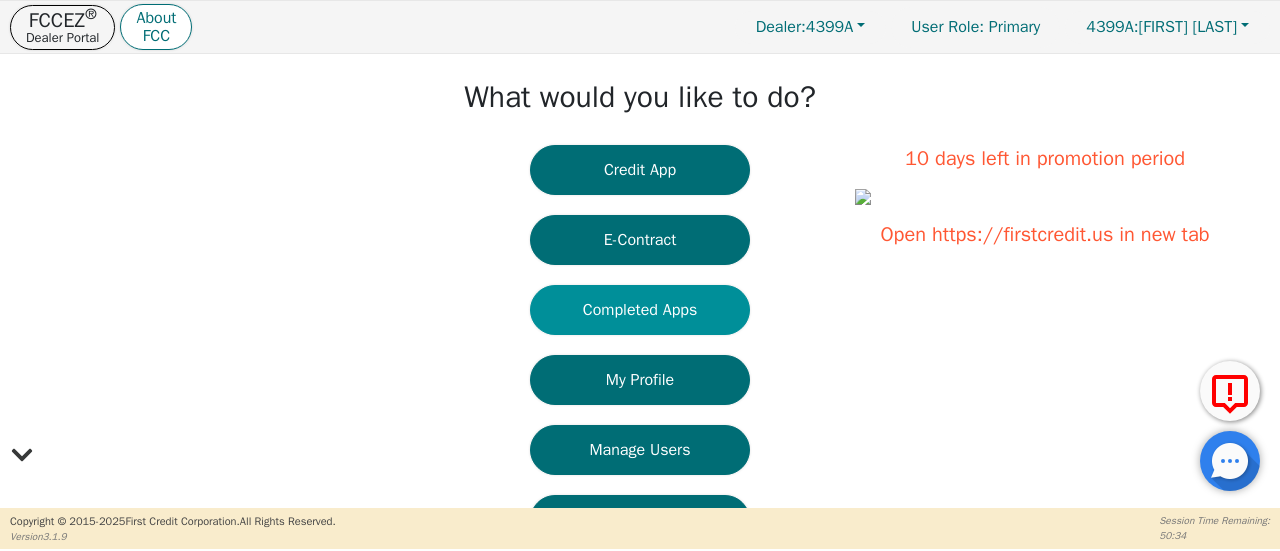 click on "Completed Apps" at bounding box center [640, 310] 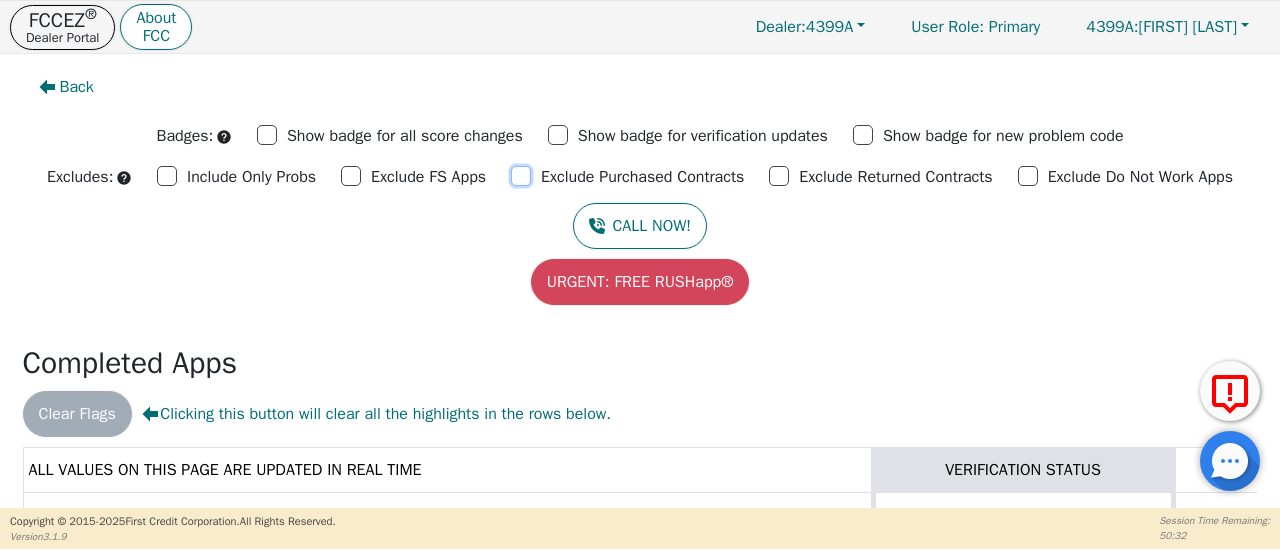 click on "Exclude Purchased Contracts" at bounding box center [521, 176] 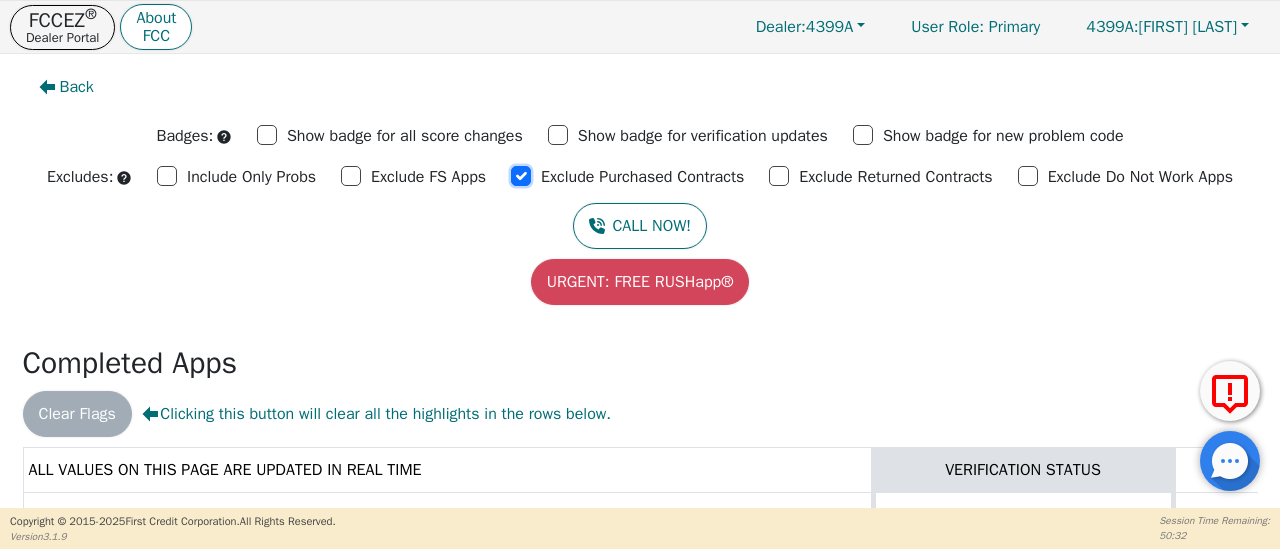 checkbox on "true" 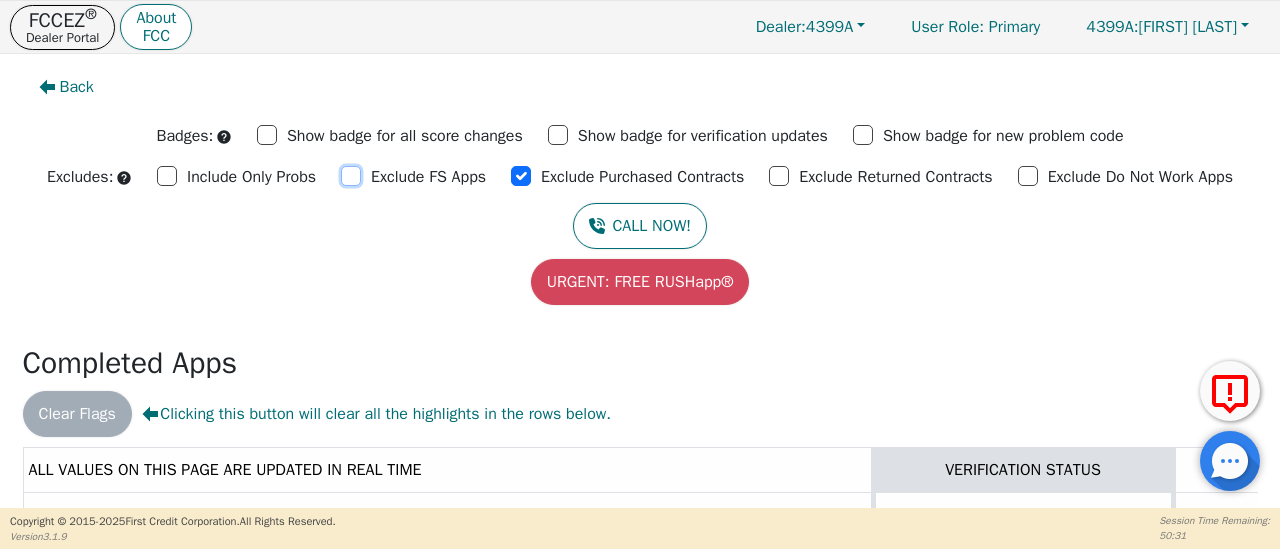 click on "Exclude FS Apps" at bounding box center (351, 176) 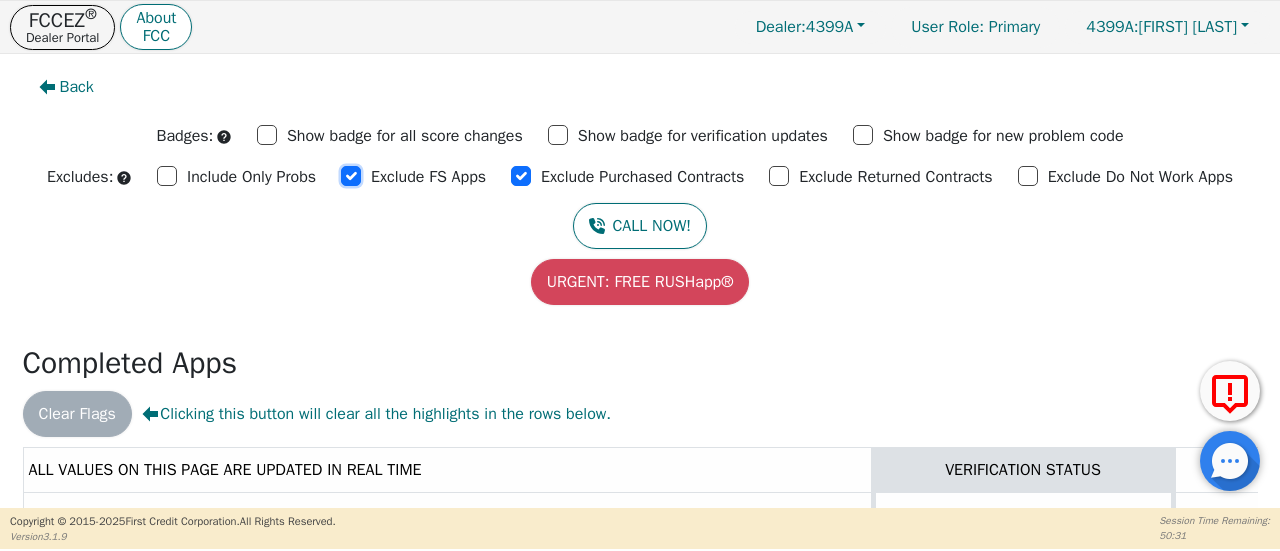 checkbox on "true" 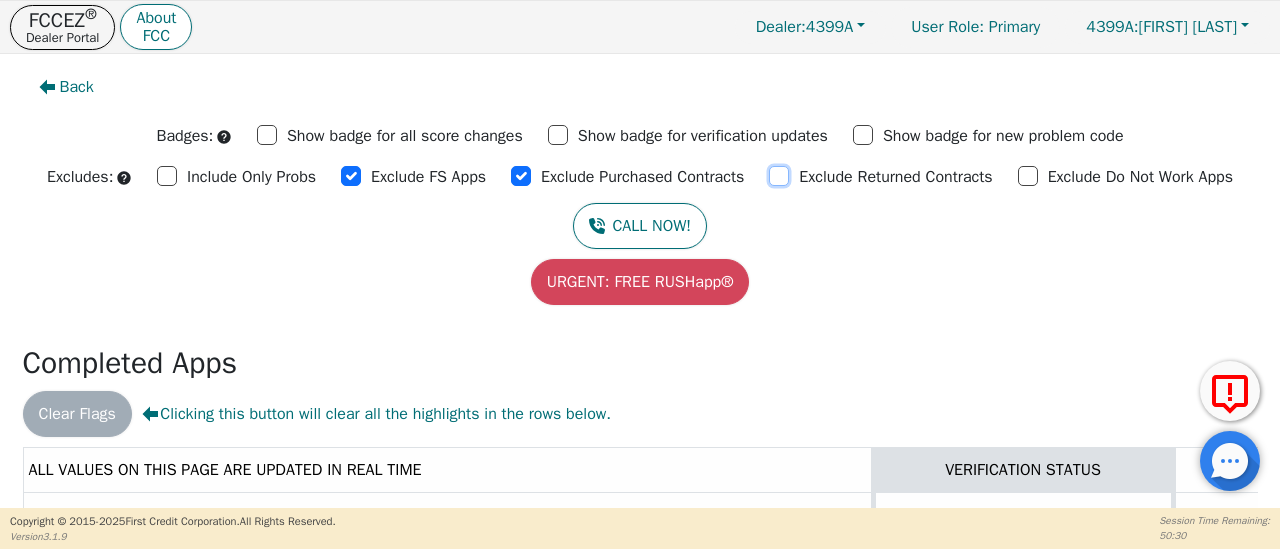 click on "Exclude Returned Contracts" at bounding box center [779, 176] 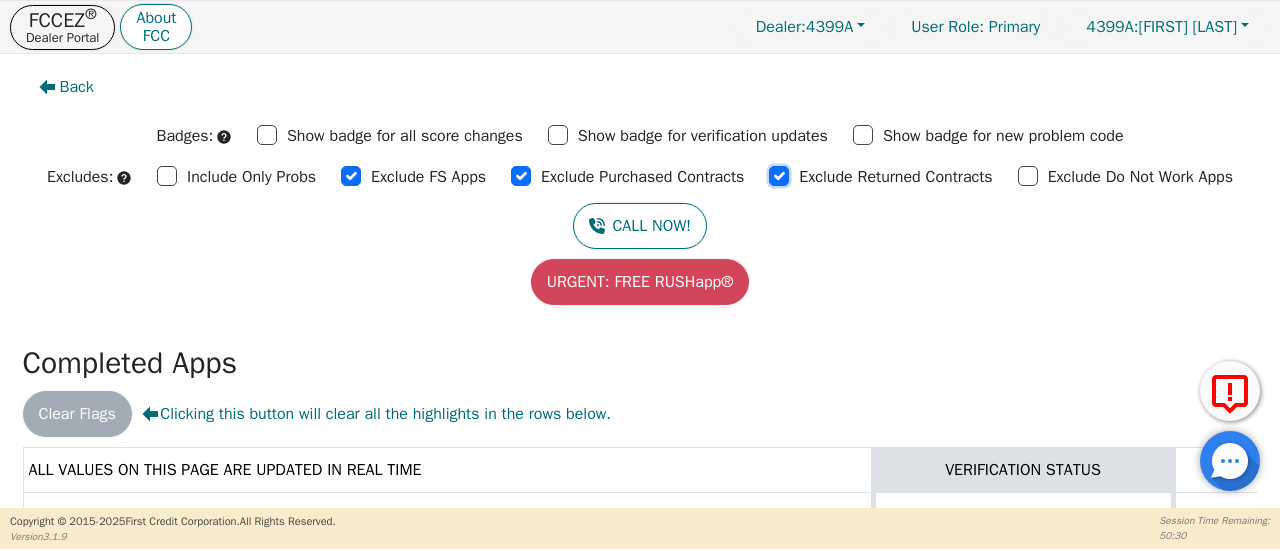 checkbox on "true" 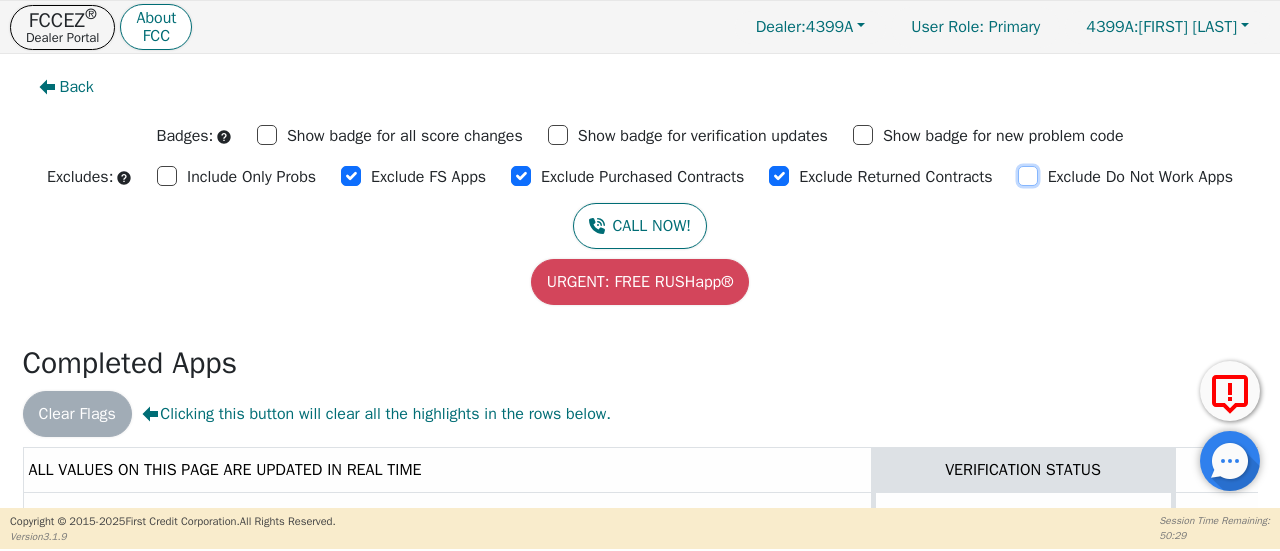 click on "Exclude Do Not Work Apps" at bounding box center (1028, 176) 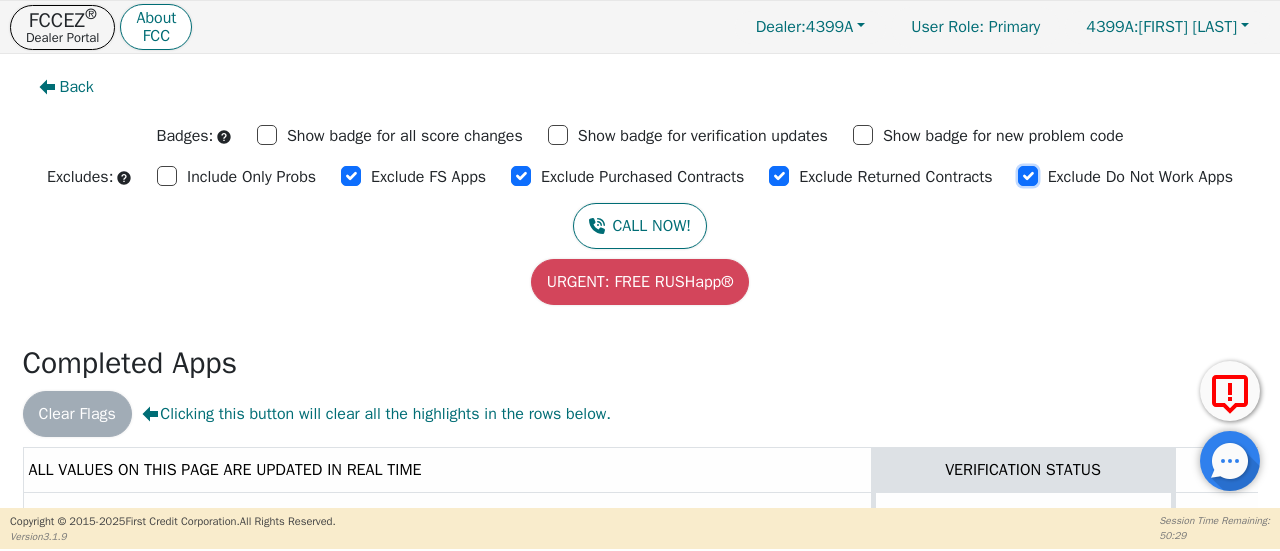 checkbox on "true" 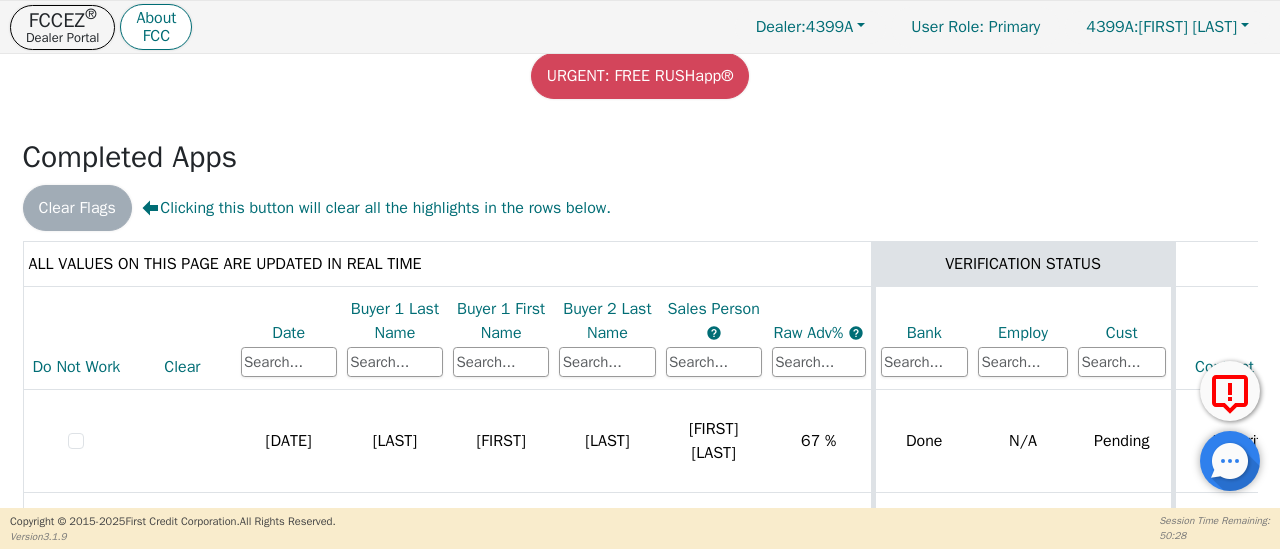 scroll, scrollTop: 271, scrollLeft: 0, axis: vertical 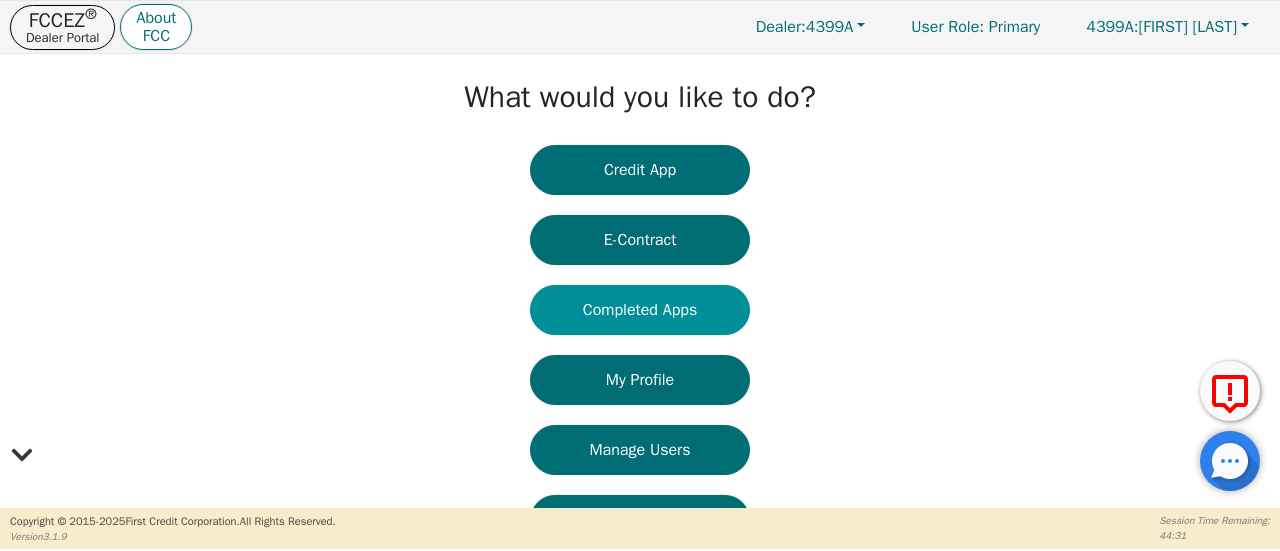 click on "Completed Apps" at bounding box center (640, 310) 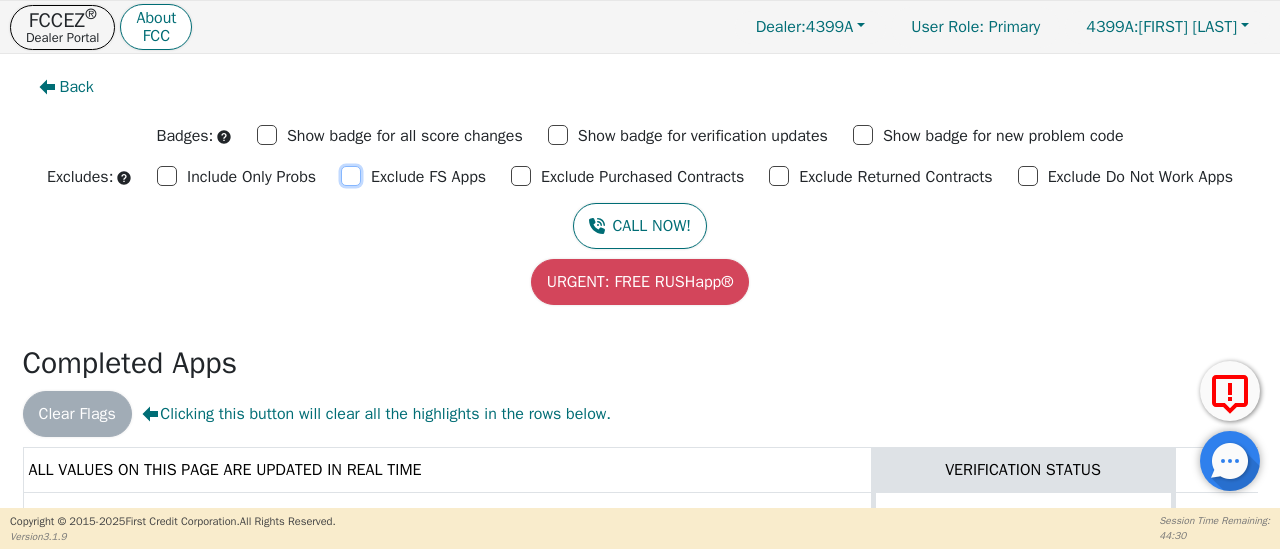 click on "Exclude FS Apps" at bounding box center [351, 176] 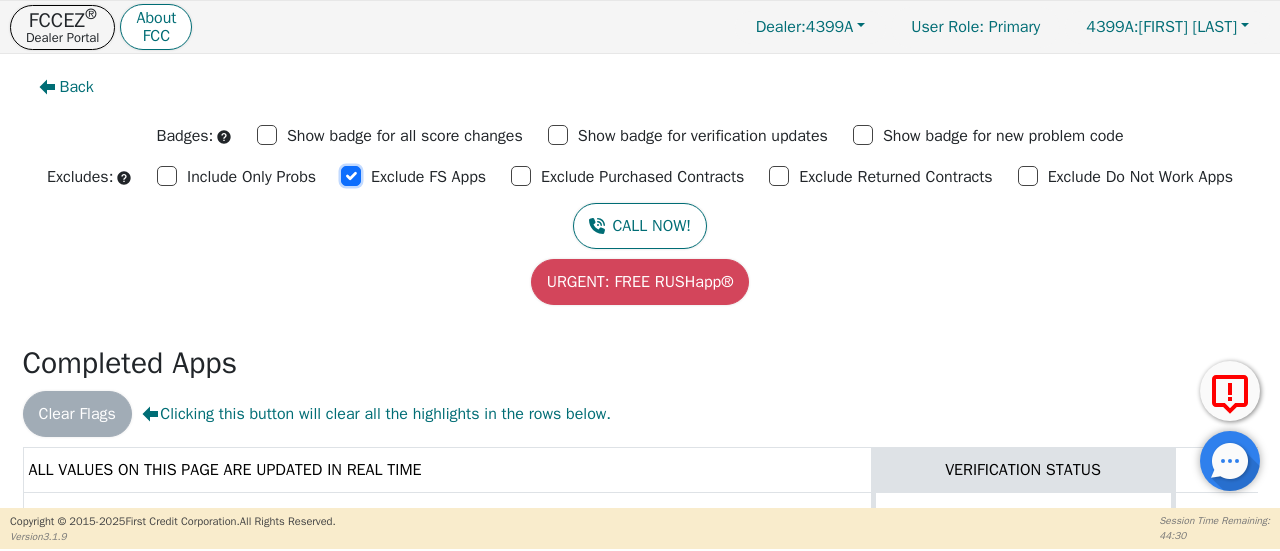 checkbox on "true" 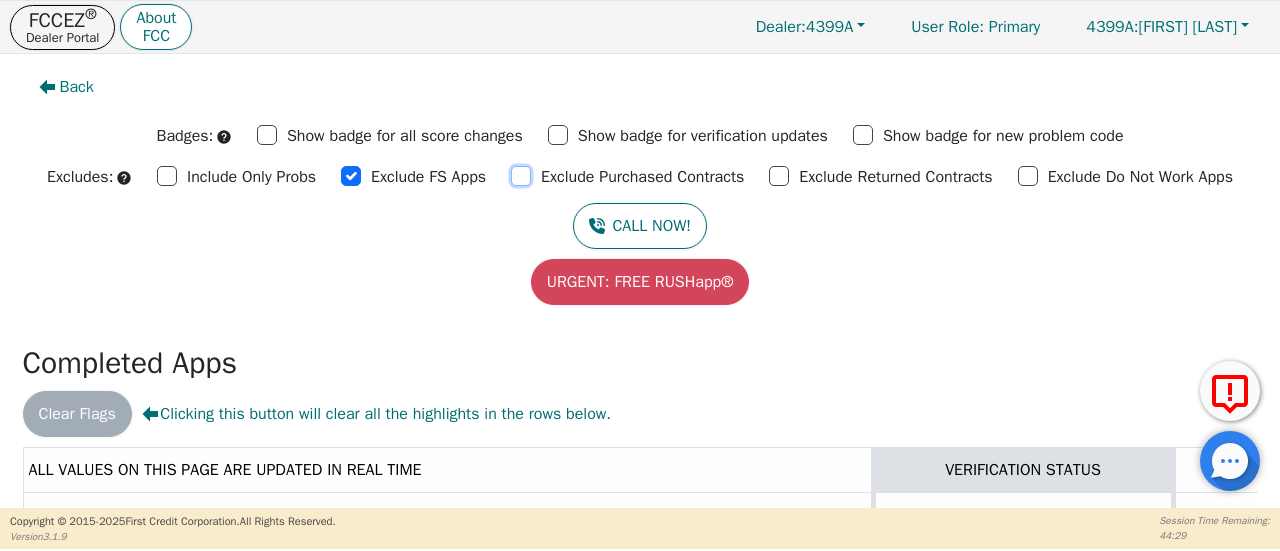 drag, startPoint x: 503, startPoint y: 173, endPoint x: 538, endPoint y: 171, distance: 35.057095 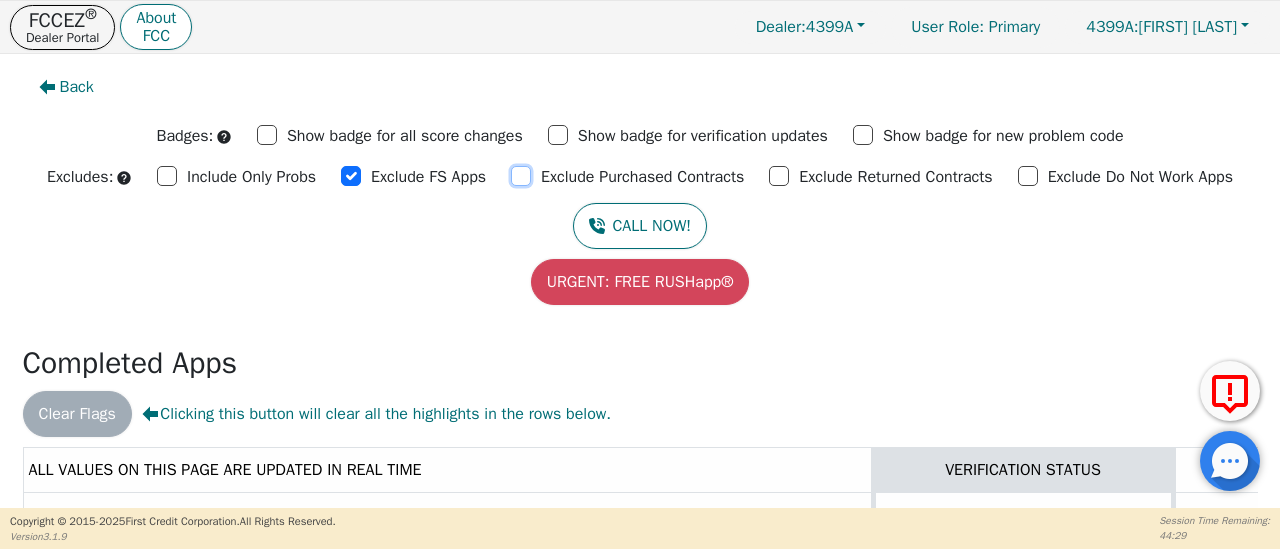 click on "Exclude Purchased Contracts" at bounding box center [521, 176] 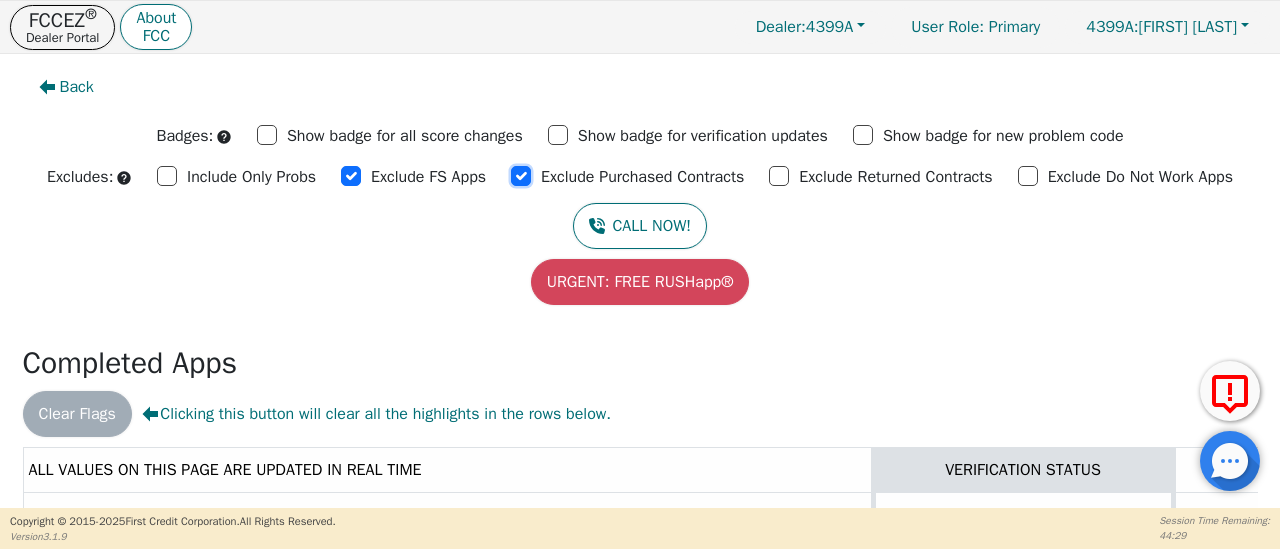 checkbox on "true" 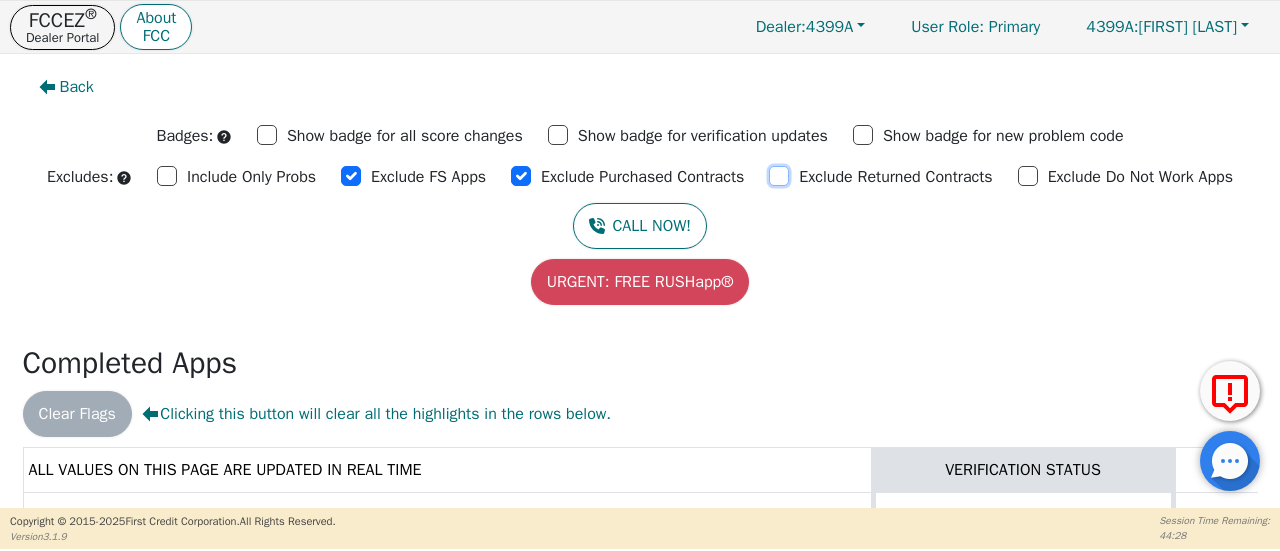 drag, startPoint x: 775, startPoint y: 176, endPoint x: 925, endPoint y: 201, distance: 152.06906 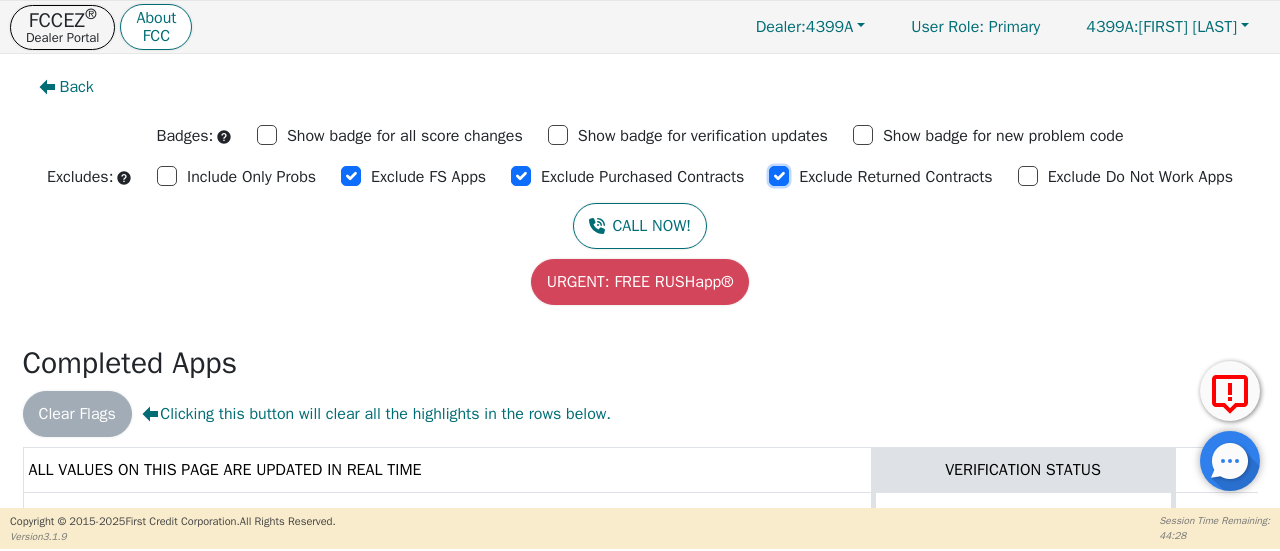 checkbox on "true" 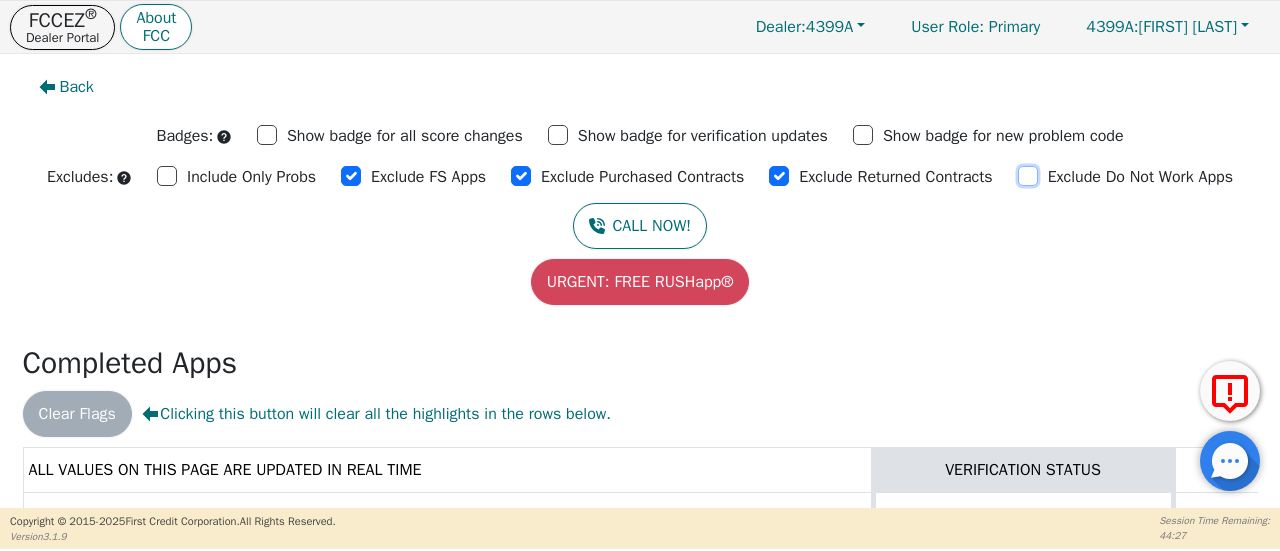 click on "Exclude Do Not Work Apps" at bounding box center [1028, 176] 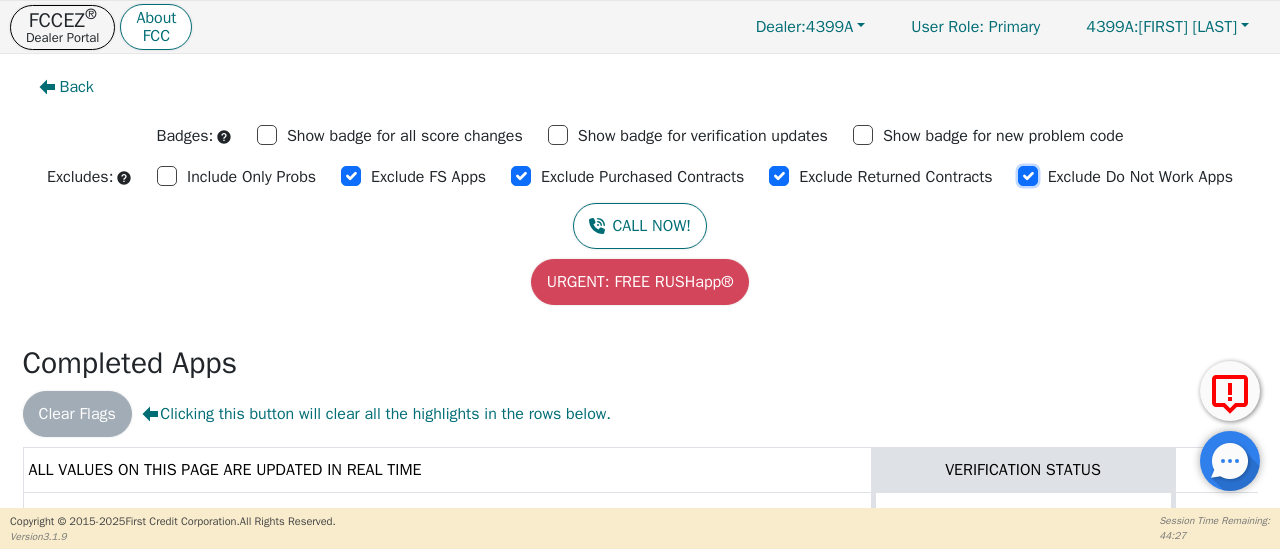 checkbox on "true" 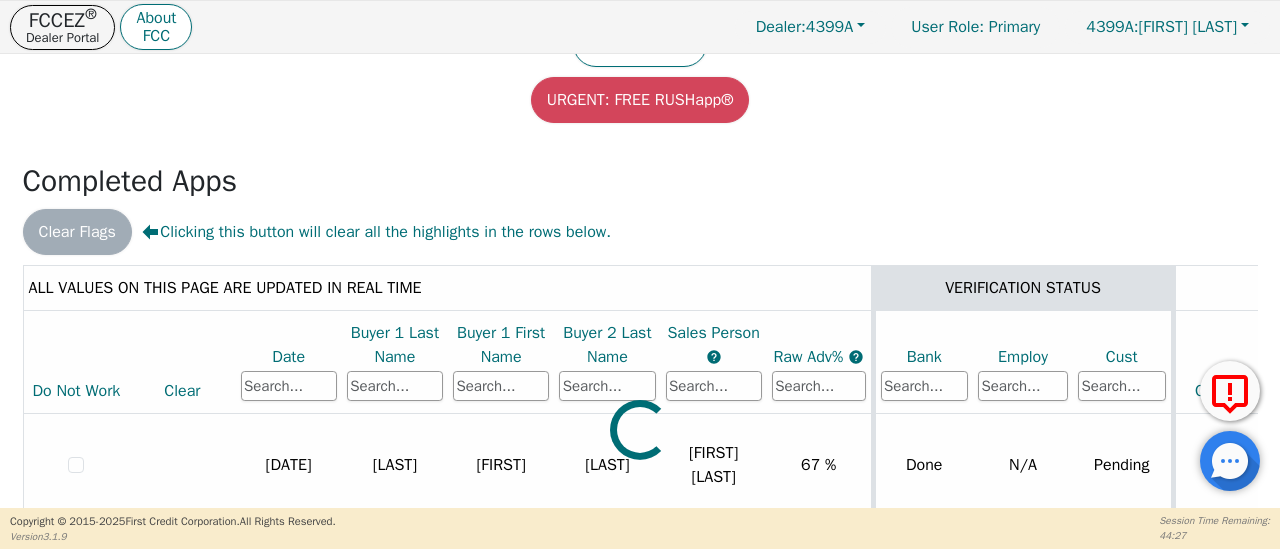 scroll, scrollTop: 271, scrollLeft: 0, axis: vertical 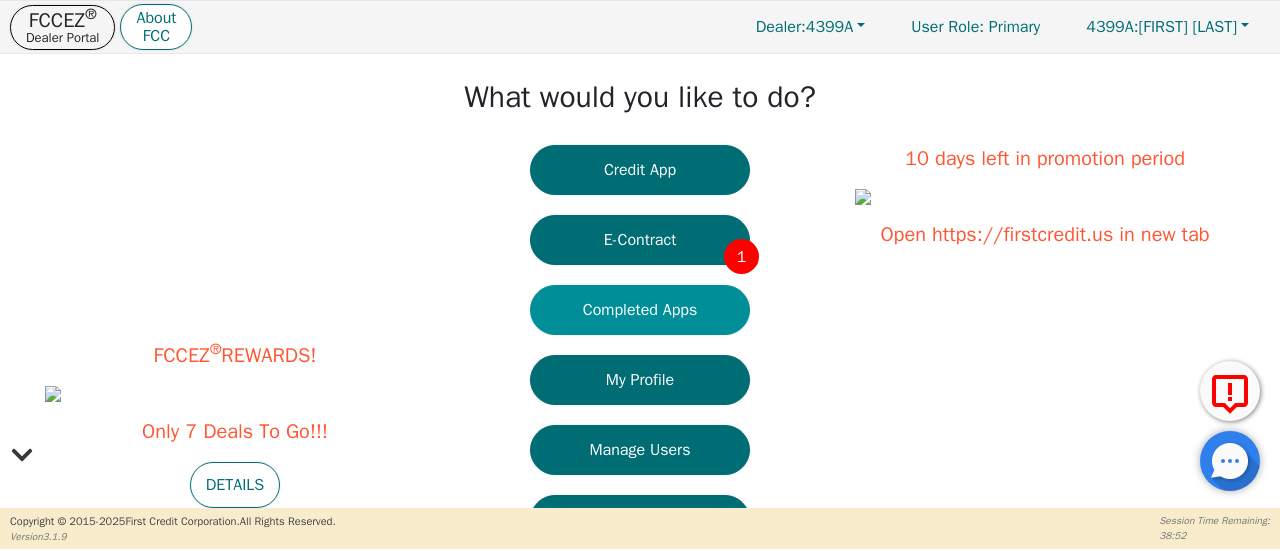 click on "Completed Apps" at bounding box center (640, 310) 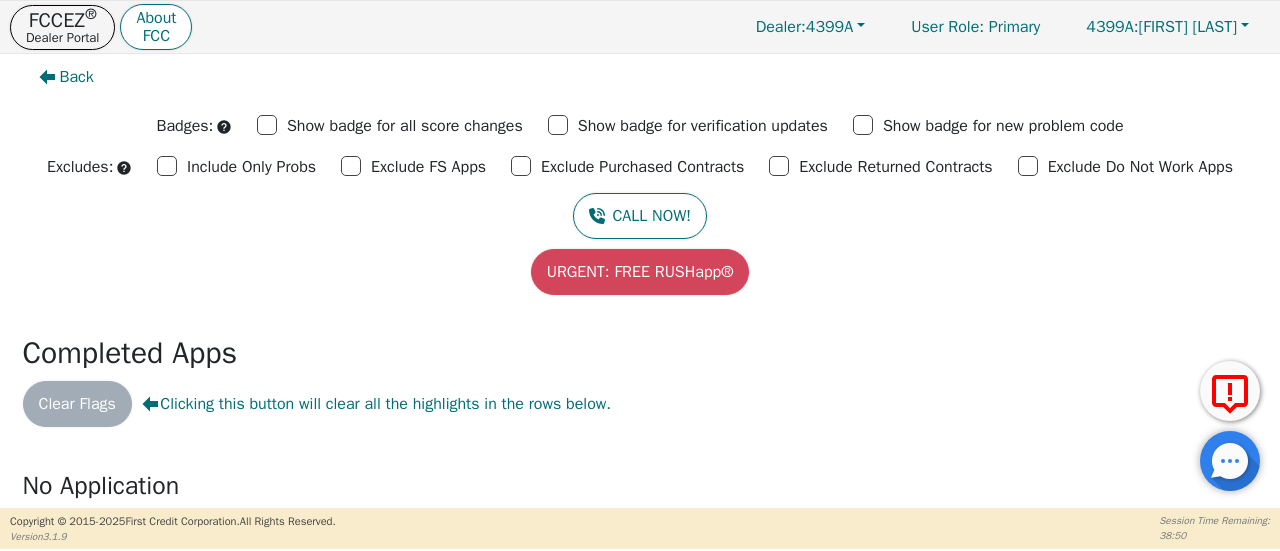 scroll, scrollTop: 13, scrollLeft: 0, axis: vertical 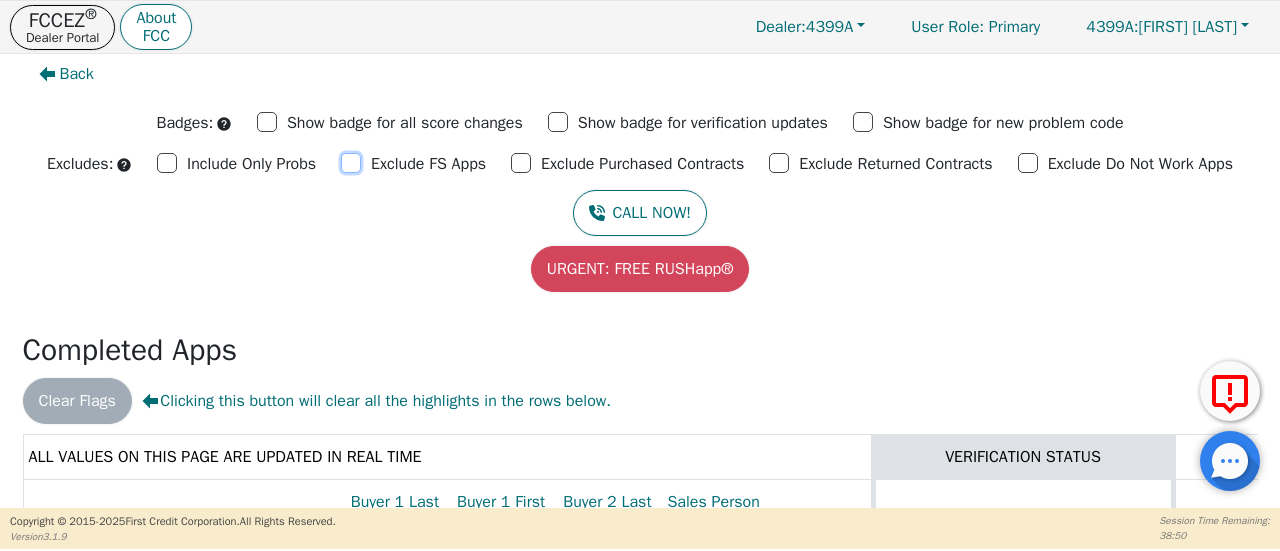 click on "Exclude FS Apps" at bounding box center [351, 163] 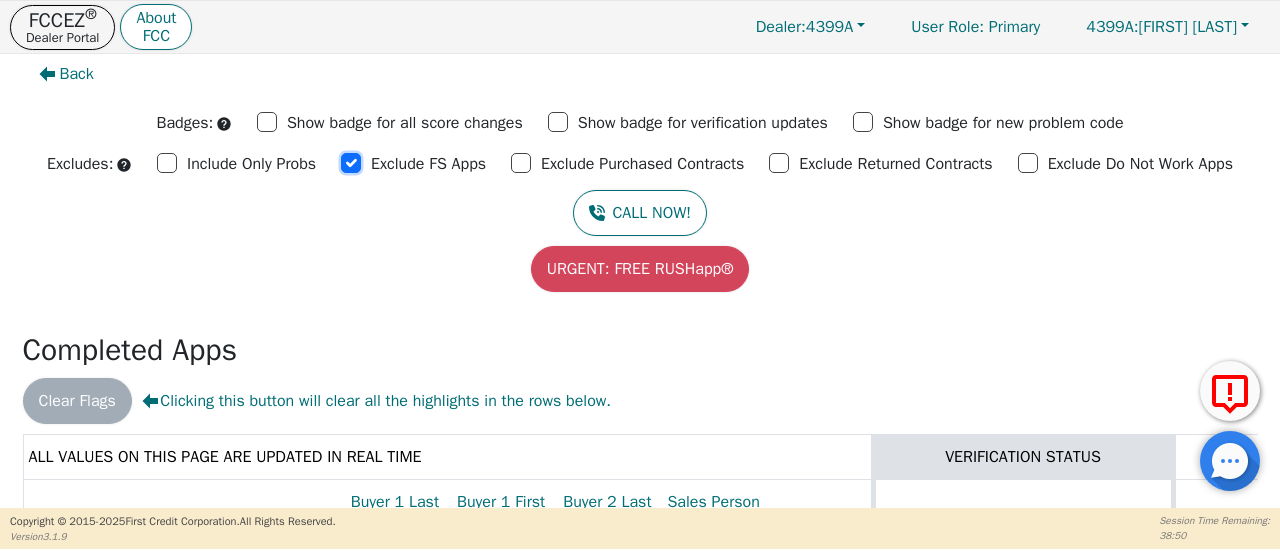 checkbox on "true" 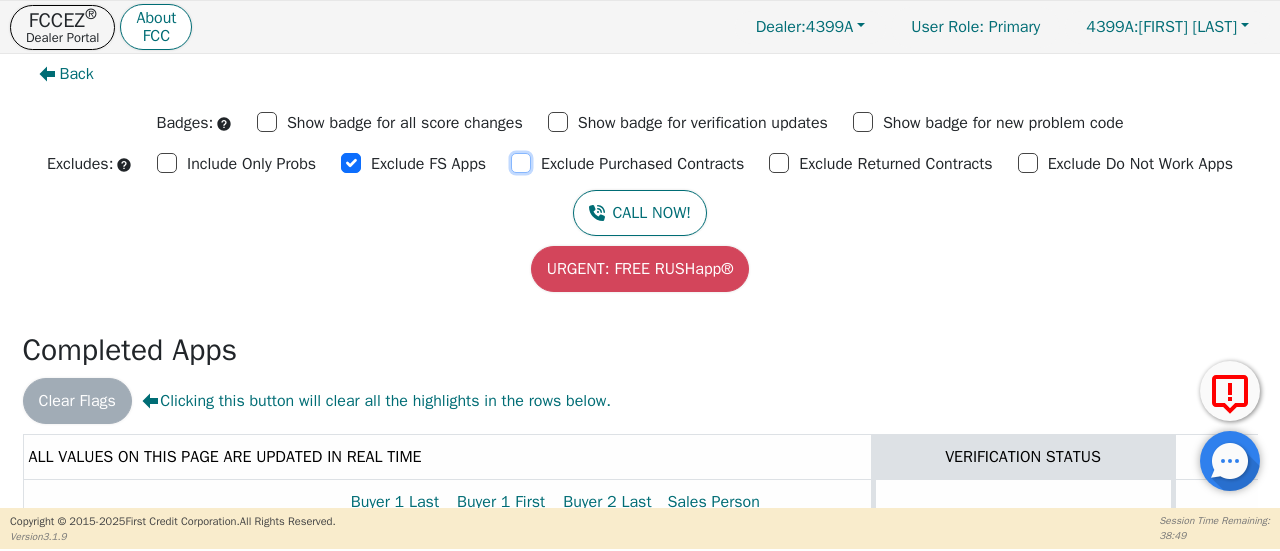 click on "Exclude Purchased Contracts" at bounding box center [521, 163] 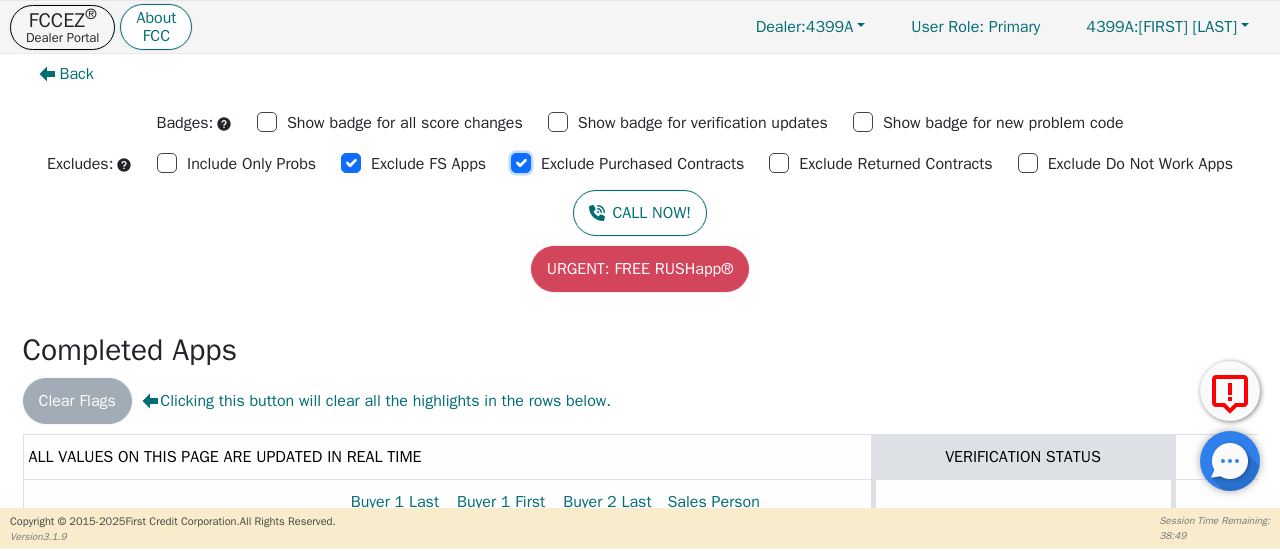 checkbox on "true" 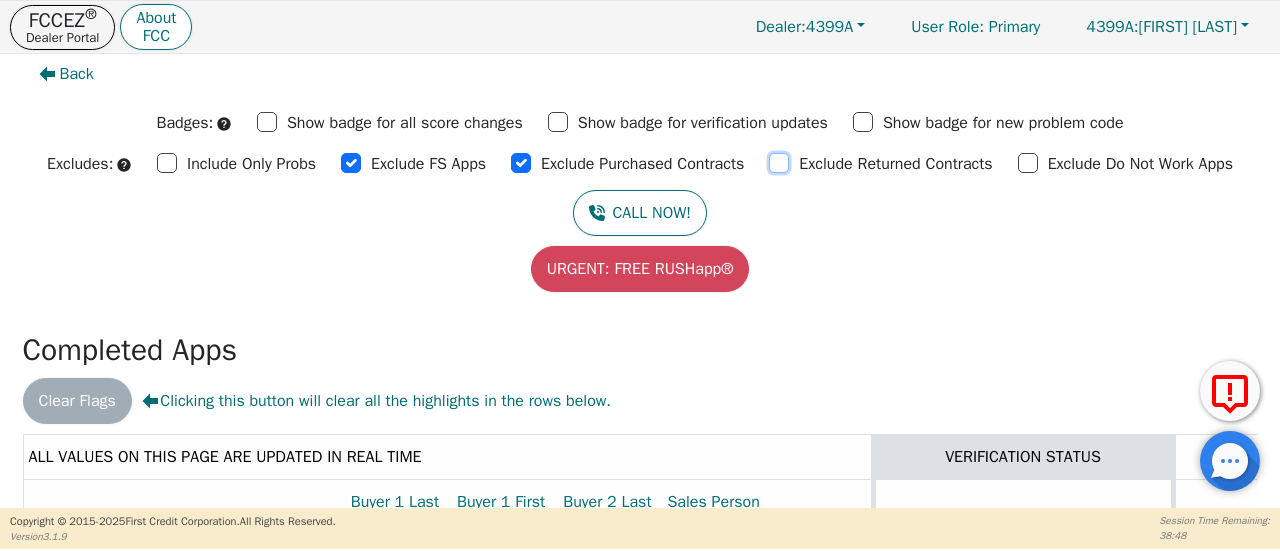 click on "Exclude Returned Contracts" at bounding box center [779, 163] 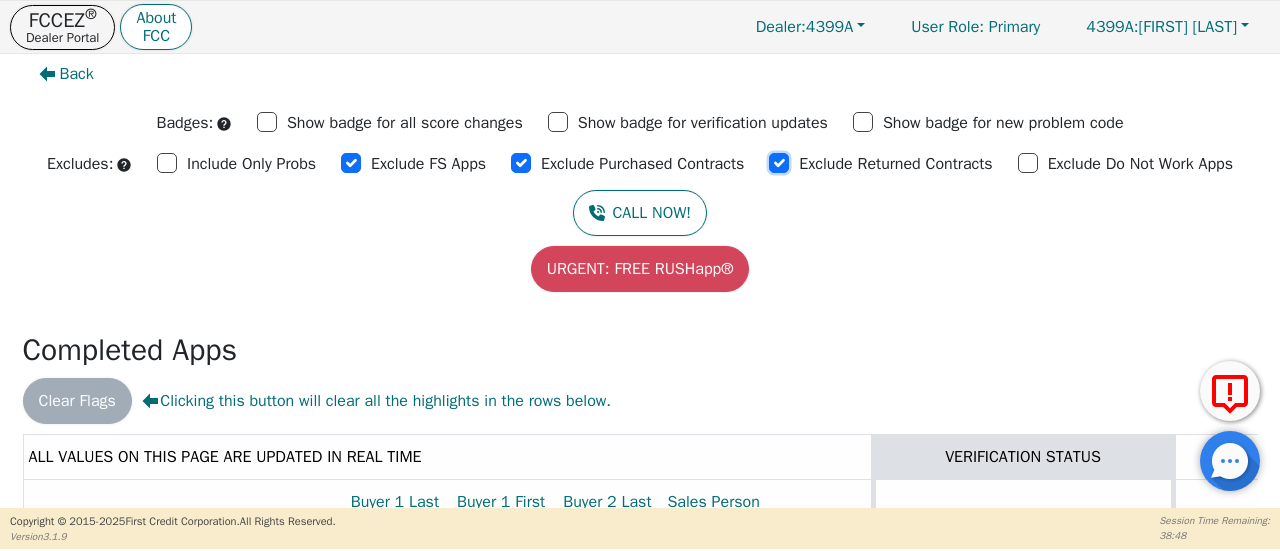 checkbox on "true" 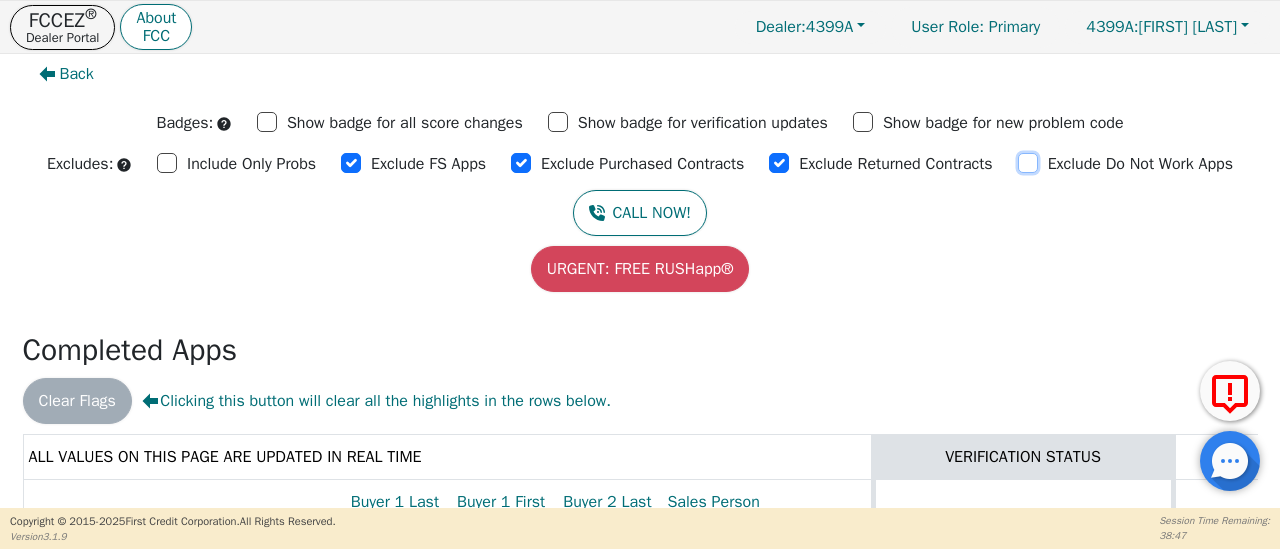click on "Exclude Do Not Work Apps" at bounding box center [1028, 163] 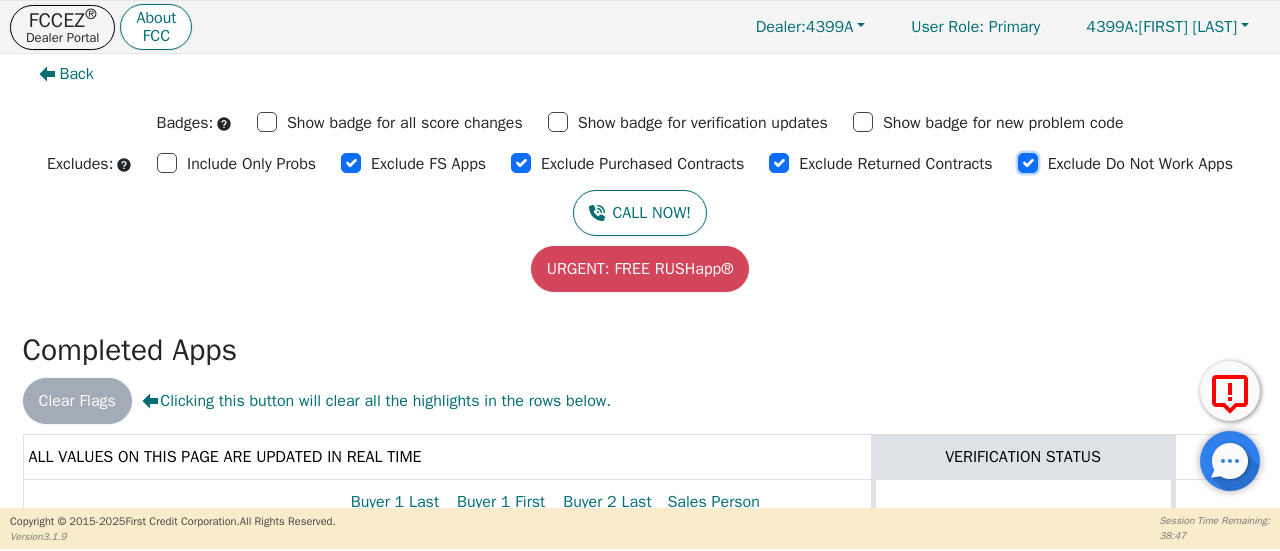 checkbox on "true" 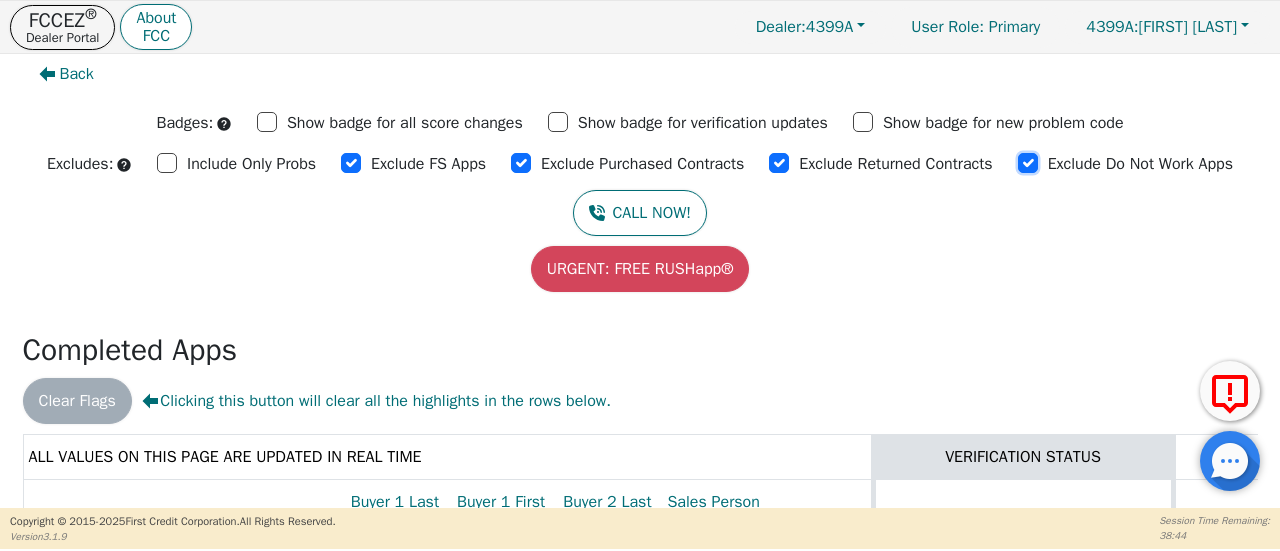 scroll, scrollTop: 271, scrollLeft: 0, axis: vertical 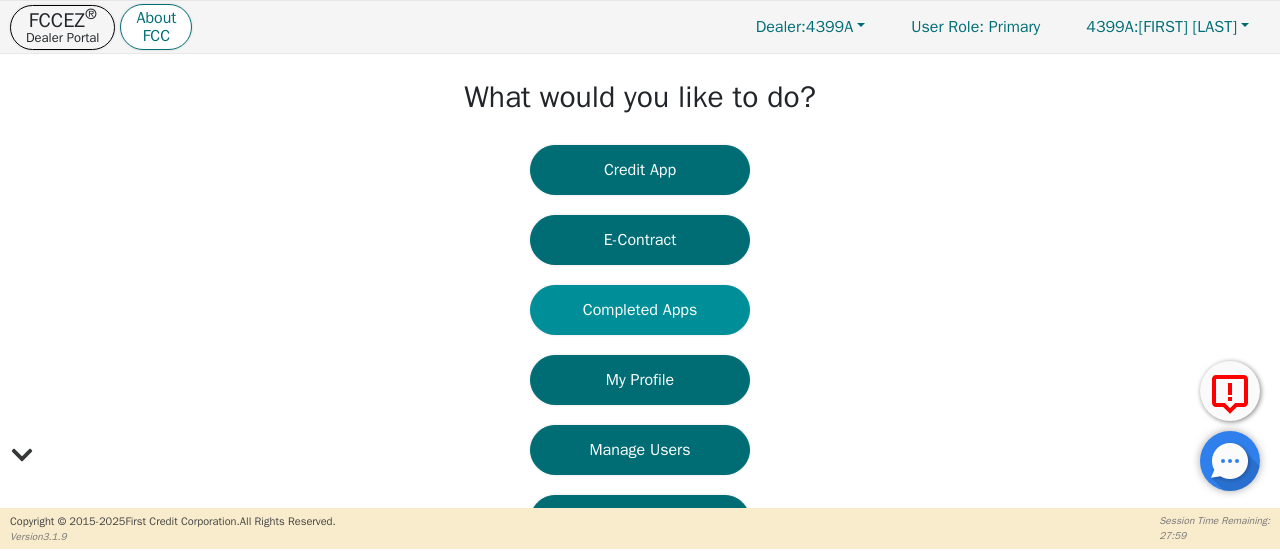 click on "Completed Apps" at bounding box center [640, 310] 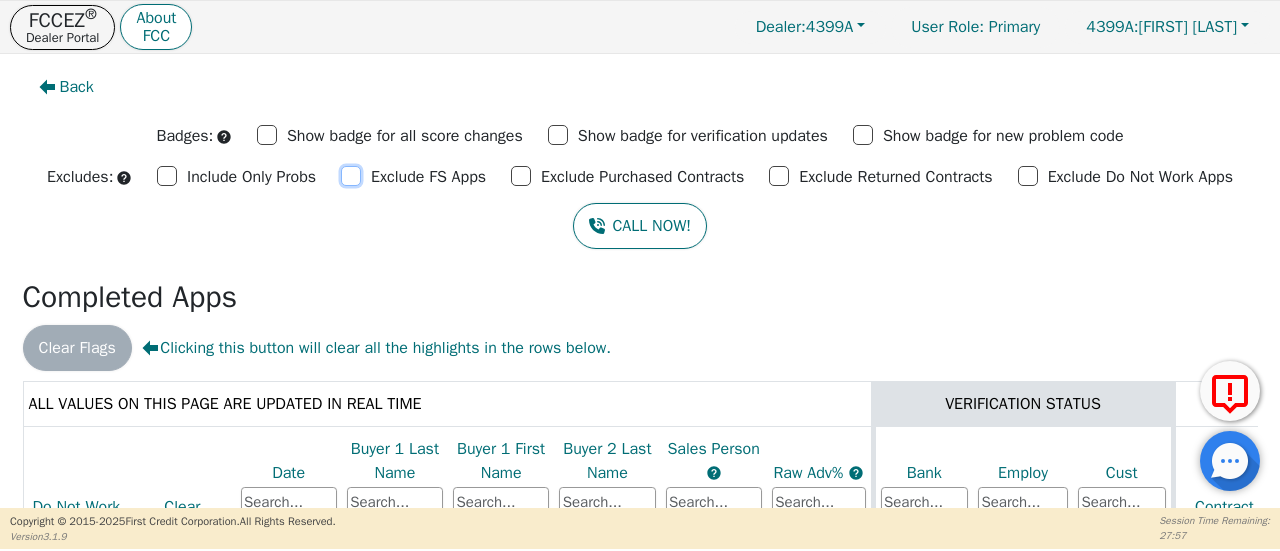 click on "Exclude FS Apps" at bounding box center [351, 176] 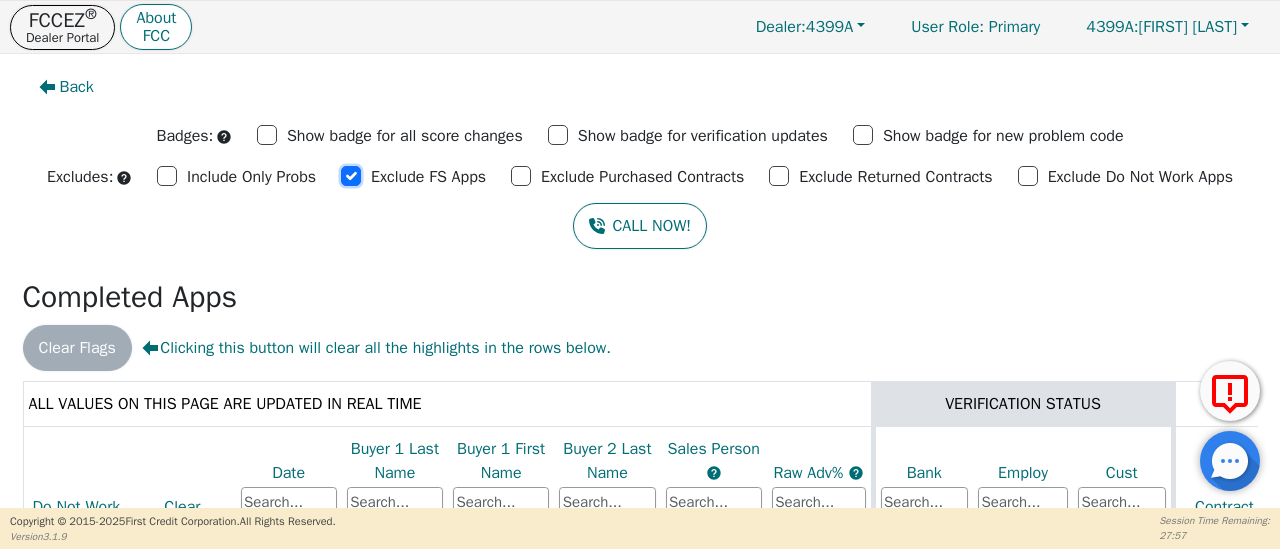 checkbox on "true" 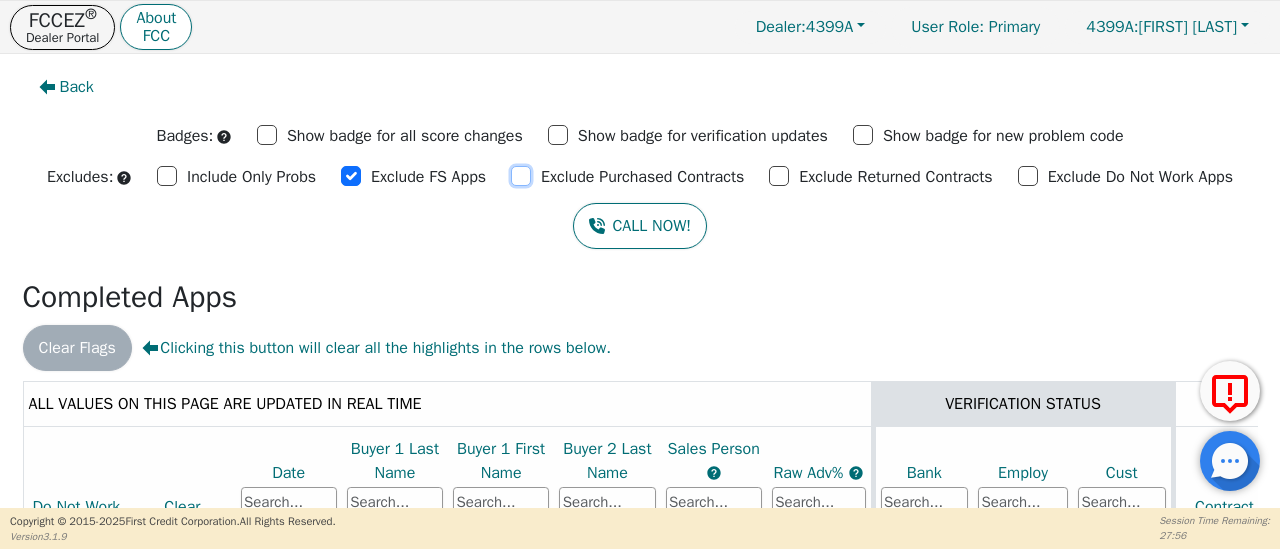 click on "Exclude Purchased Contracts" at bounding box center (521, 176) 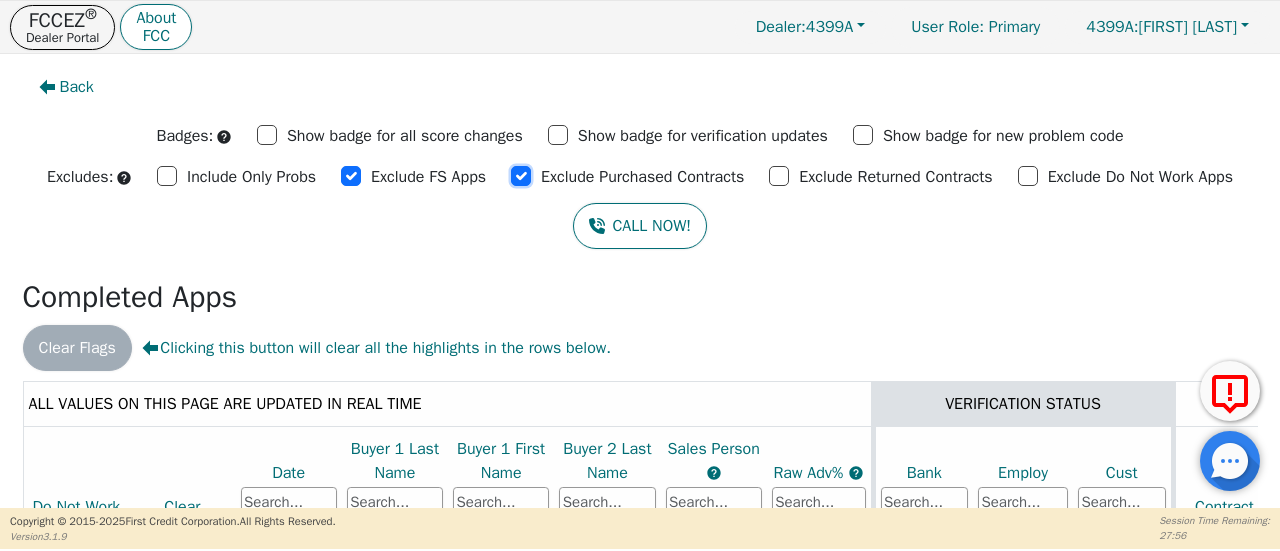 checkbox on "true" 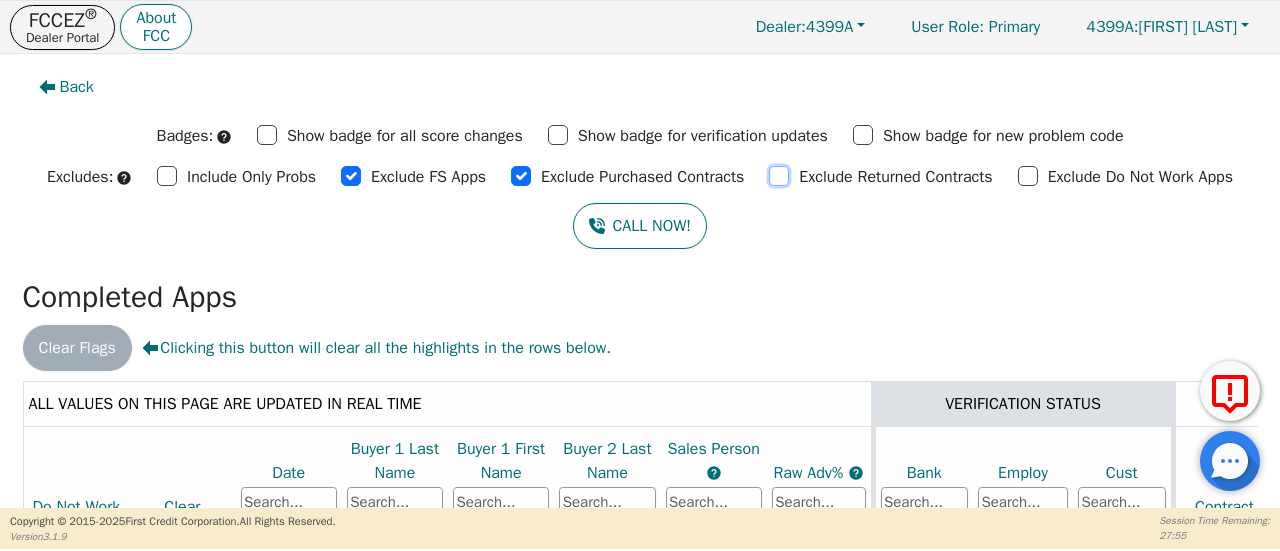 click on "Exclude Returned Contracts" at bounding box center [779, 176] 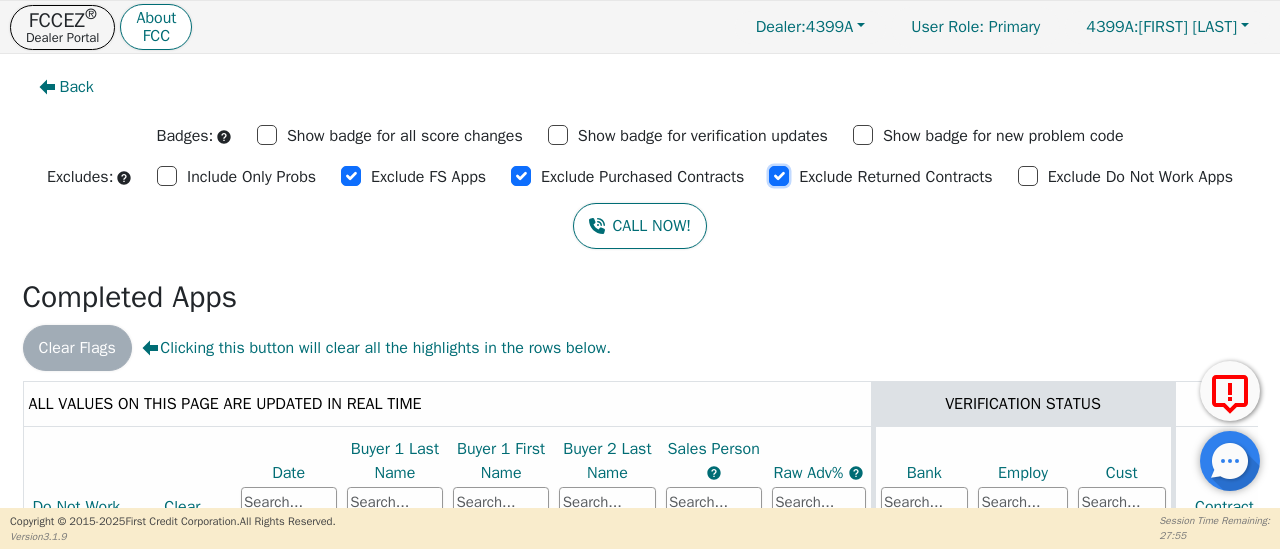 checkbox on "true" 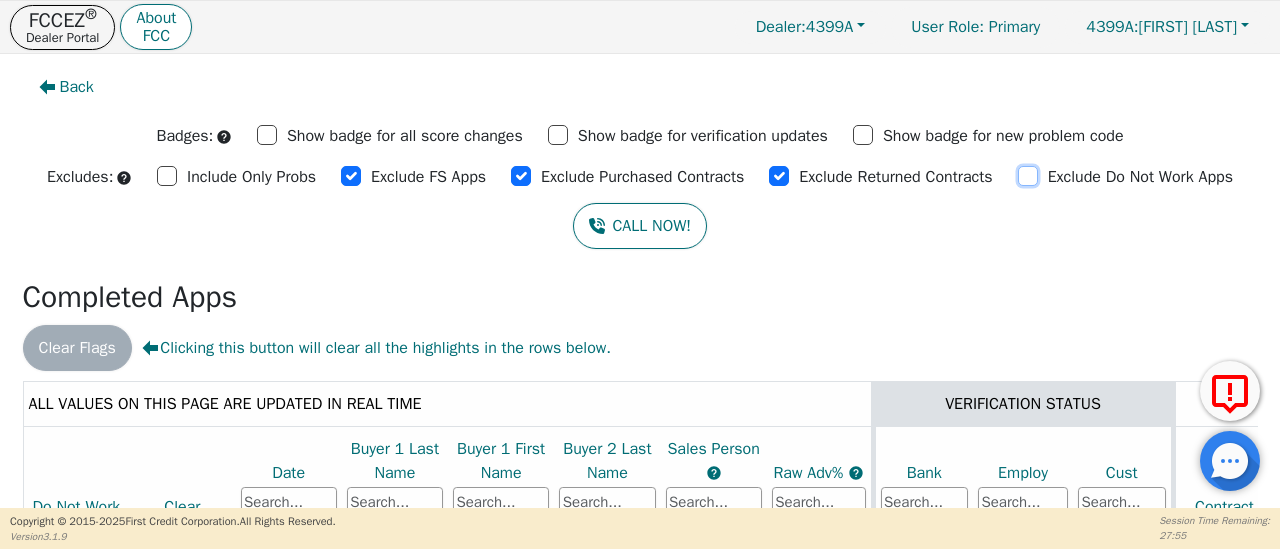 click on "Exclude Do Not Work Apps" at bounding box center [1028, 176] 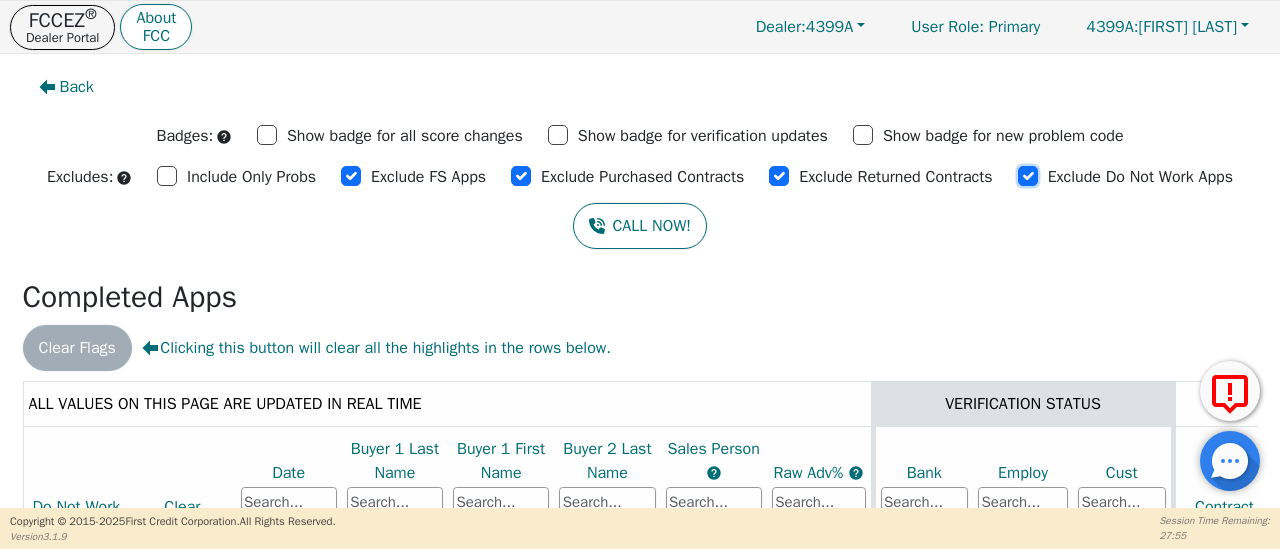 checkbox on "true" 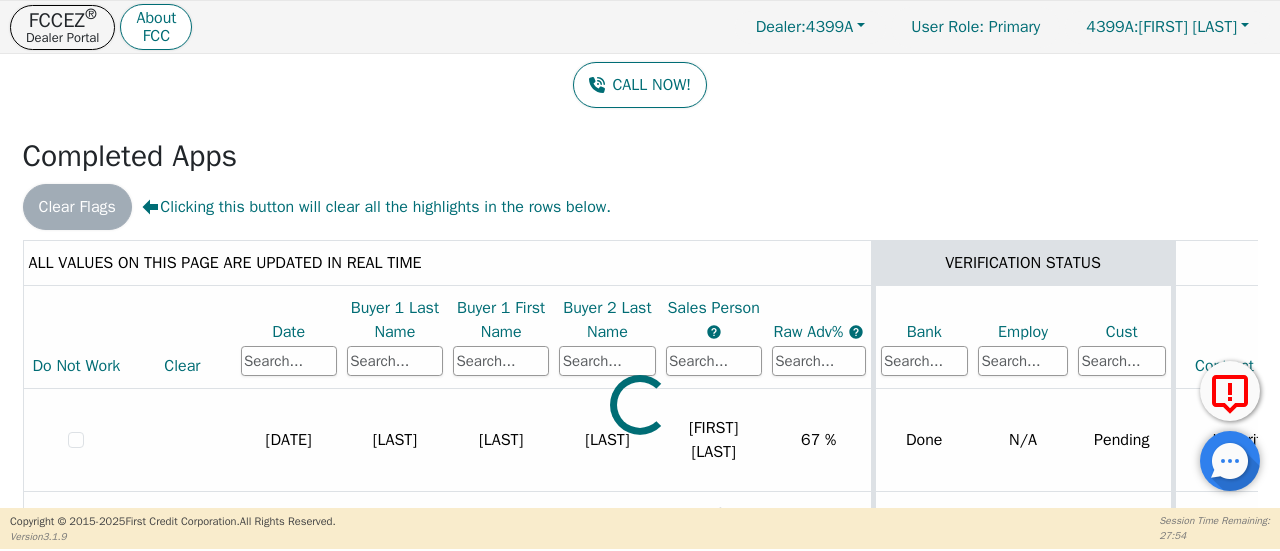 scroll, scrollTop: 206, scrollLeft: 0, axis: vertical 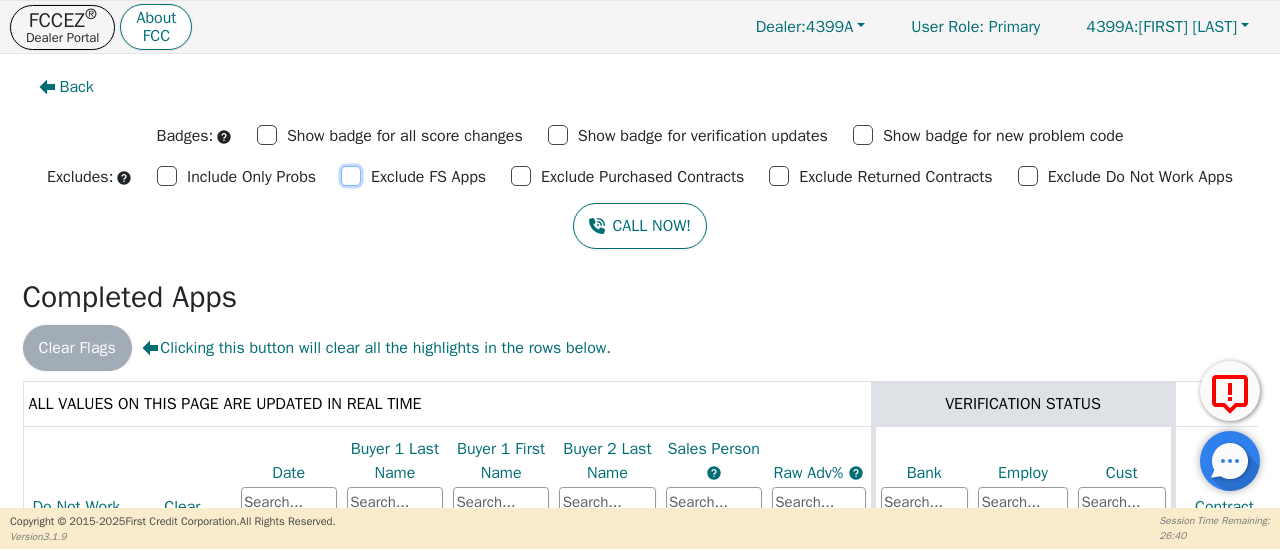 click on "Exclude FS Apps" at bounding box center [351, 176] 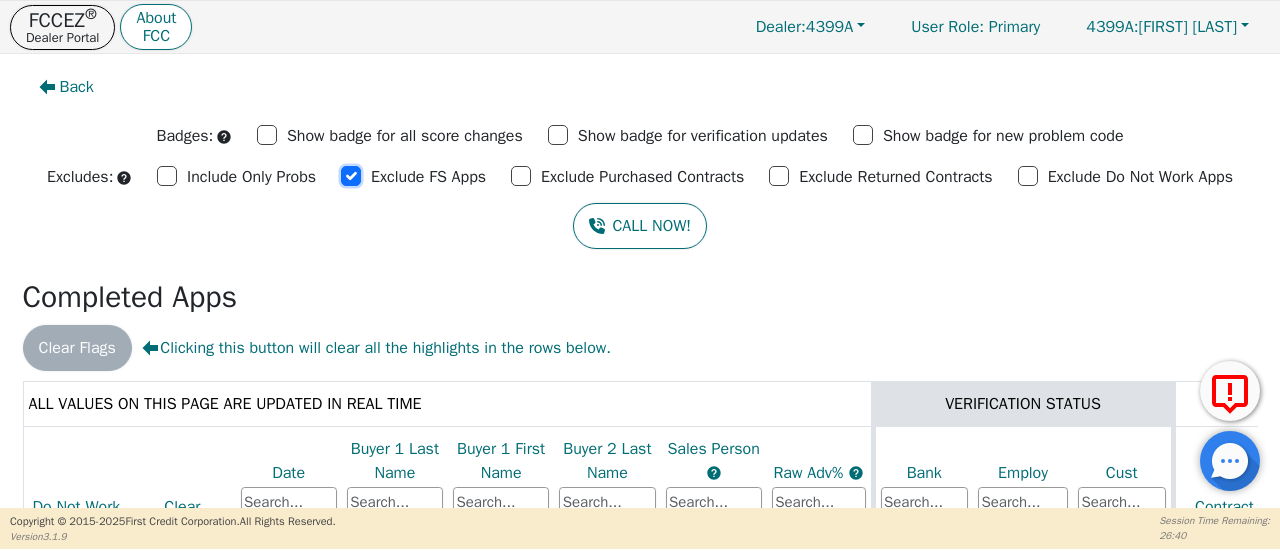 checkbox on "true" 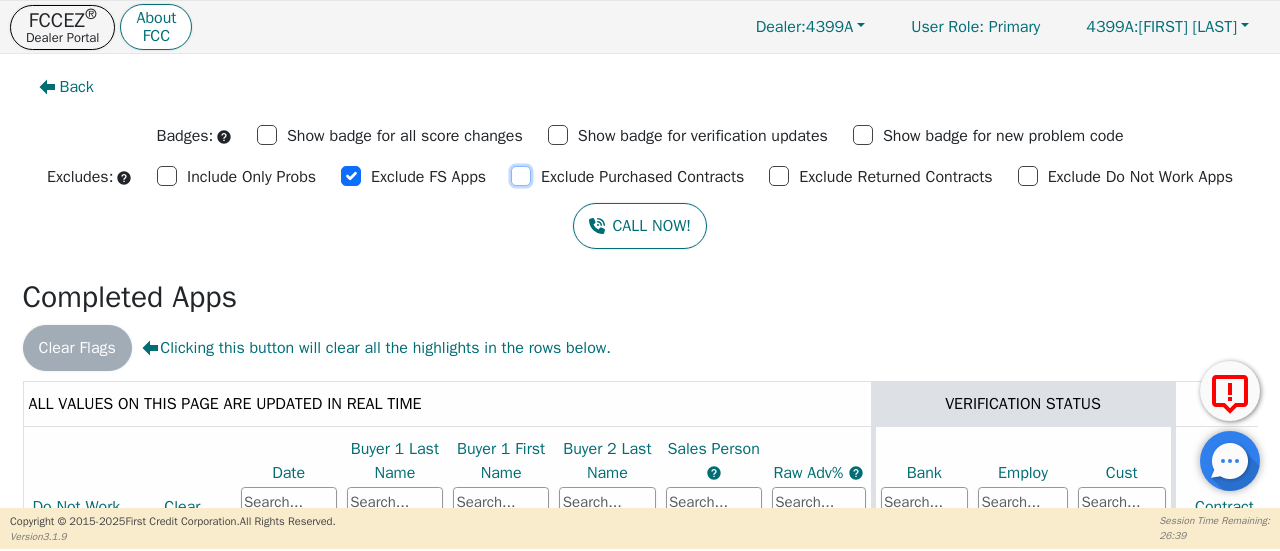 drag, startPoint x: 509, startPoint y: 175, endPoint x: 674, endPoint y: 170, distance: 165.07574 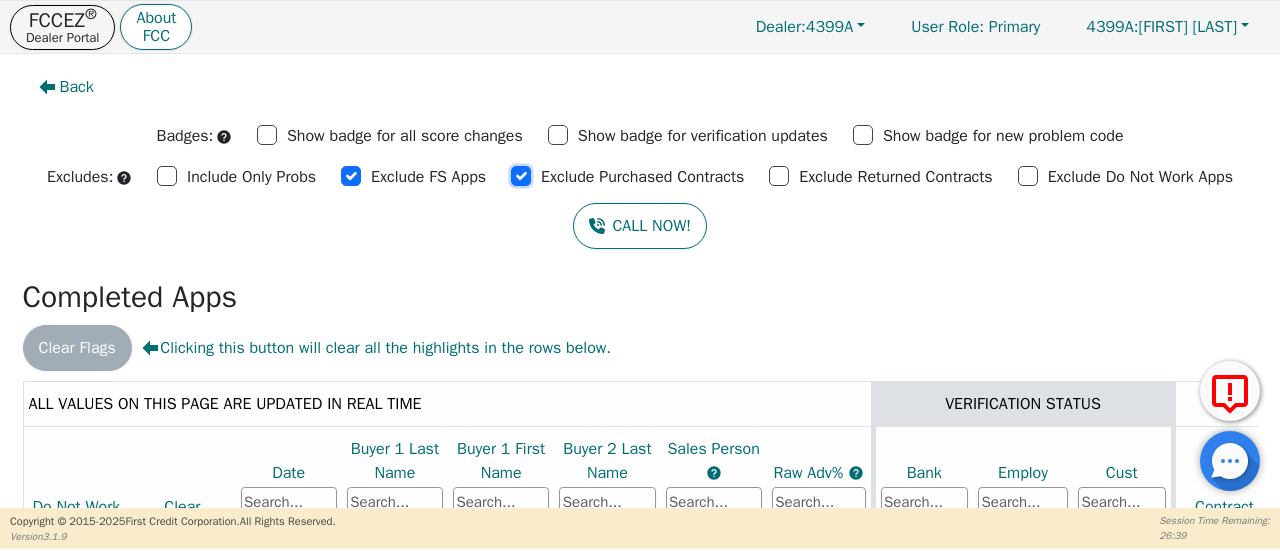 checkbox on "true" 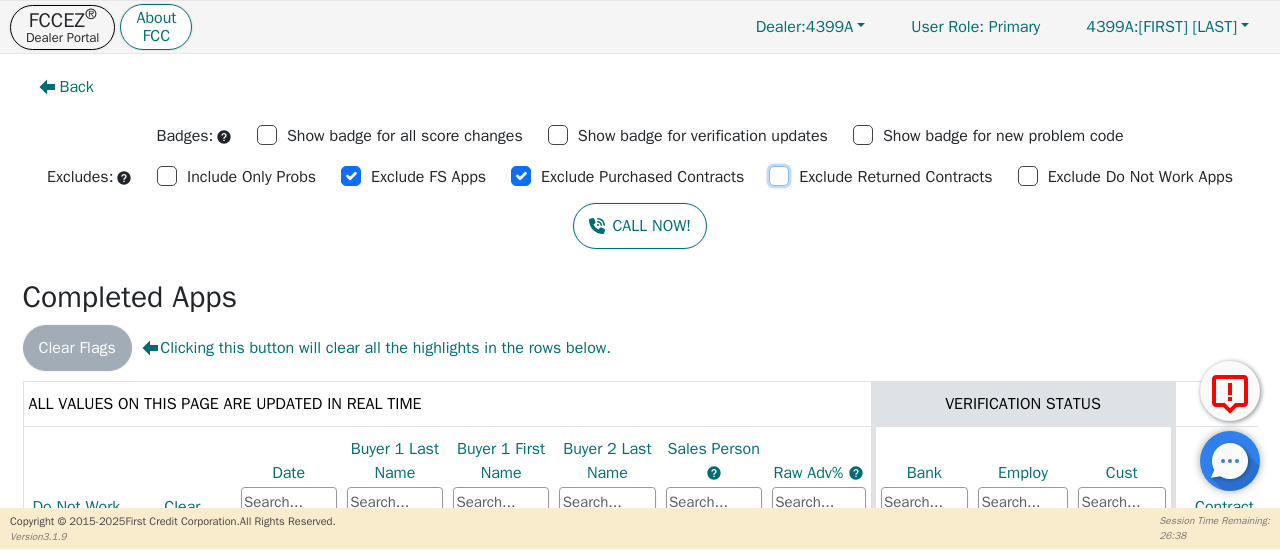 click on "Exclude Returned Contracts" at bounding box center [390, 135] 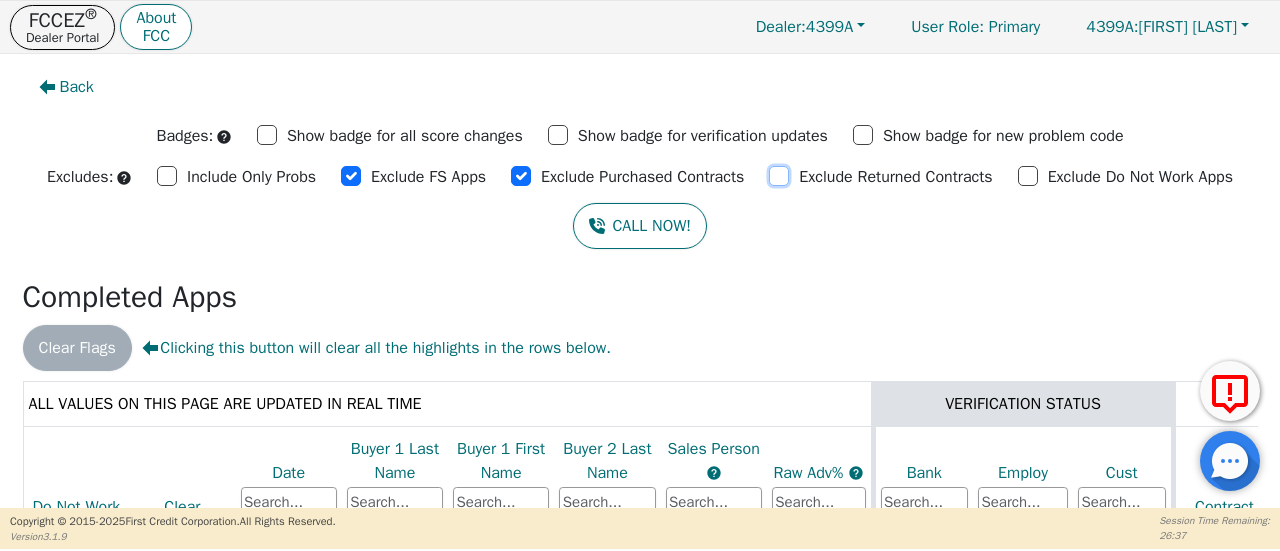 click on "Exclude Returned Contracts" at bounding box center (779, 176) 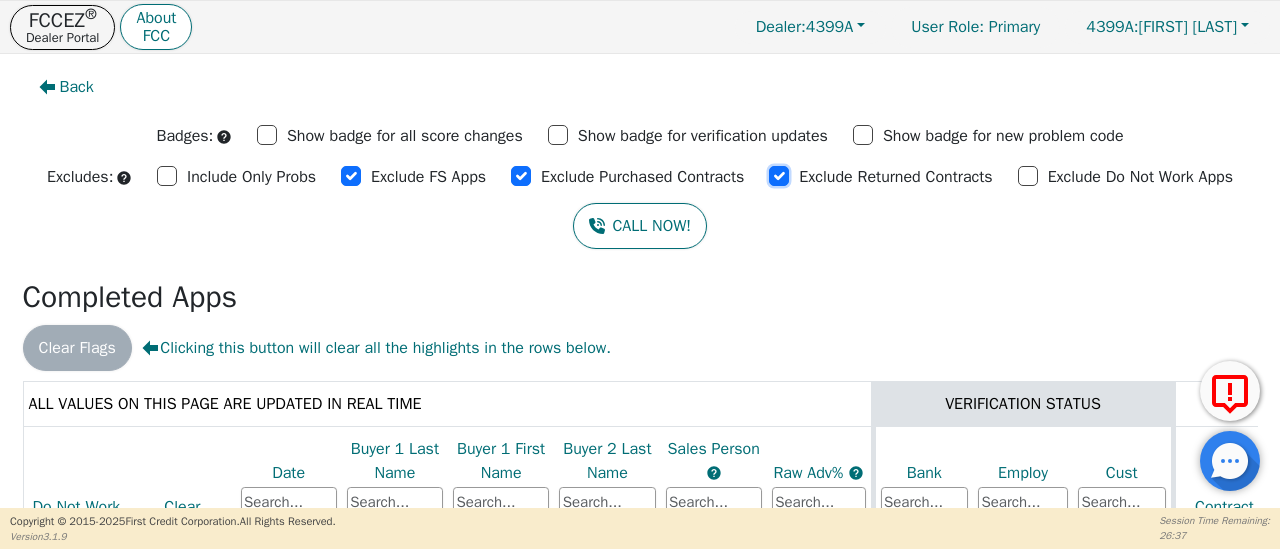 checkbox on "true" 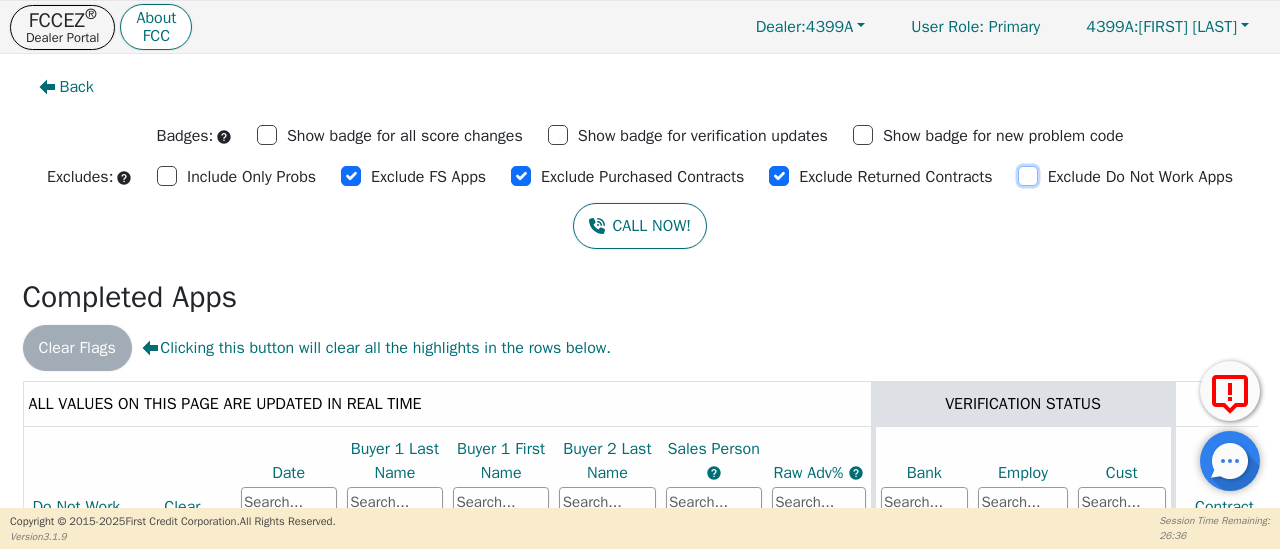 click on "Exclude Do Not Work Apps" at bounding box center (1028, 176) 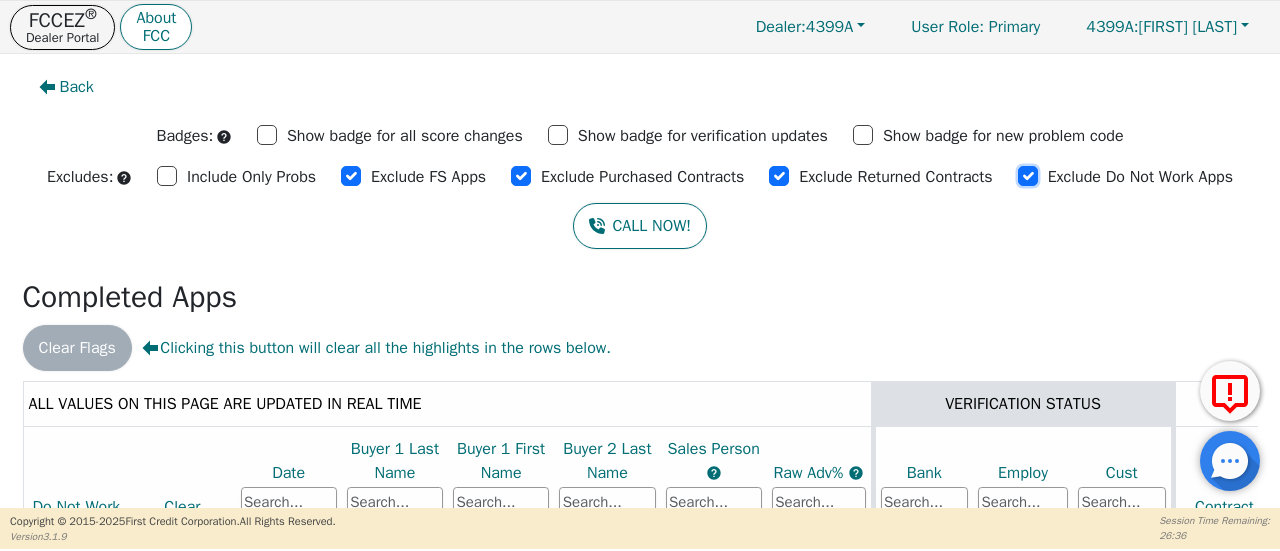 checkbox on "true" 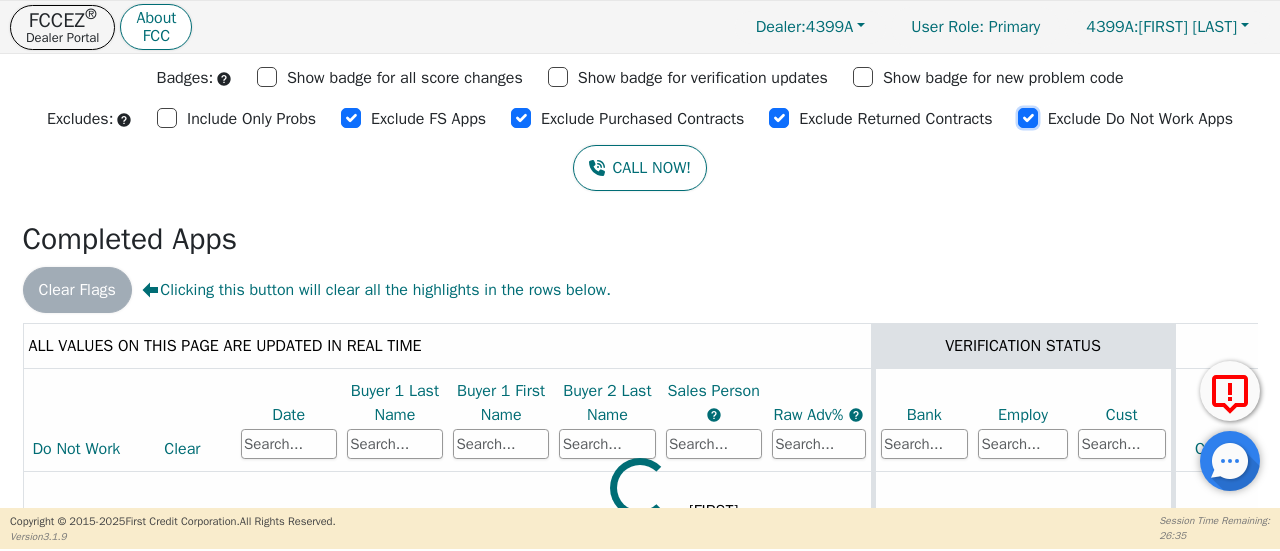scroll, scrollTop: 206, scrollLeft: 0, axis: vertical 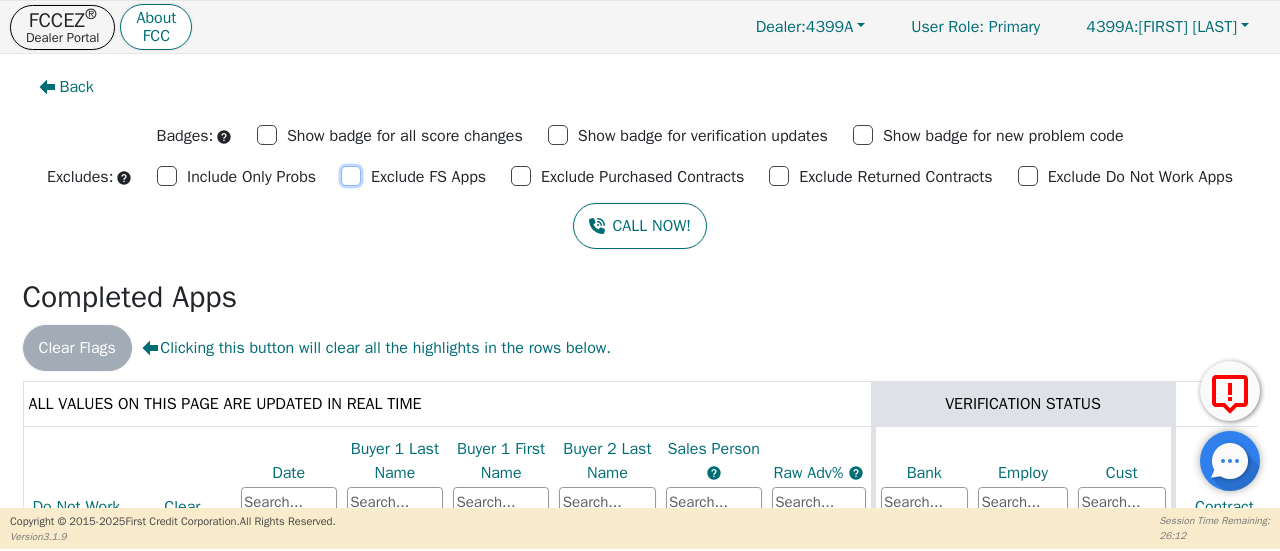click on "Exclude FS Apps" at bounding box center [351, 176] 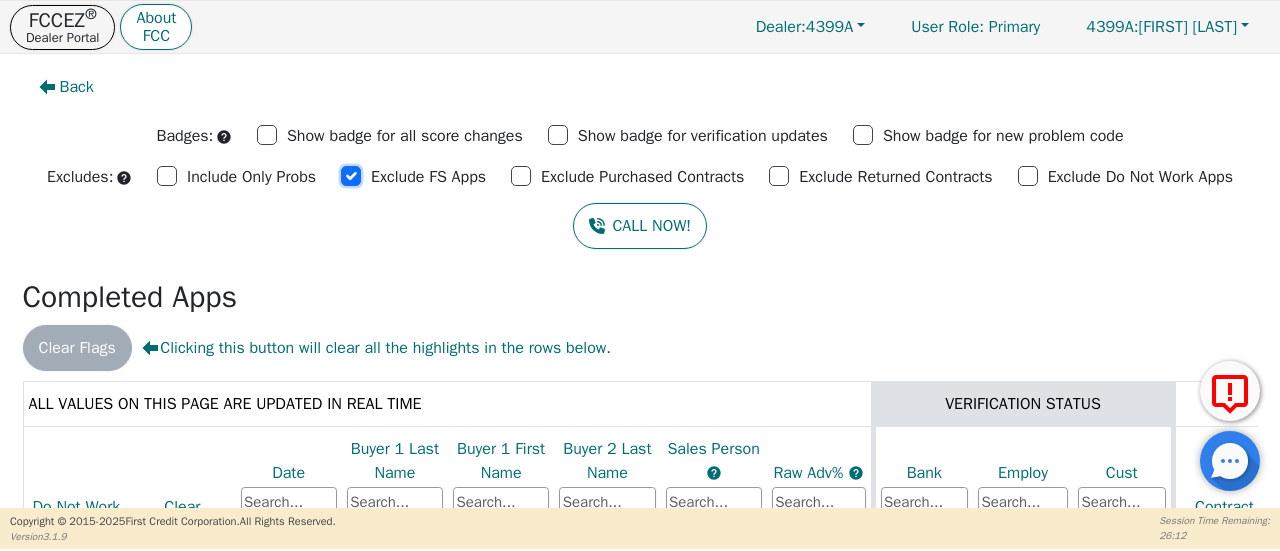 checkbox on "true" 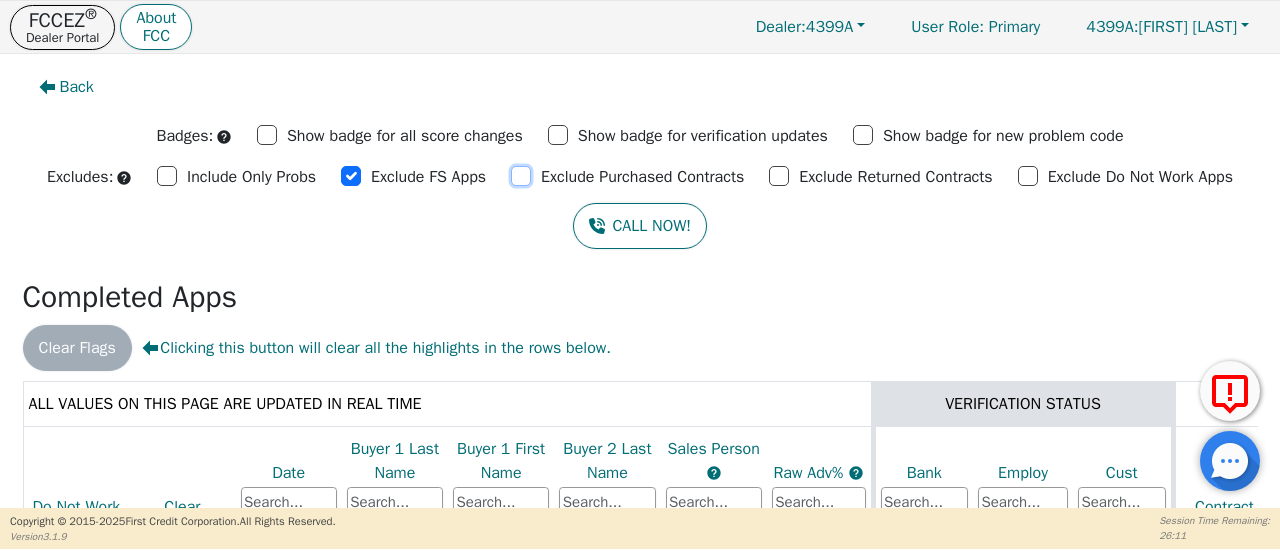 click on "Exclude Purchased Contracts" at bounding box center (521, 176) 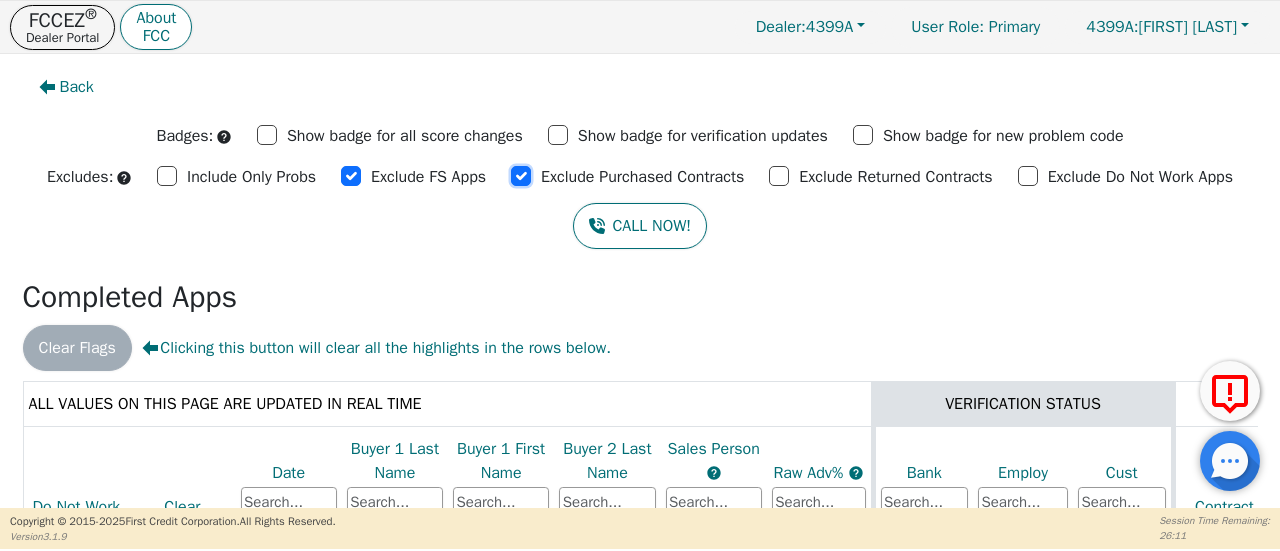 checkbox on "true" 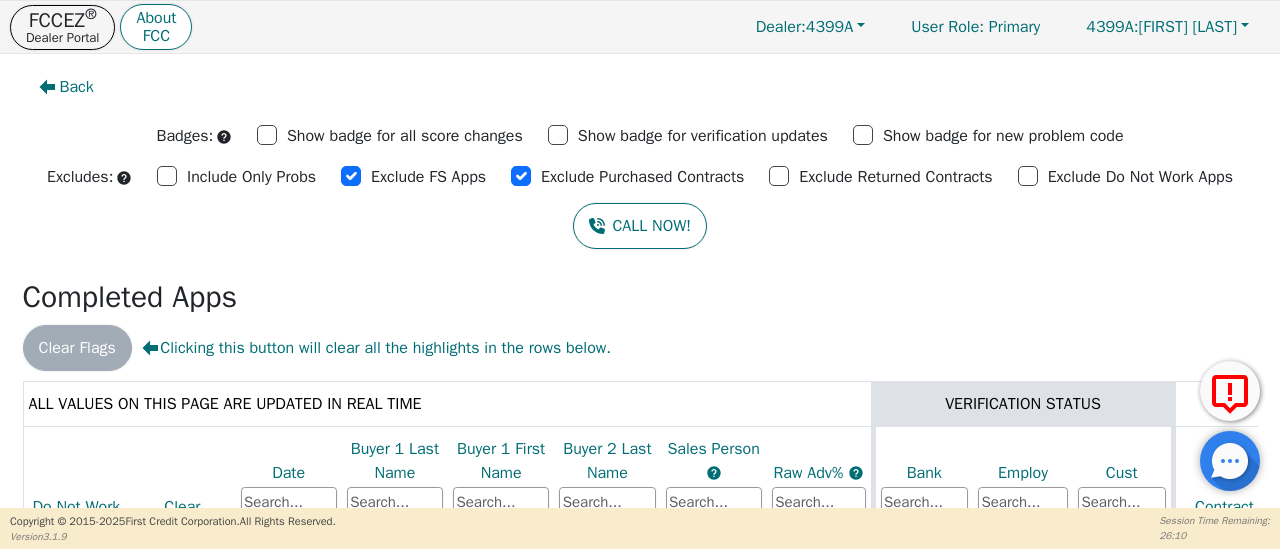 click on "Exclude Returned Contracts" at bounding box center [390, 135] 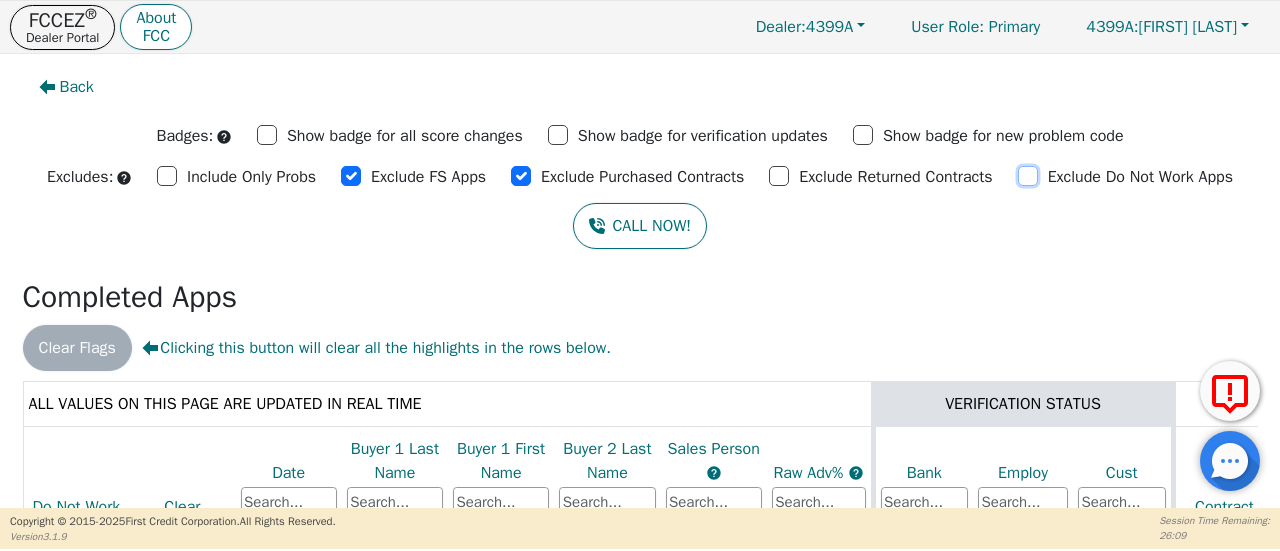 click on "Exclude Do Not Work Apps" at bounding box center [1028, 176] 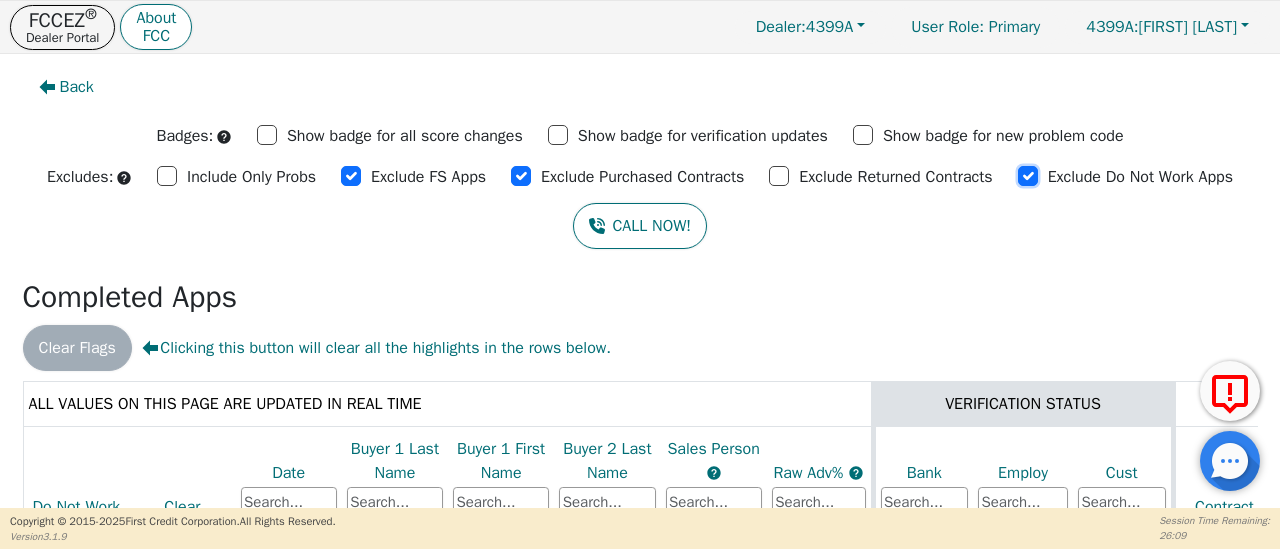 checkbox on "true" 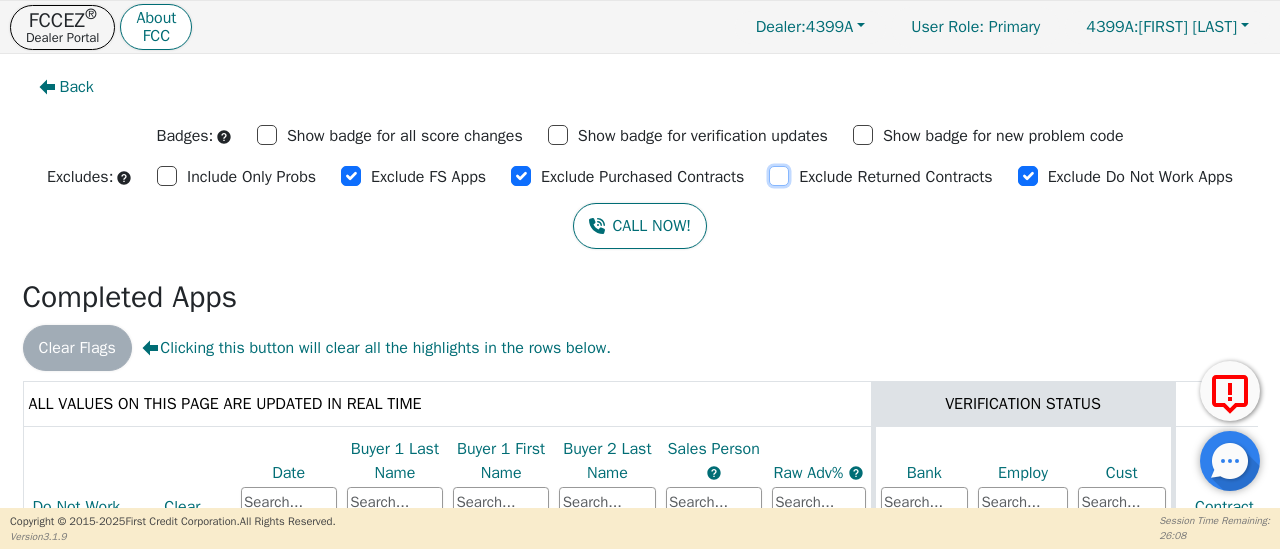 click on "Exclude Returned Contracts" at bounding box center [779, 176] 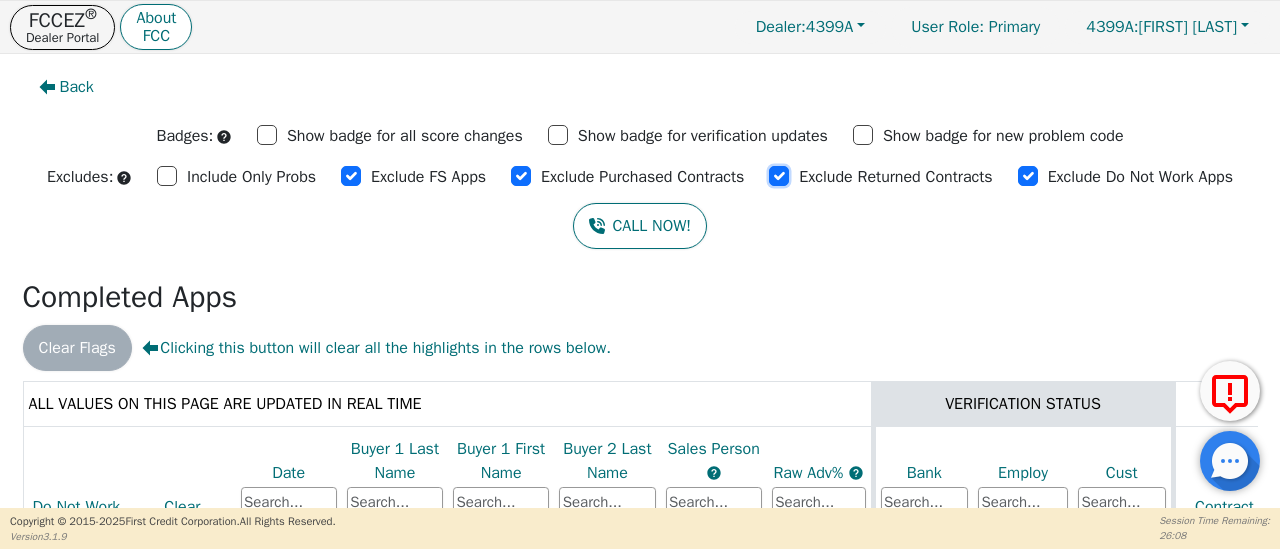 checkbox on "true" 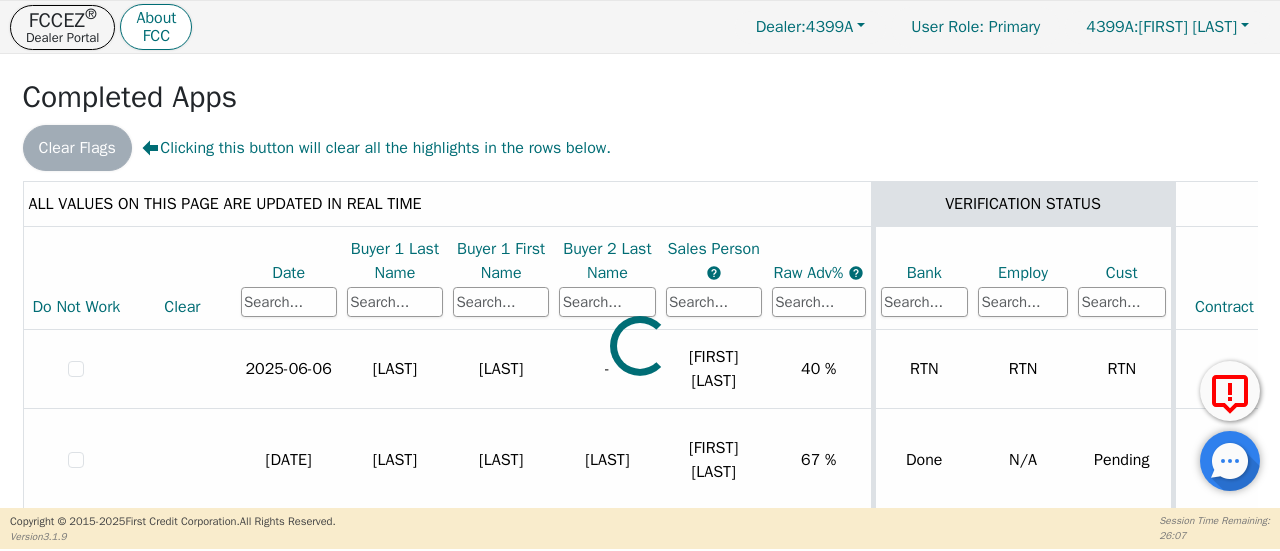 scroll, scrollTop: 206, scrollLeft: 0, axis: vertical 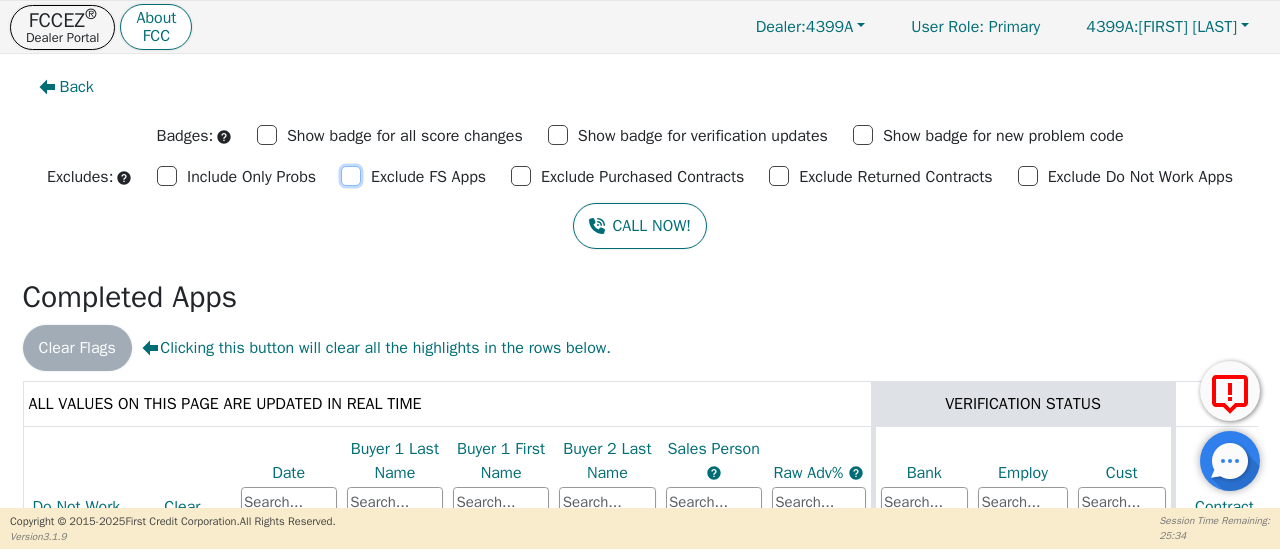 click on "Exclude FS Apps" at bounding box center [351, 176] 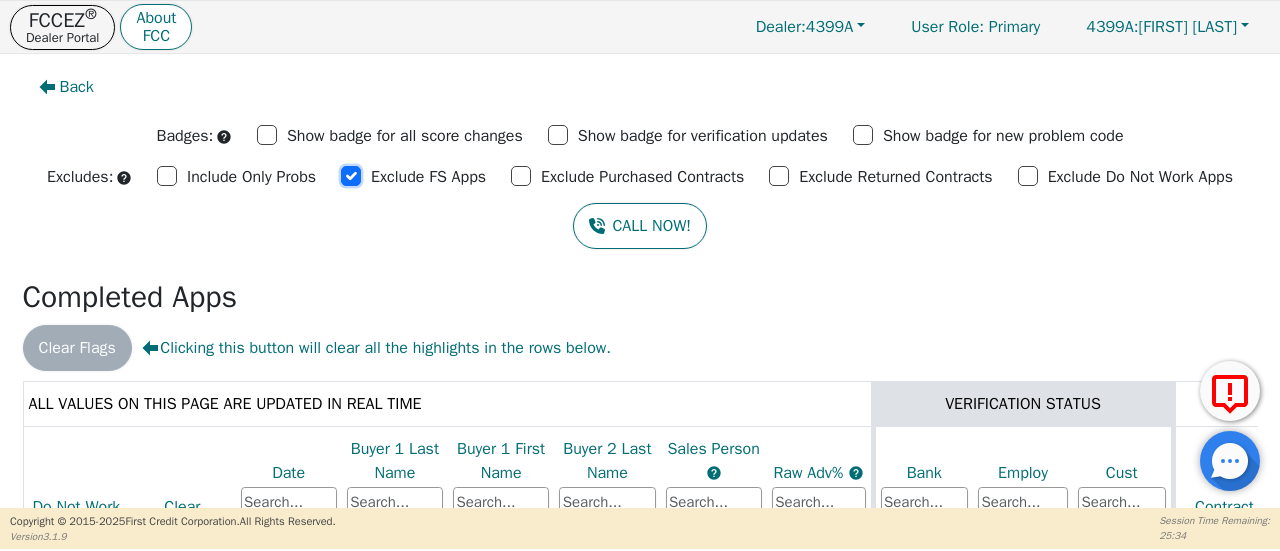 checkbox on "true" 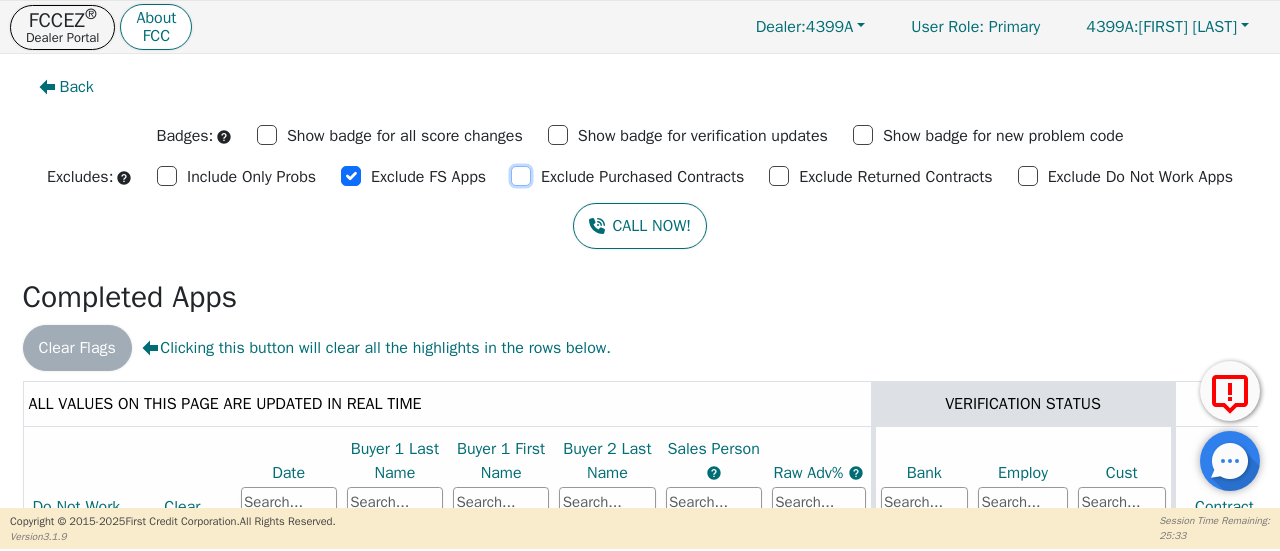 click on "Exclude Purchased Contracts" at bounding box center (521, 176) 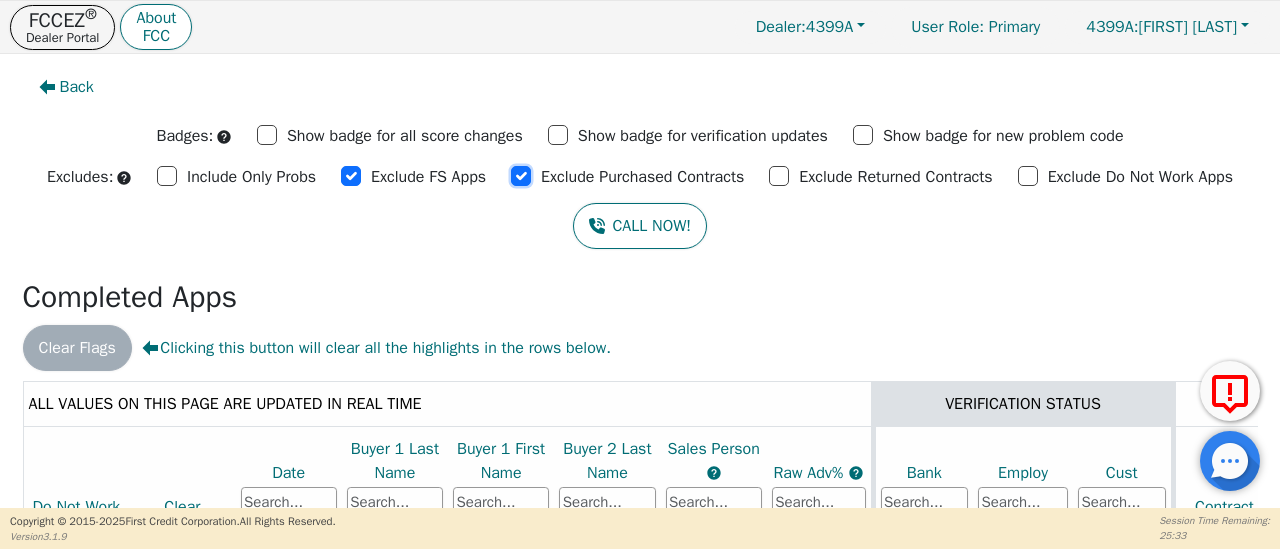 checkbox on "true" 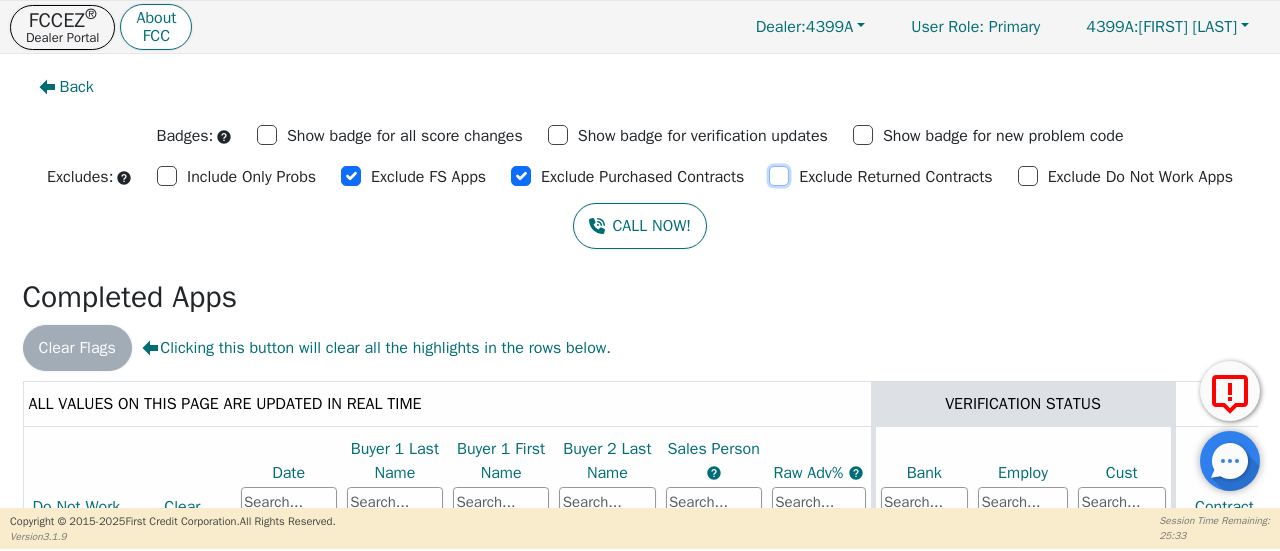 drag, startPoint x: 770, startPoint y: 173, endPoint x: 914, endPoint y: 181, distance: 144.22205 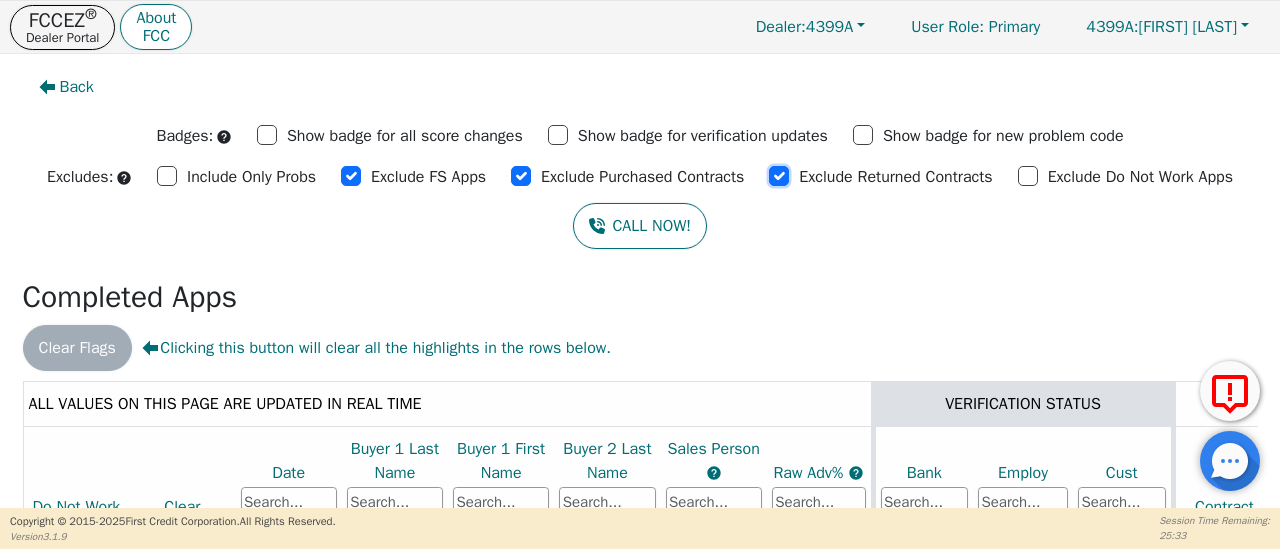 checkbox on "true" 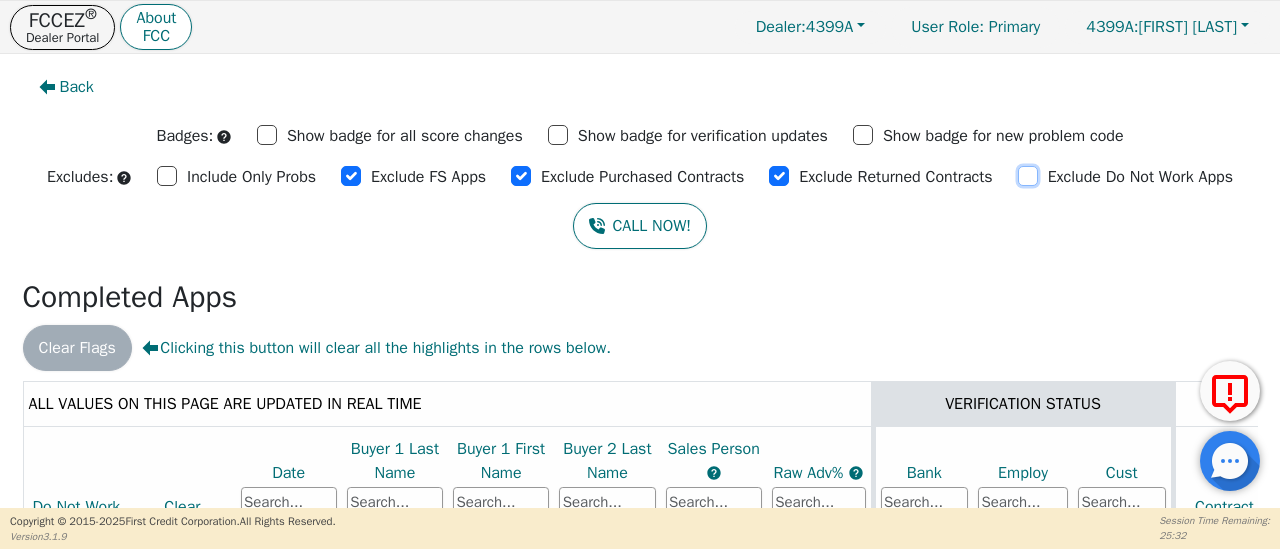 click on "Exclude Do Not Work Apps" at bounding box center [1028, 176] 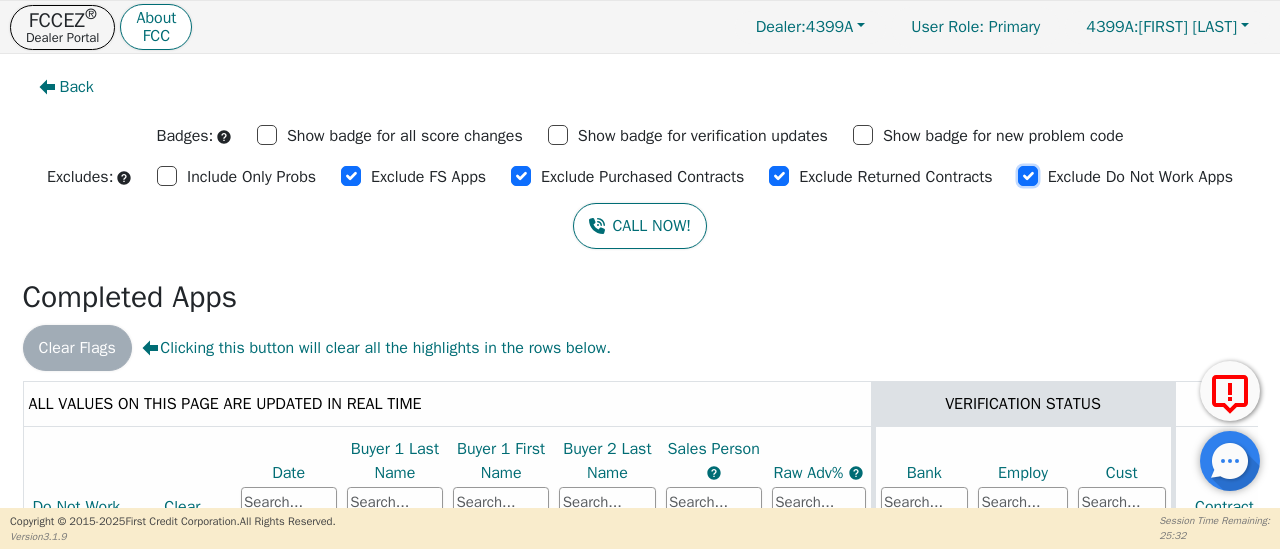checkbox on "true" 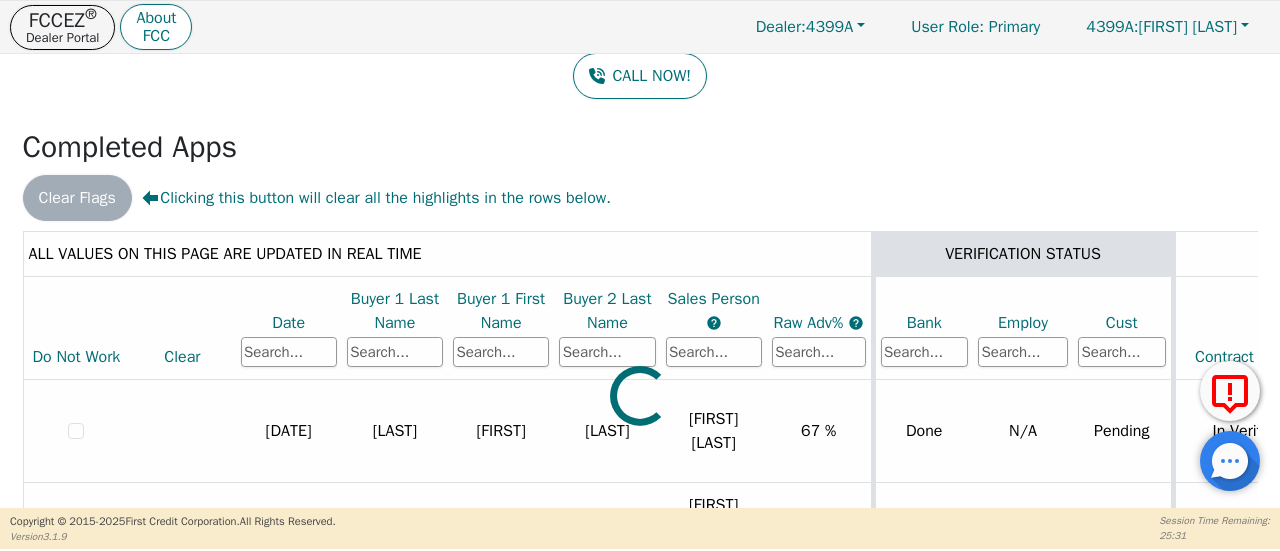scroll, scrollTop: 206, scrollLeft: 0, axis: vertical 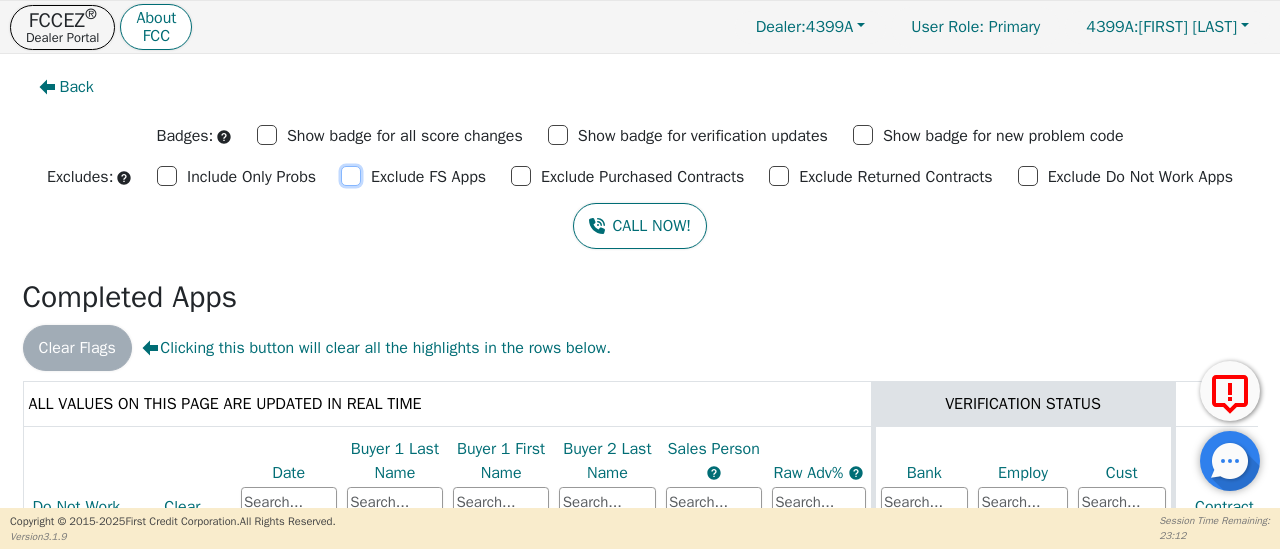 drag, startPoint x: 332, startPoint y: 173, endPoint x: 362, endPoint y: 169, distance: 30.265491 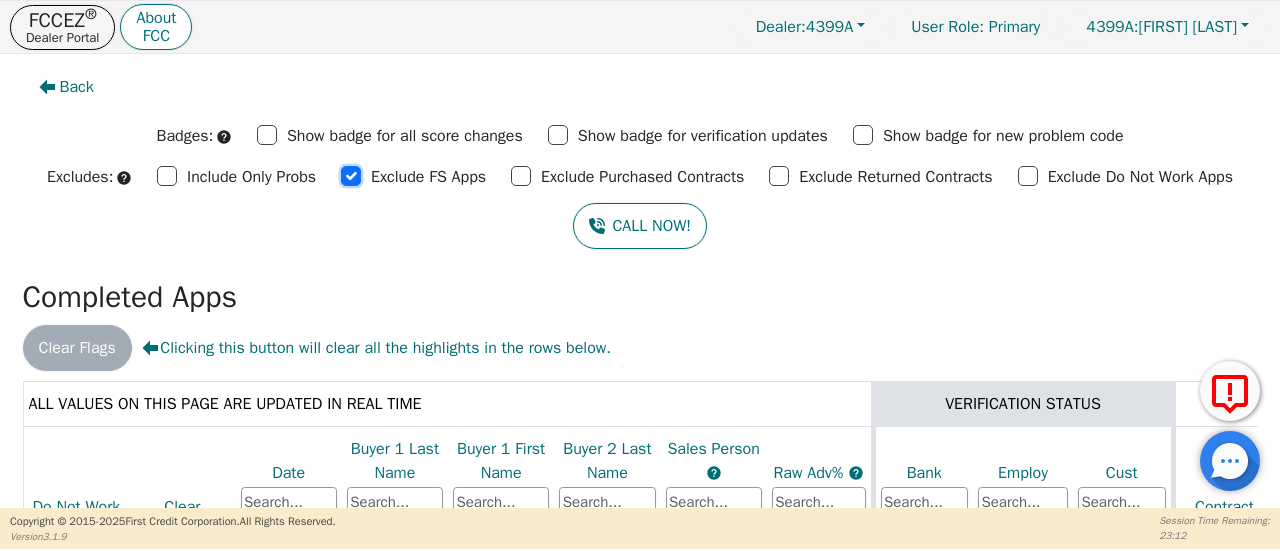 checkbox on "true" 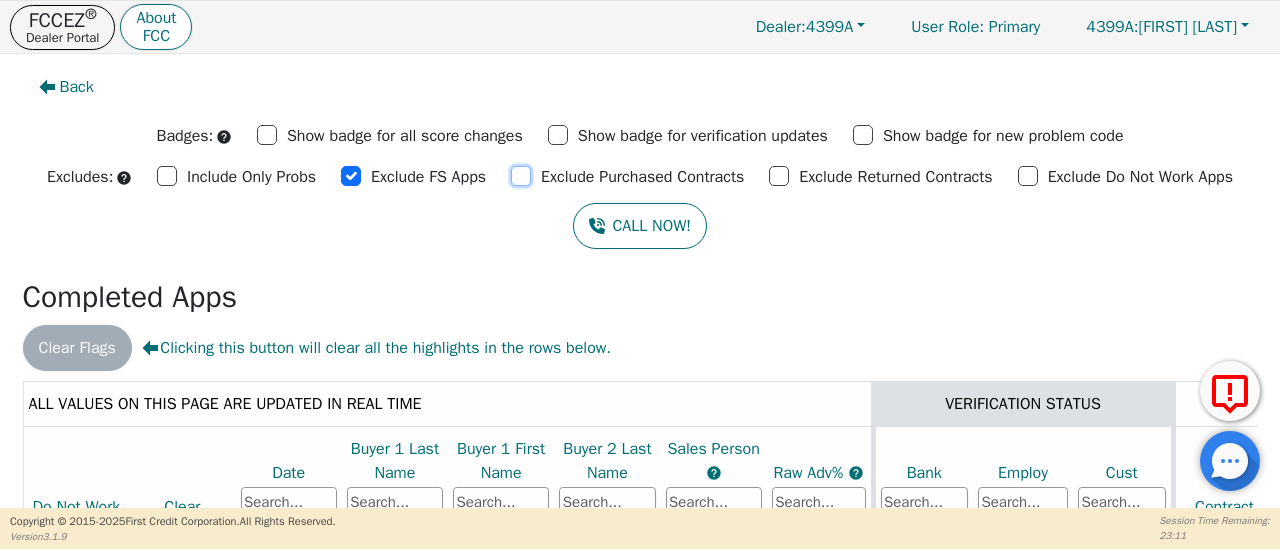 click on "Exclude Purchased Contracts" at bounding box center (521, 176) 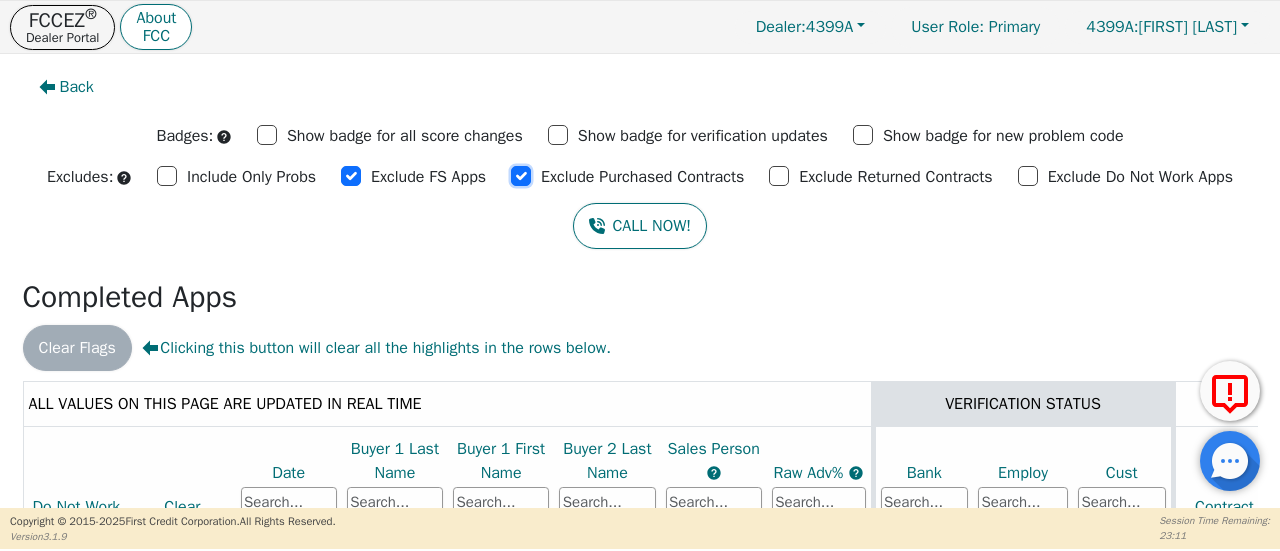 checkbox on "true" 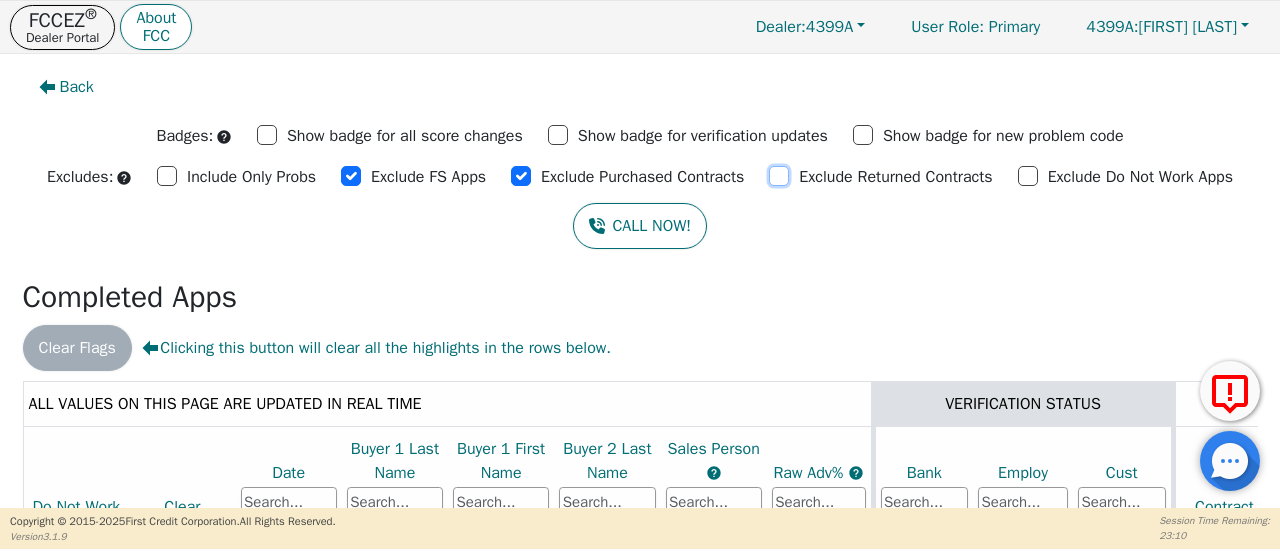 drag, startPoint x: 768, startPoint y: 178, endPoint x: 790, endPoint y: 178, distance: 22 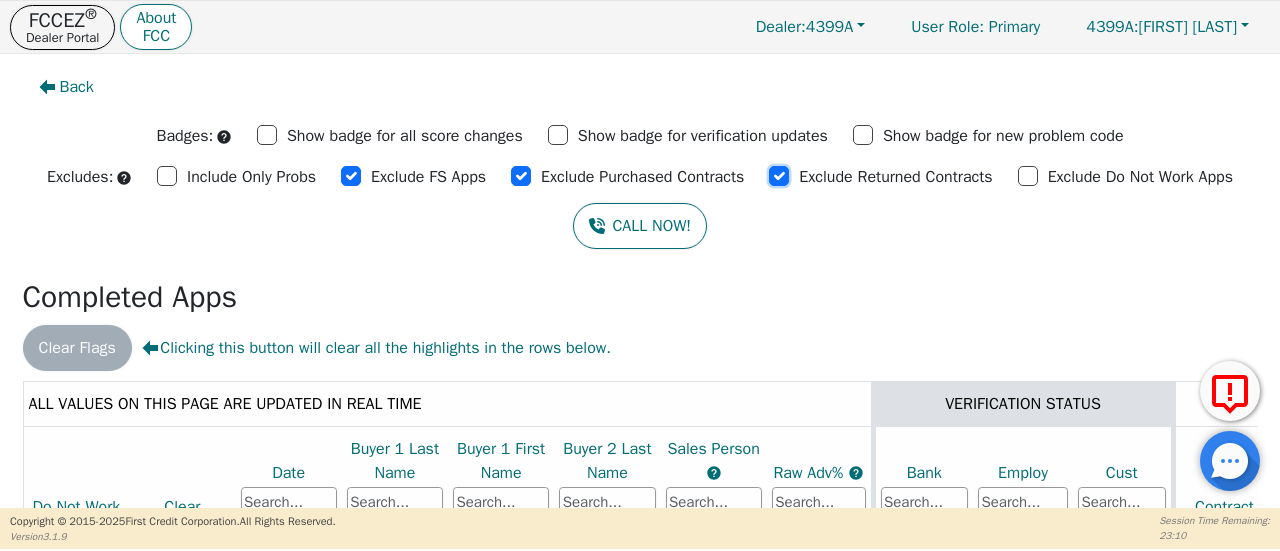 checkbox on "true" 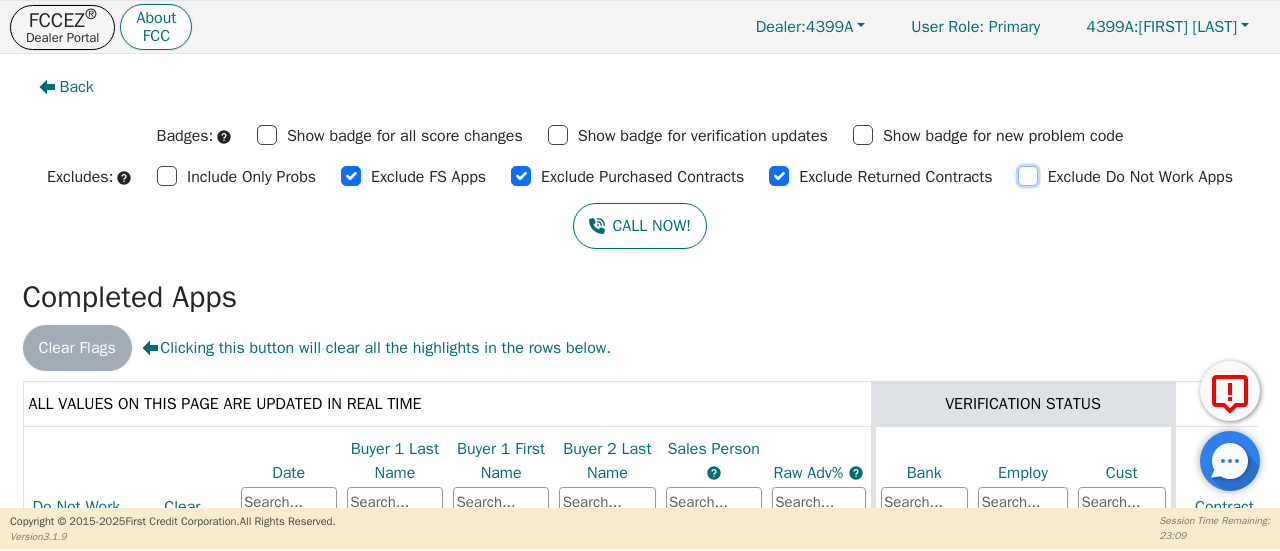 click on "Exclude Do Not Work Apps" at bounding box center [1028, 176] 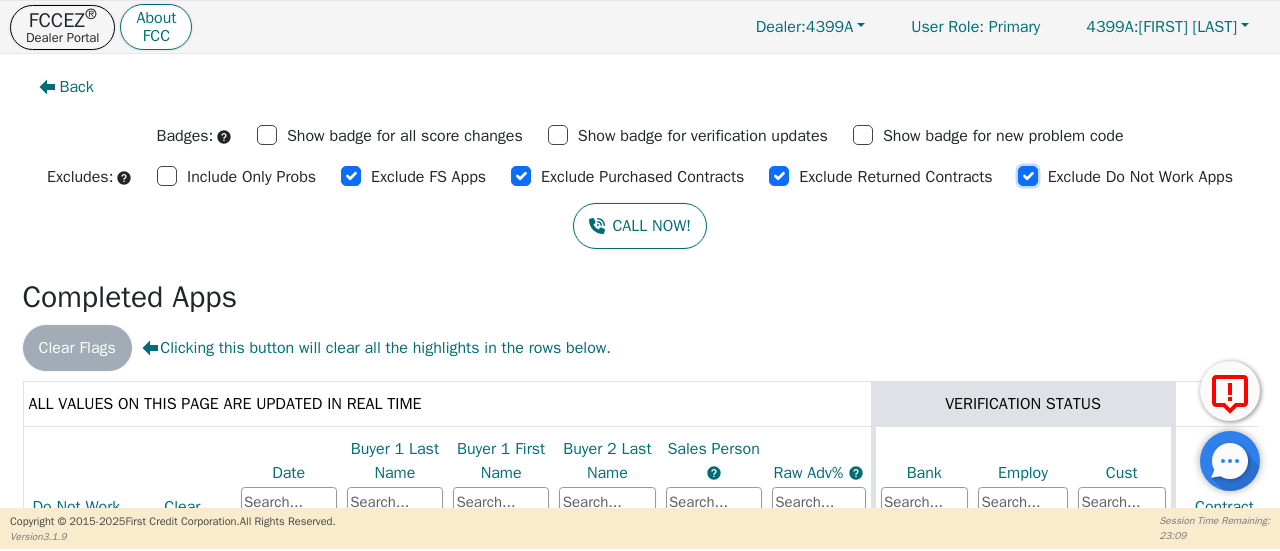checkbox on "true" 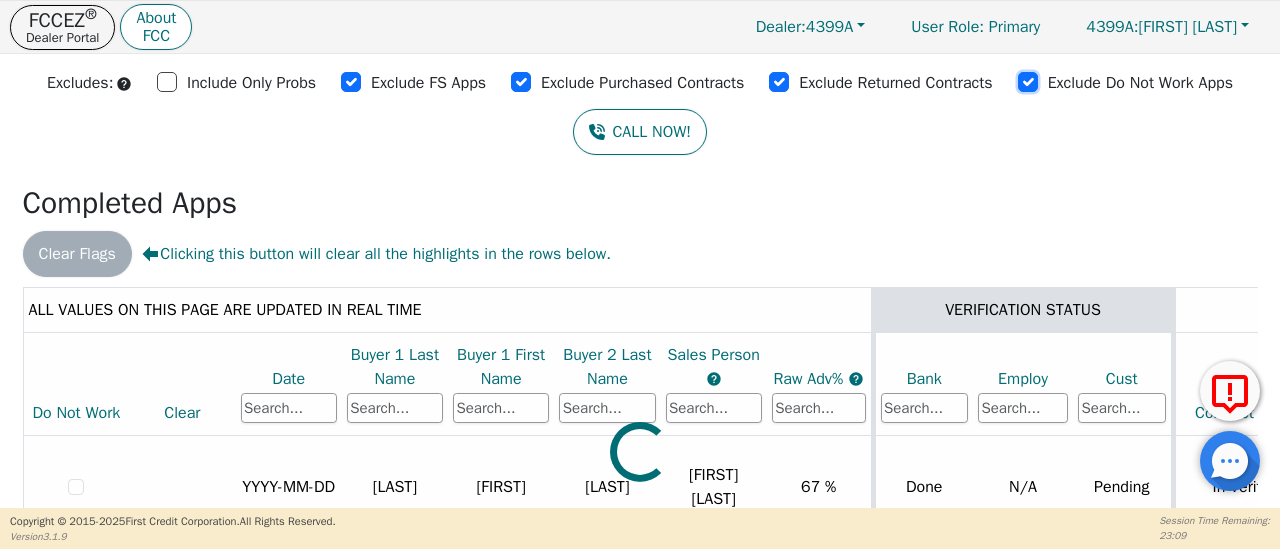 scroll, scrollTop: 206, scrollLeft: 0, axis: vertical 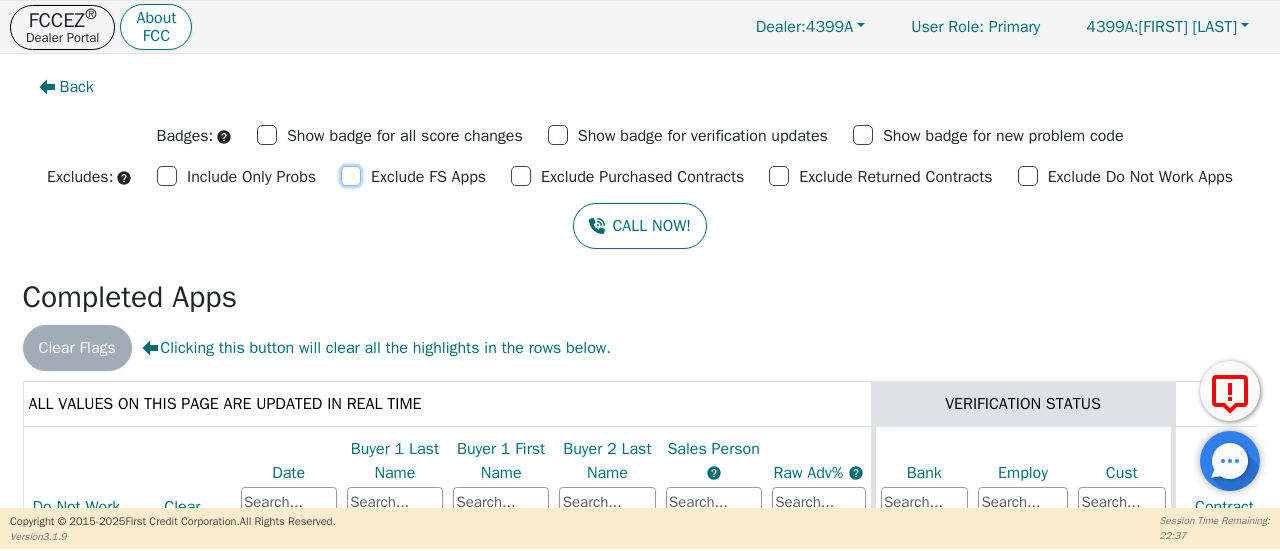 click on "Exclude FS Apps" at bounding box center [351, 176] 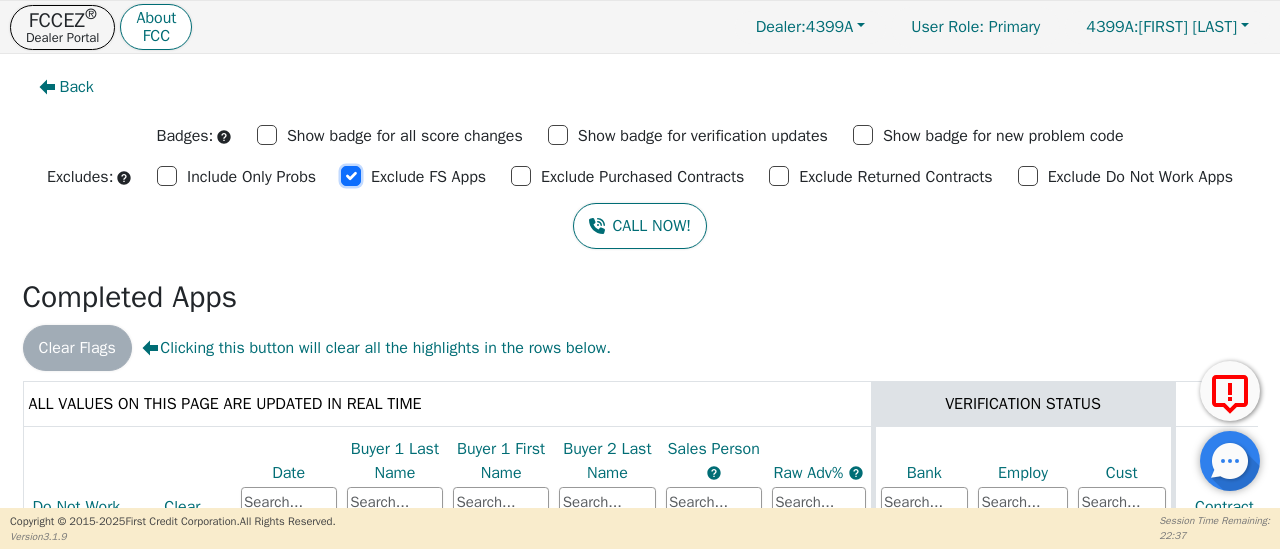 checkbox on "true" 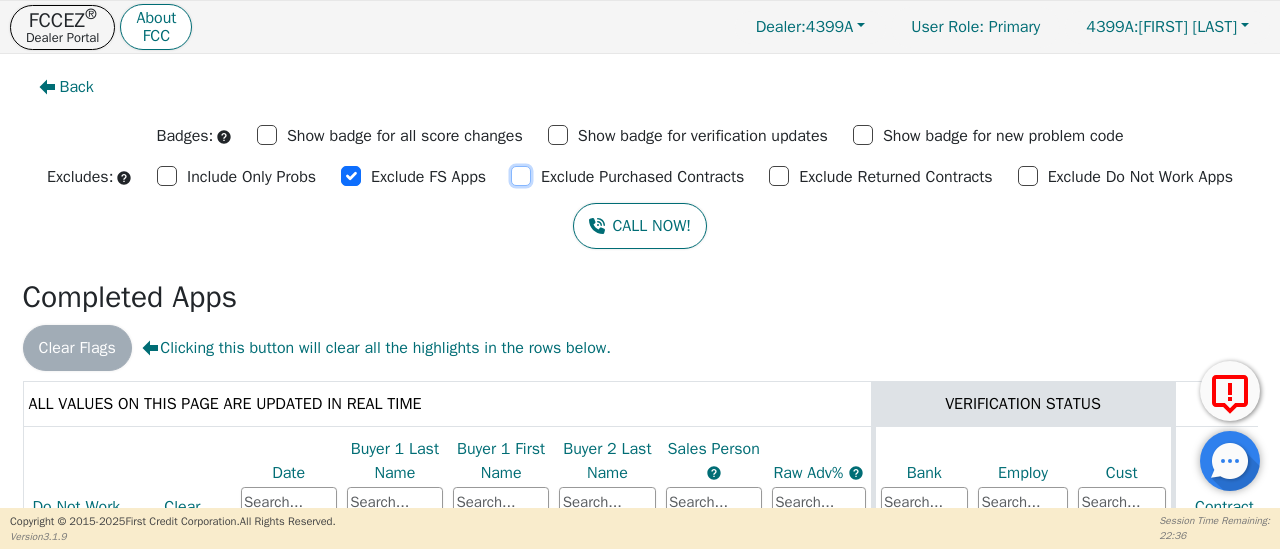 click on "Exclude Purchased Contracts" at bounding box center (521, 176) 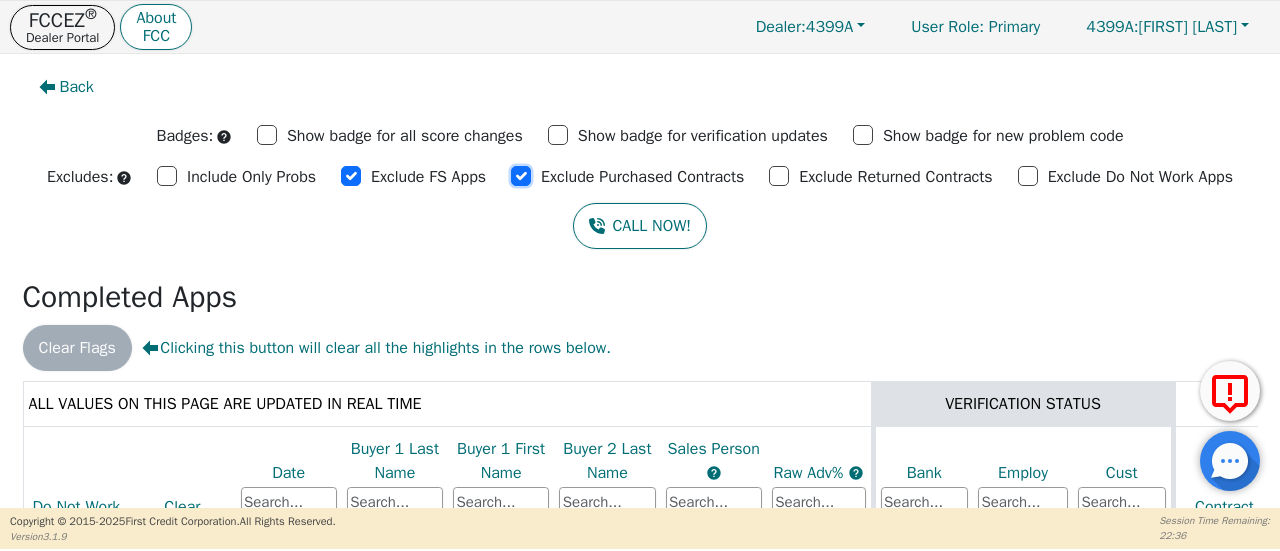 checkbox on "true" 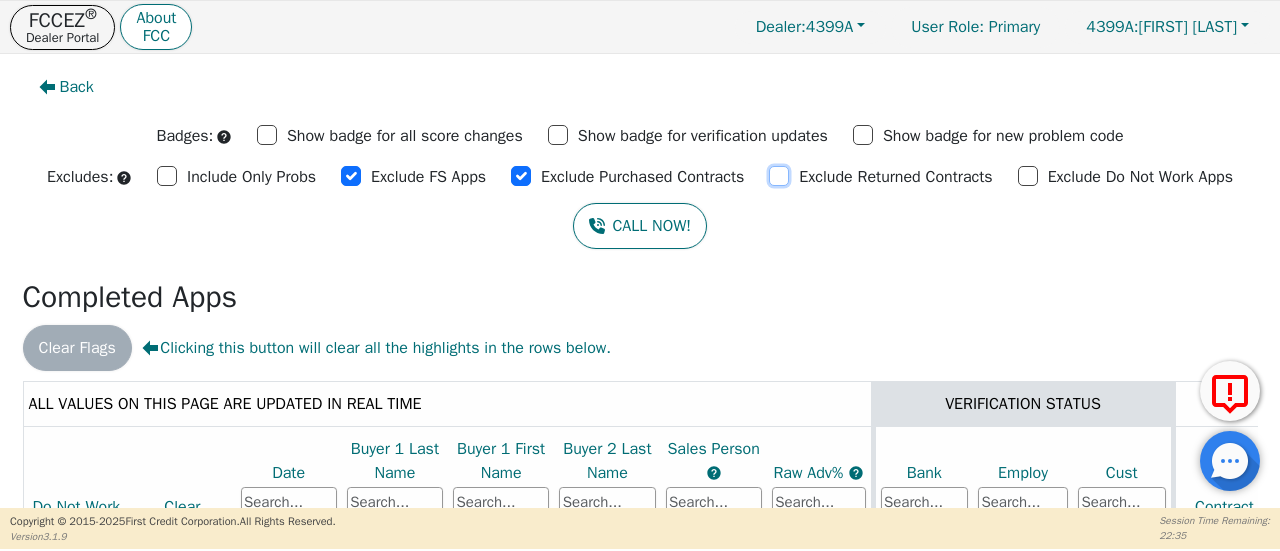 drag, startPoint x: 768, startPoint y: 176, endPoint x: 977, endPoint y: 181, distance: 209.0598 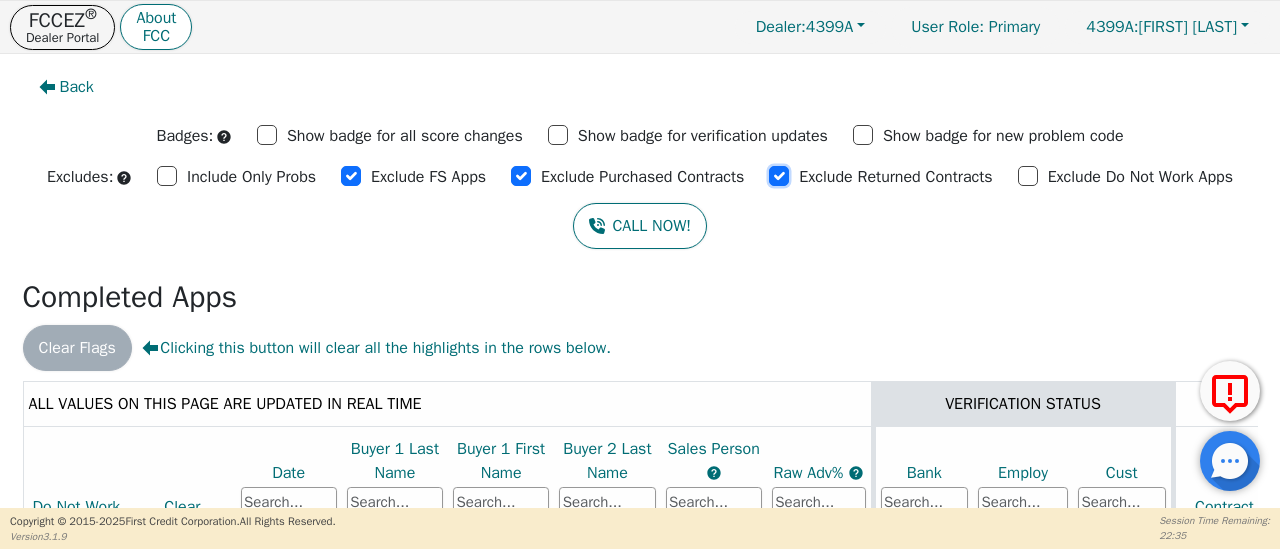 checkbox on "true" 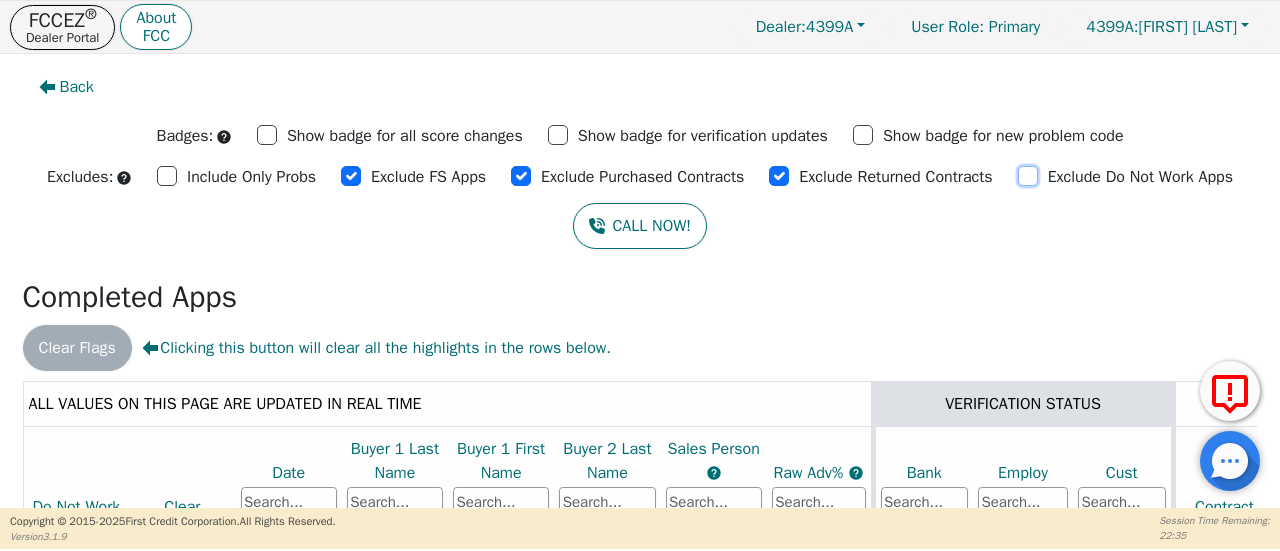 click on "Exclude Do Not Work Apps" at bounding box center (1028, 176) 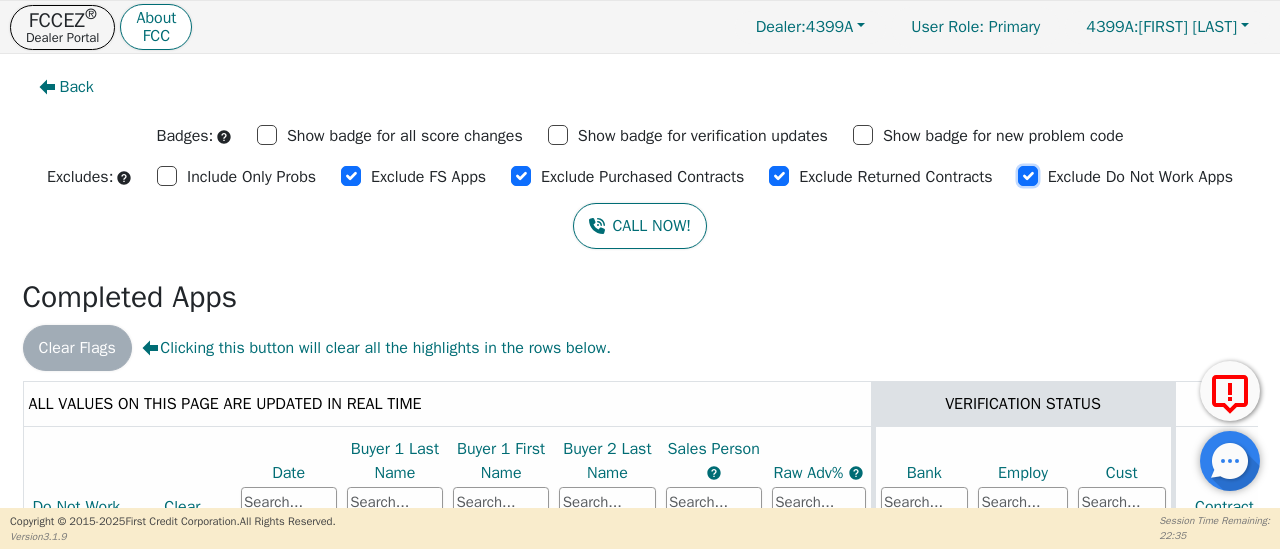 checkbox on "true" 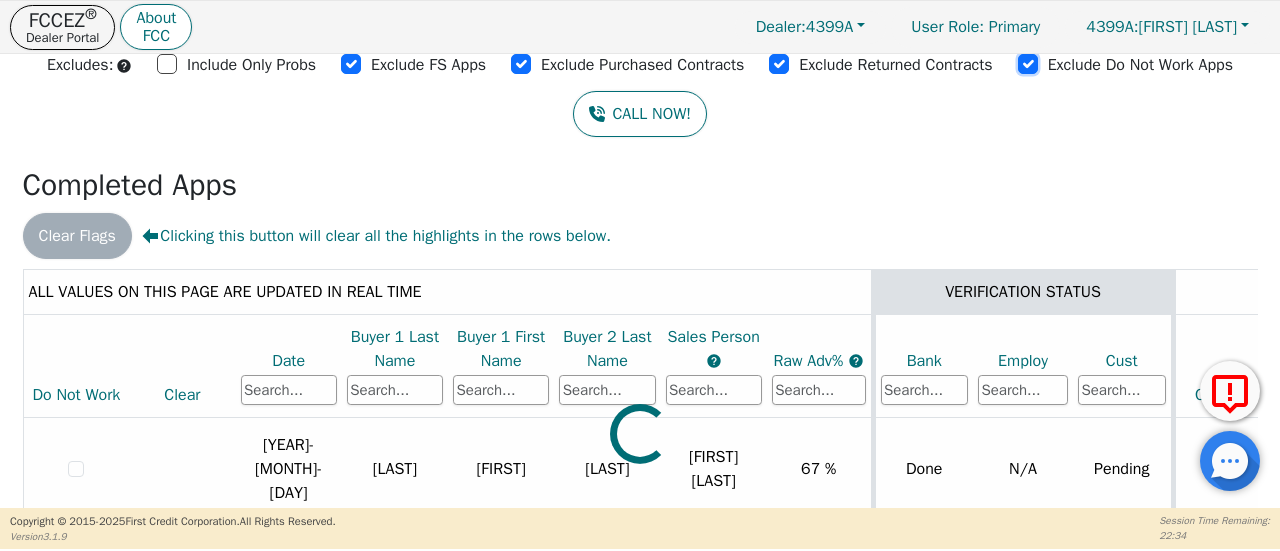 scroll, scrollTop: 206, scrollLeft: 0, axis: vertical 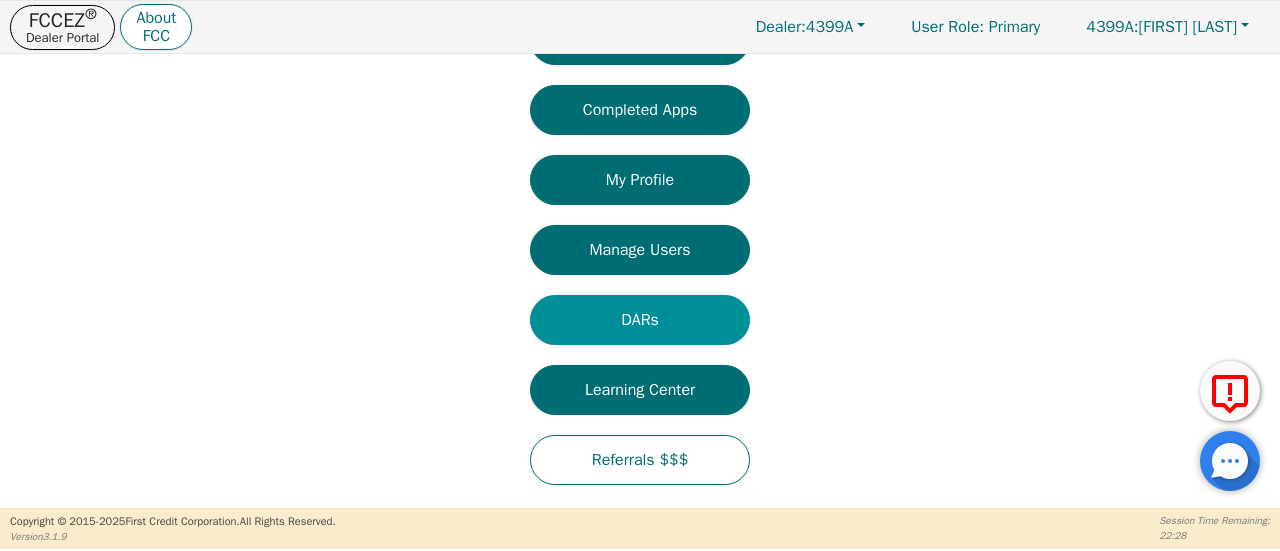 click on "DARs" at bounding box center [640, 320] 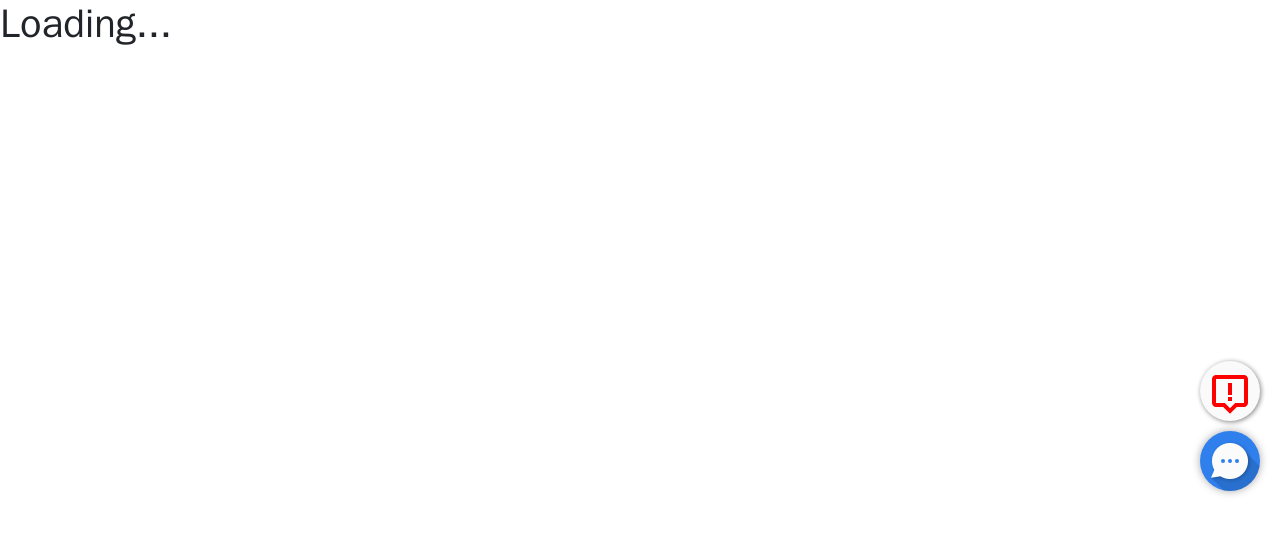 scroll, scrollTop: 0, scrollLeft: 0, axis: both 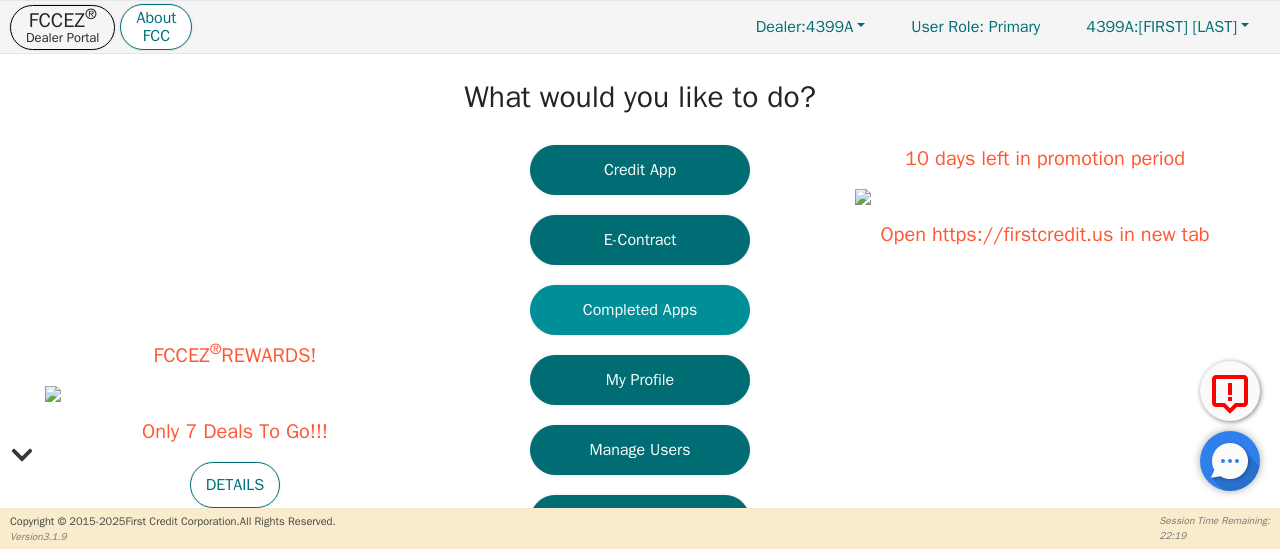 click on "Completed Apps" at bounding box center [640, 310] 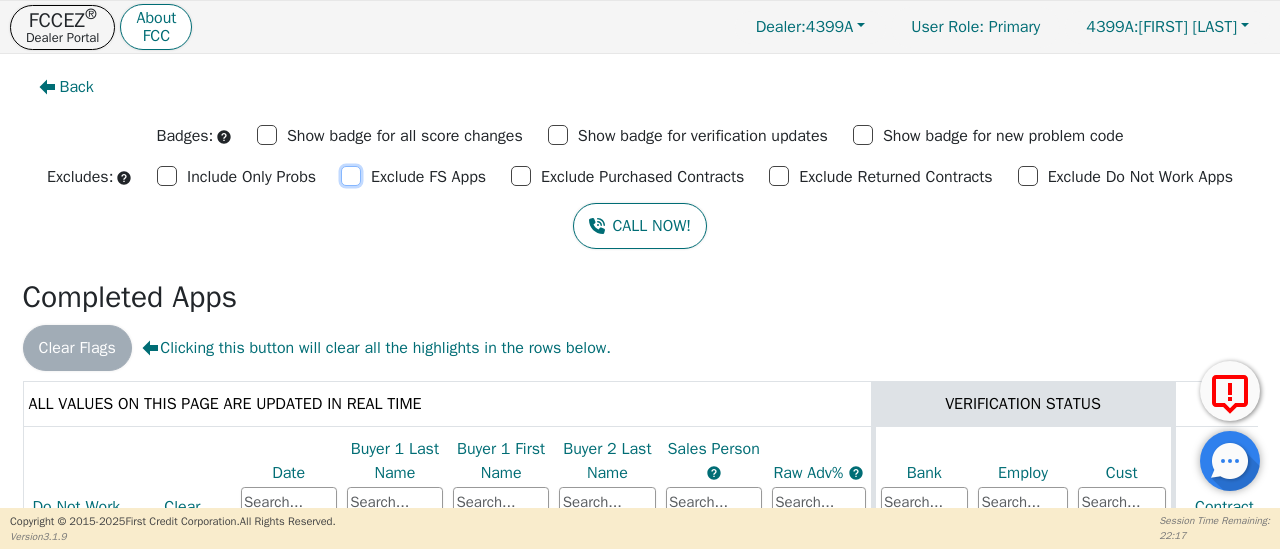 click on "Exclude FS Apps" at bounding box center [351, 176] 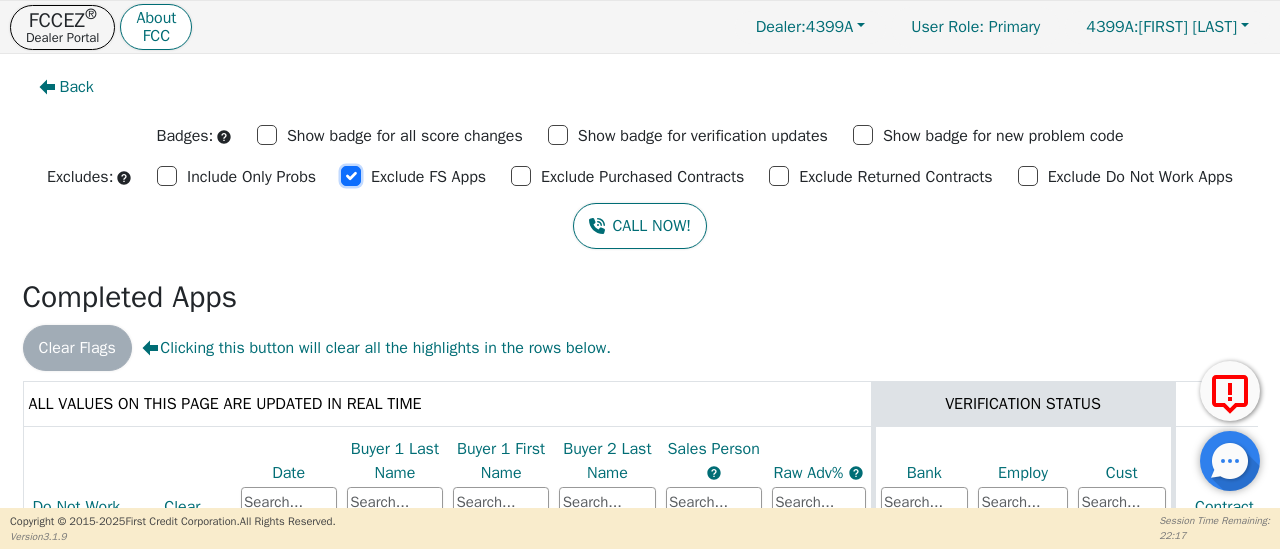 checkbox on "true" 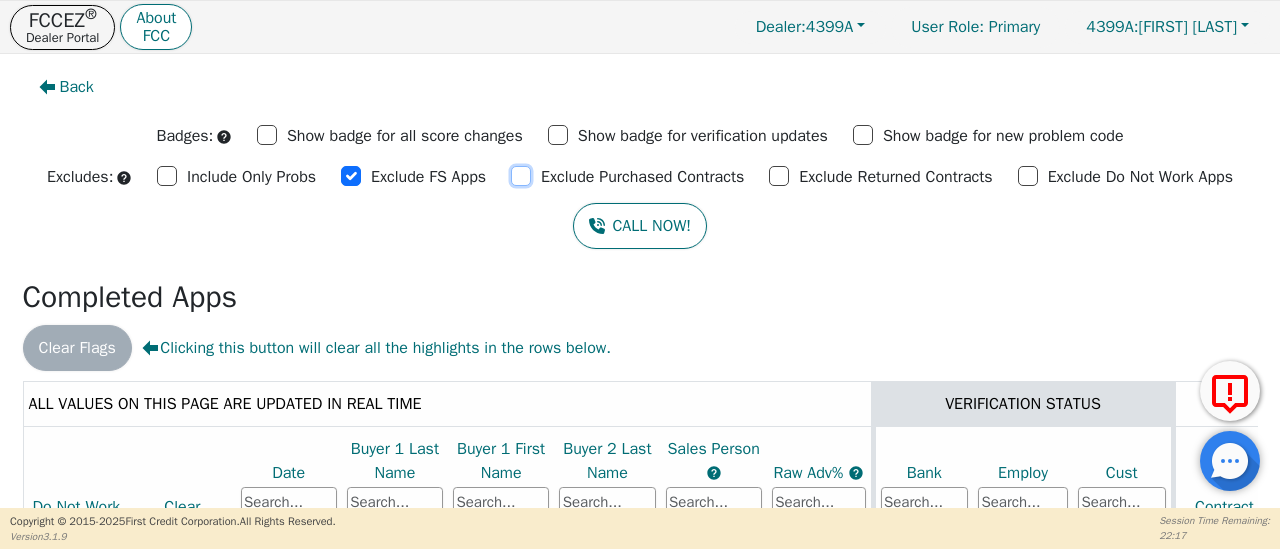 click on "Exclude Purchased Contracts" at bounding box center [521, 176] 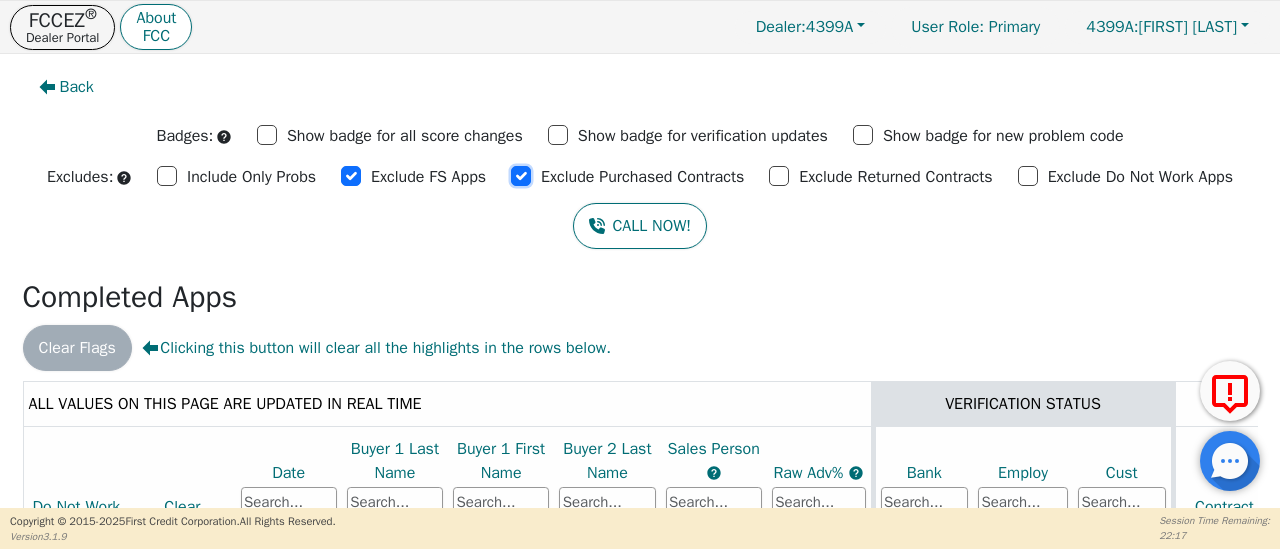 checkbox on "true" 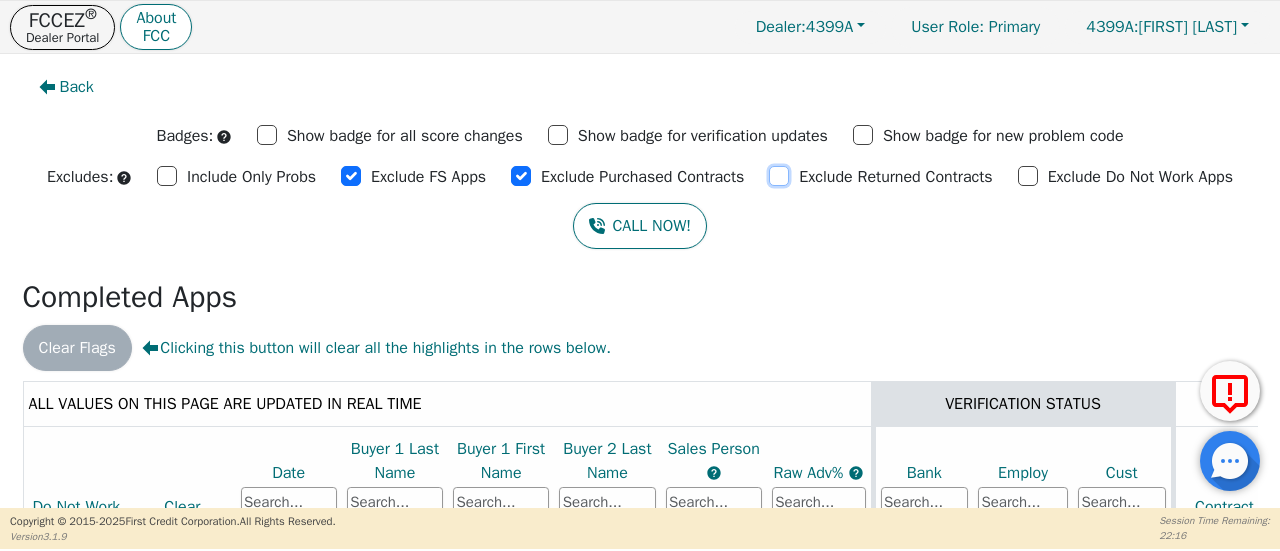 drag, startPoint x: 773, startPoint y: 178, endPoint x: 951, endPoint y: 197, distance: 179.01117 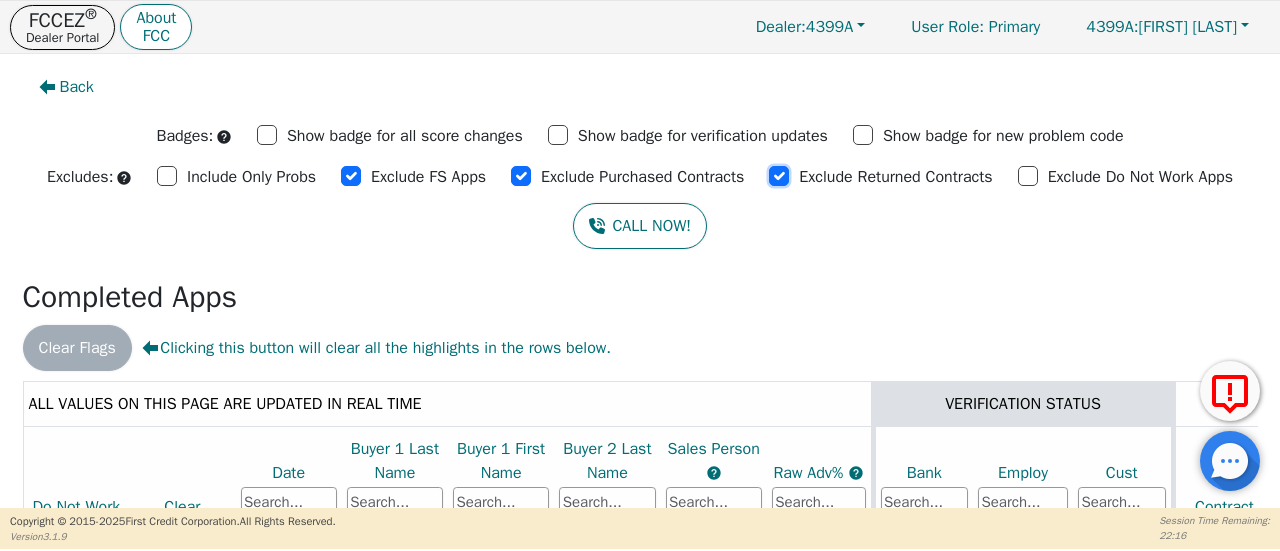 checkbox on "true" 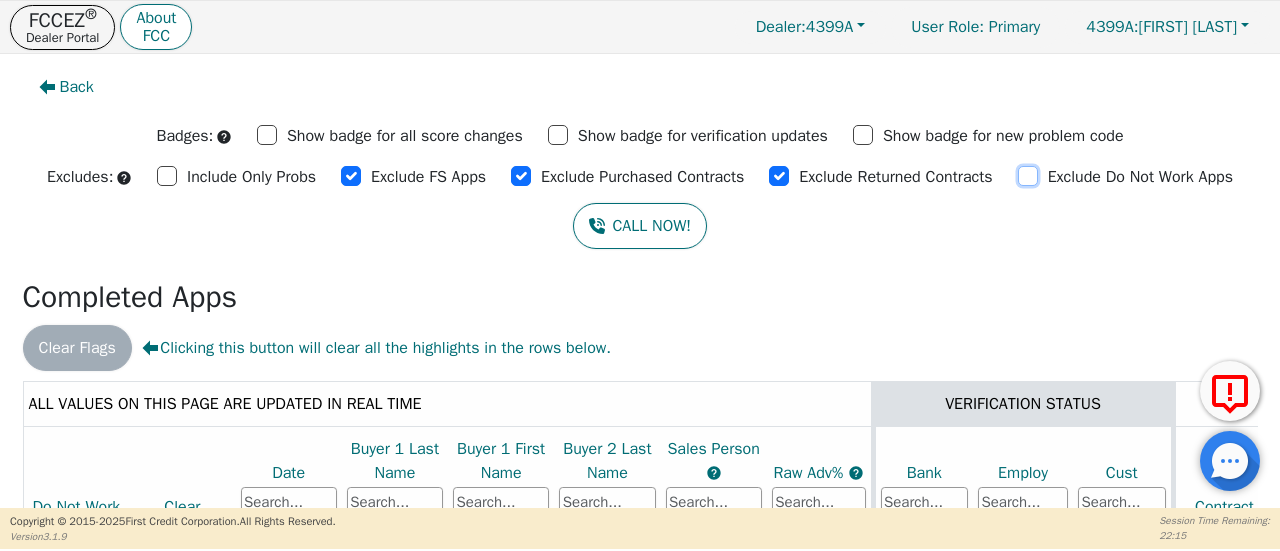 click on "Exclude Do Not Work Apps" at bounding box center [1028, 176] 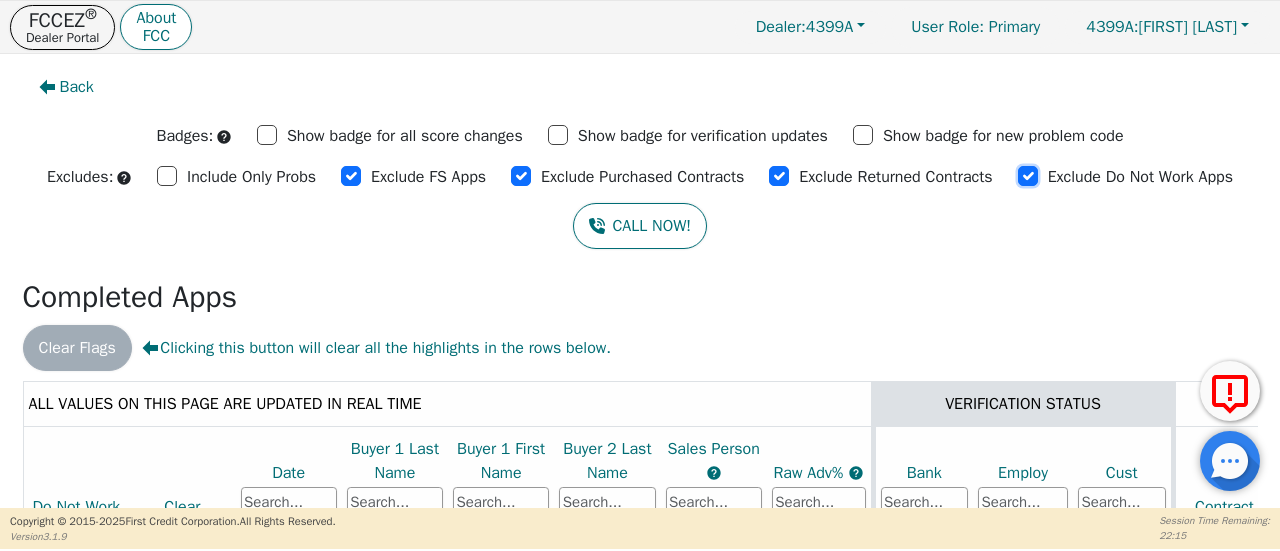 checkbox on "true" 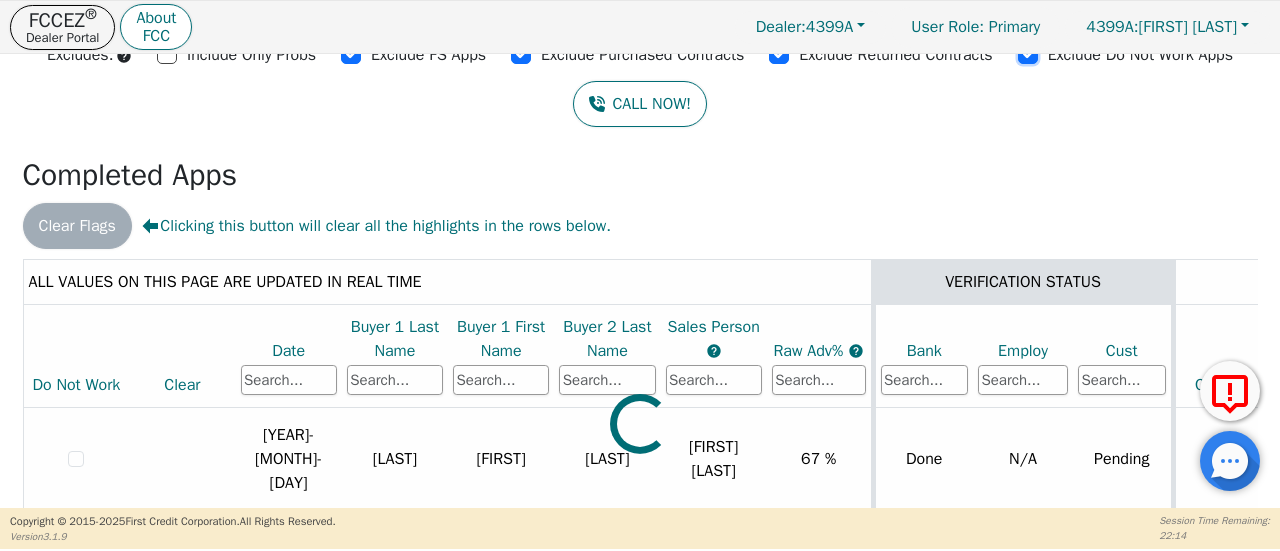 scroll, scrollTop: 206, scrollLeft: 0, axis: vertical 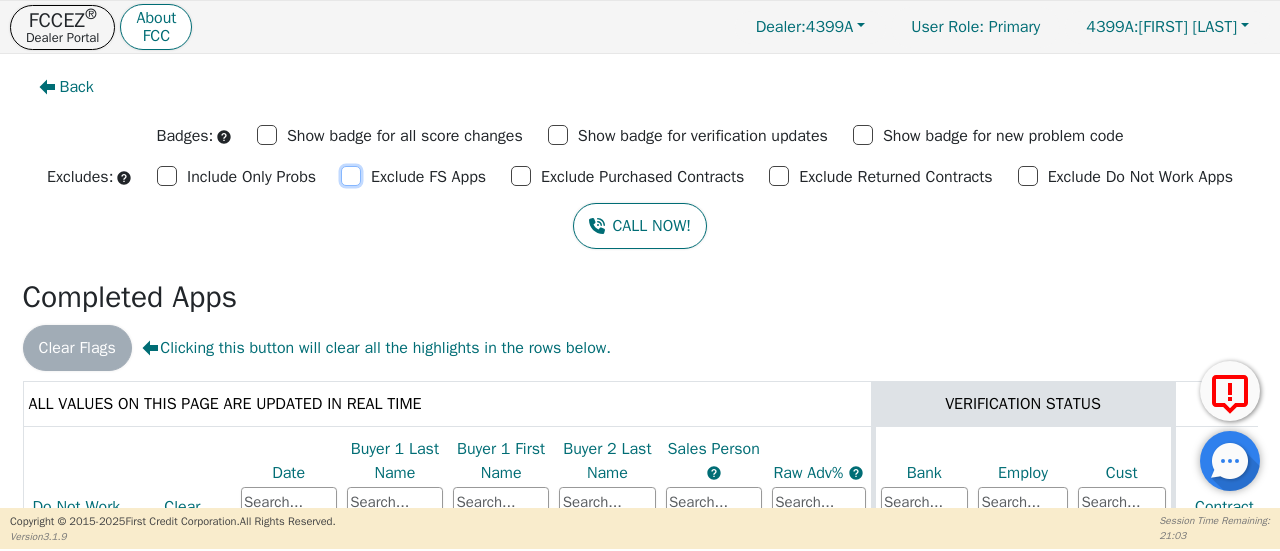 drag, startPoint x: 333, startPoint y: 177, endPoint x: 480, endPoint y: 179, distance: 147.01361 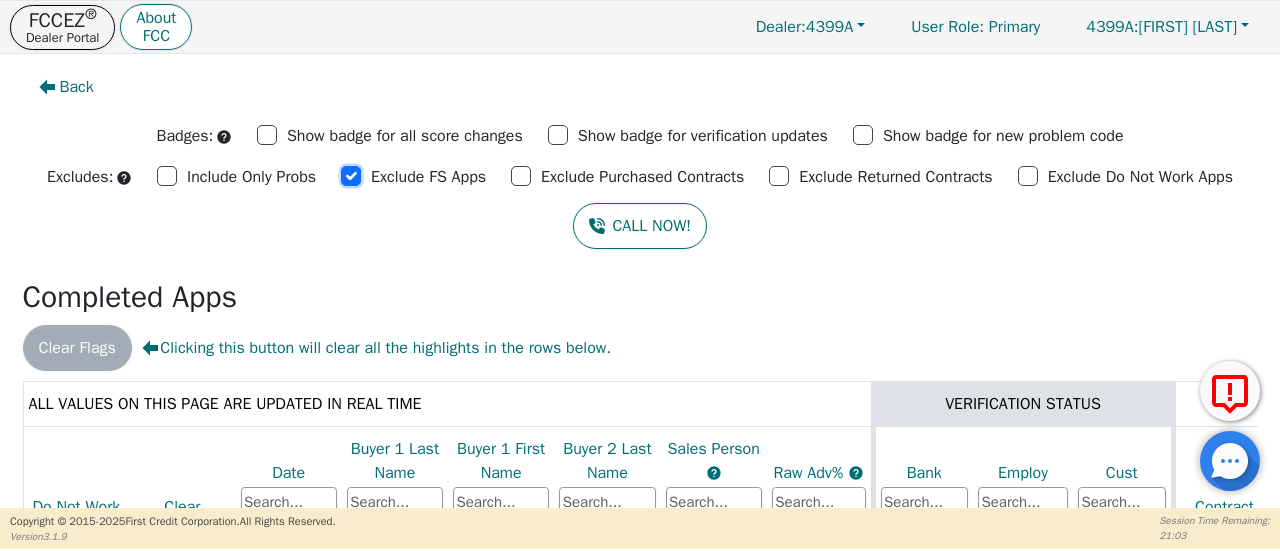 checkbox on "true" 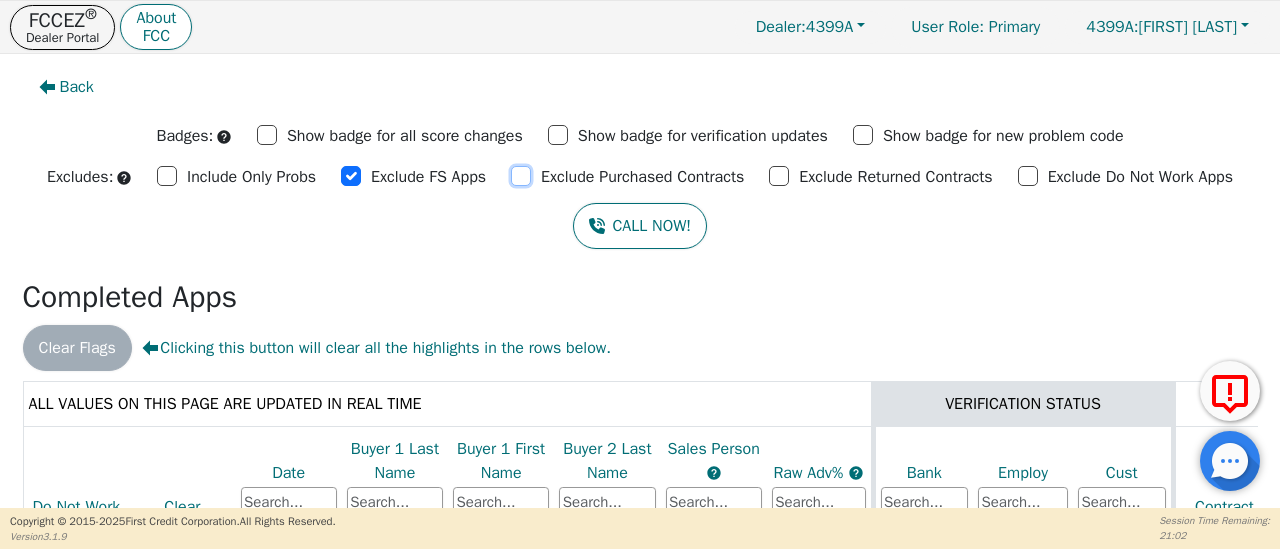 click on "Exclude Purchased Contracts" at bounding box center [521, 176] 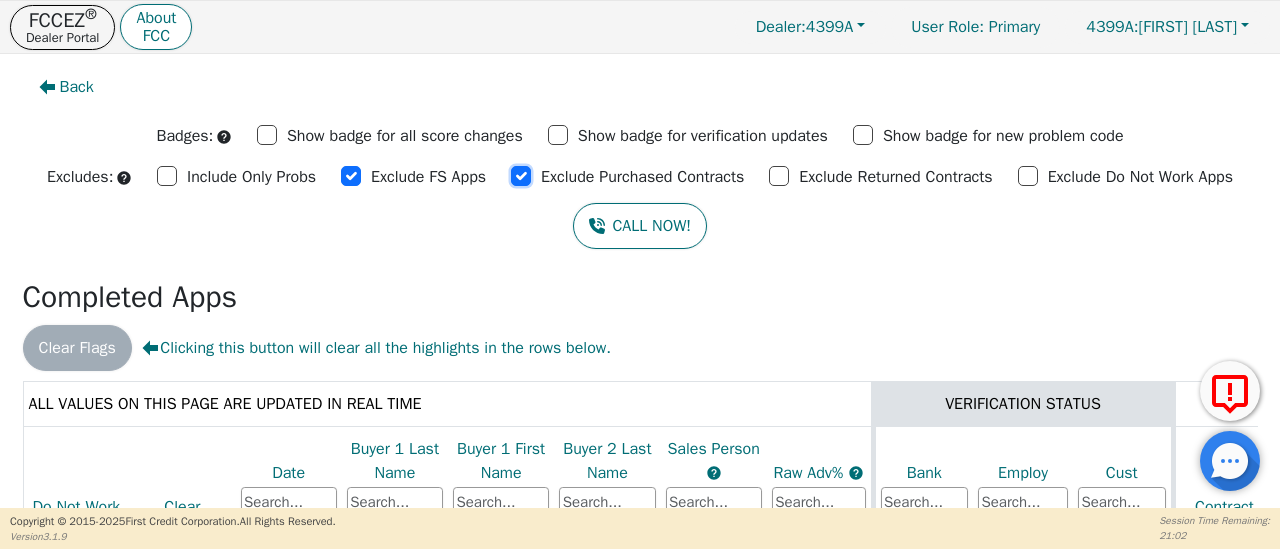 checkbox on "true" 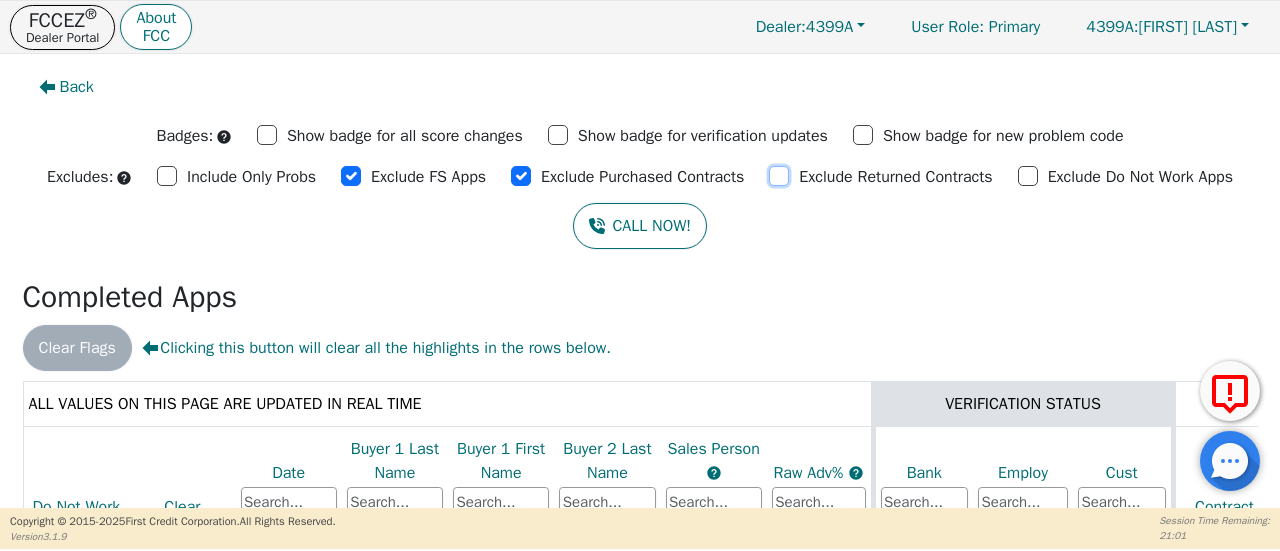 click on "Exclude Returned Contracts" at bounding box center [779, 176] 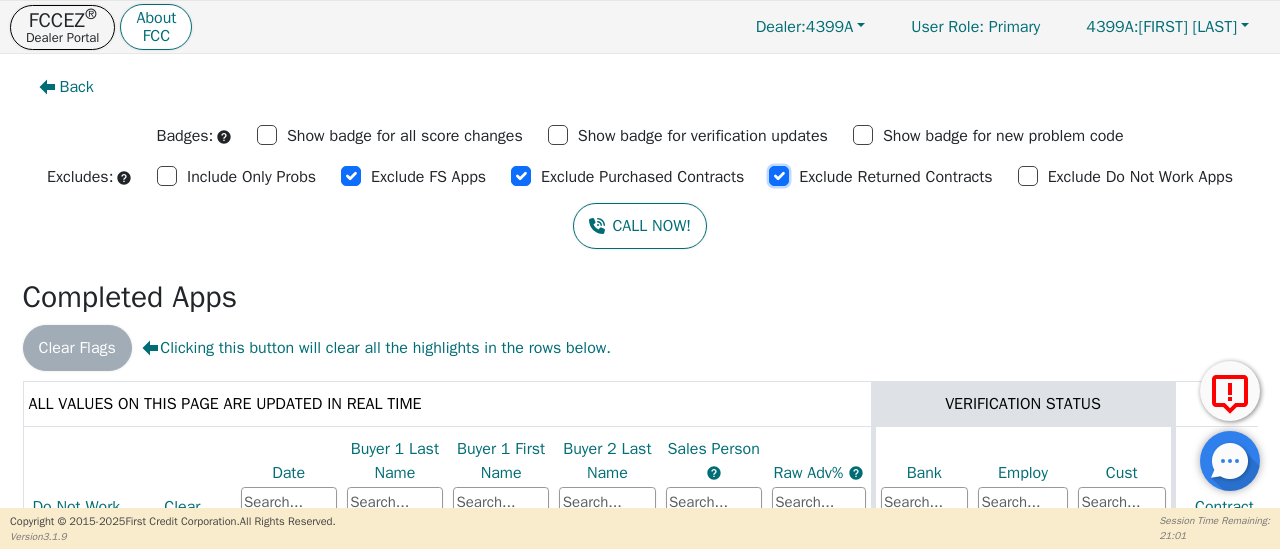 checkbox on "true" 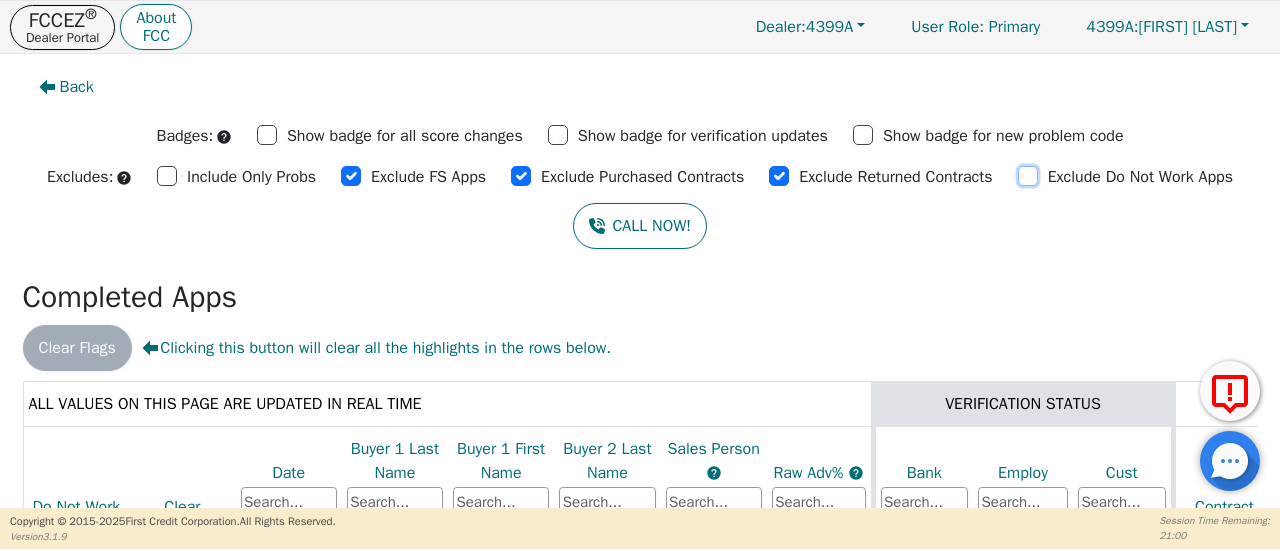 click on "Exclude Do Not Work Apps" at bounding box center [1028, 176] 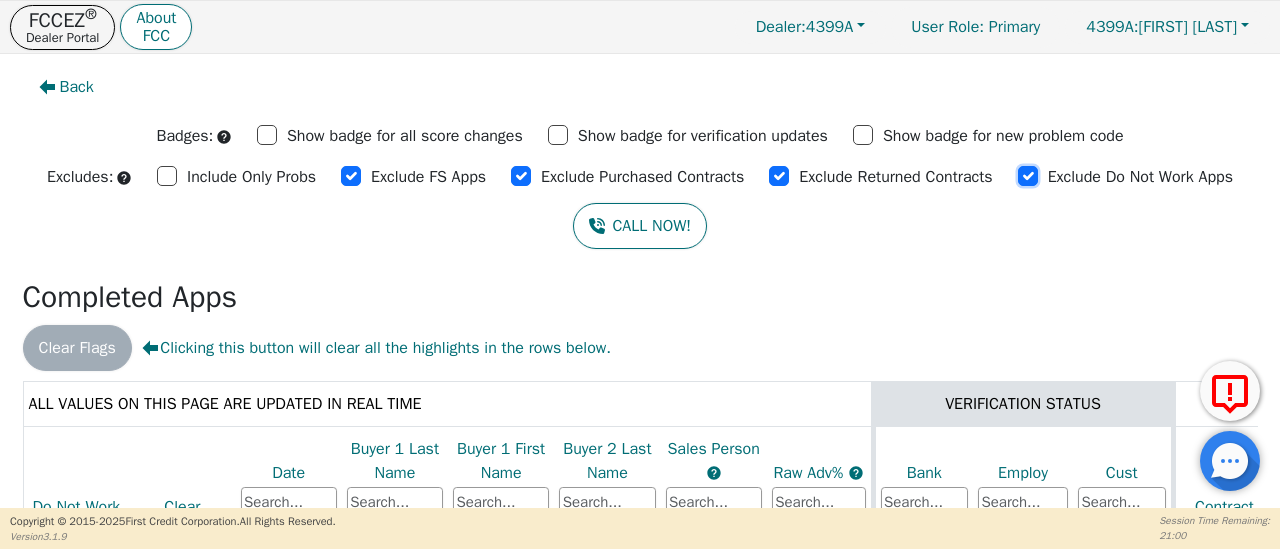checkbox on "true" 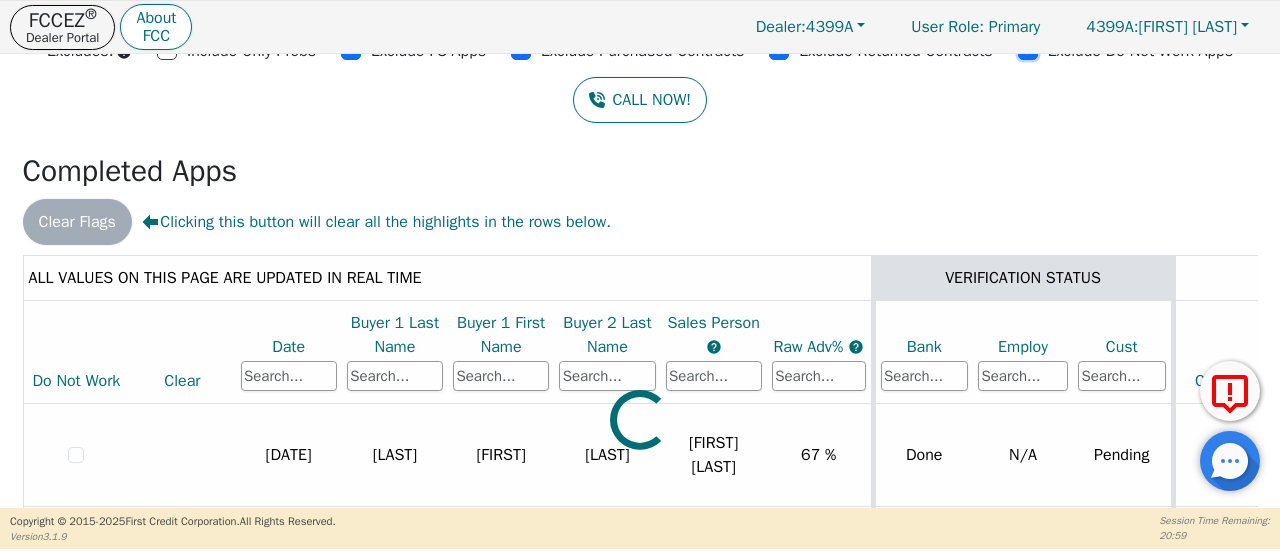 scroll, scrollTop: 206, scrollLeft: 0, axis: vertical 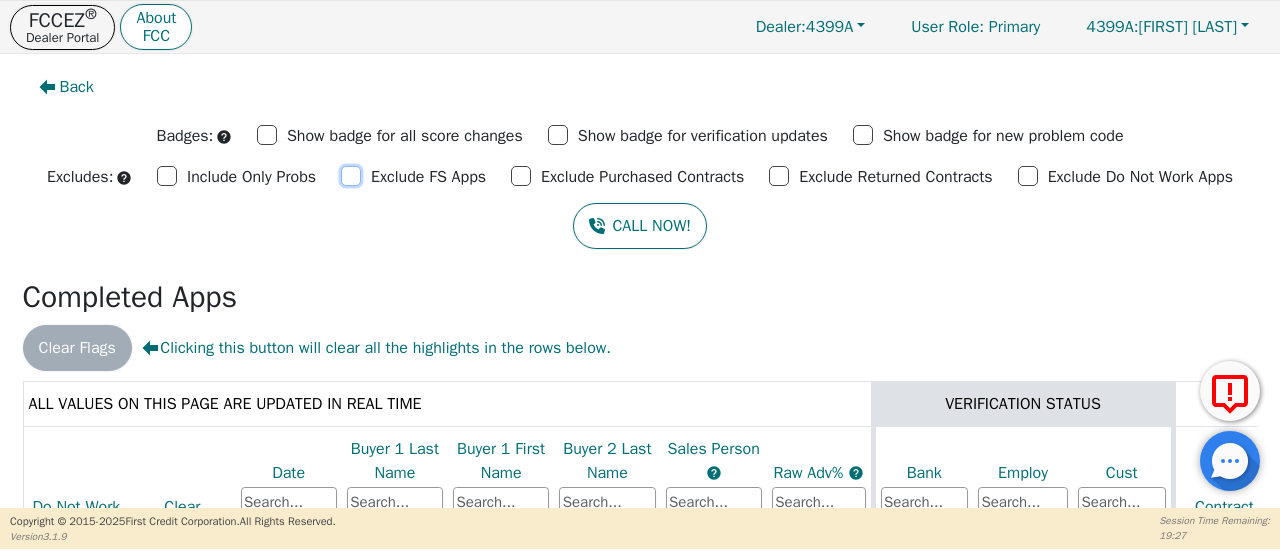 click on "Exclude FS Apps" at bounding box center (351, 176) 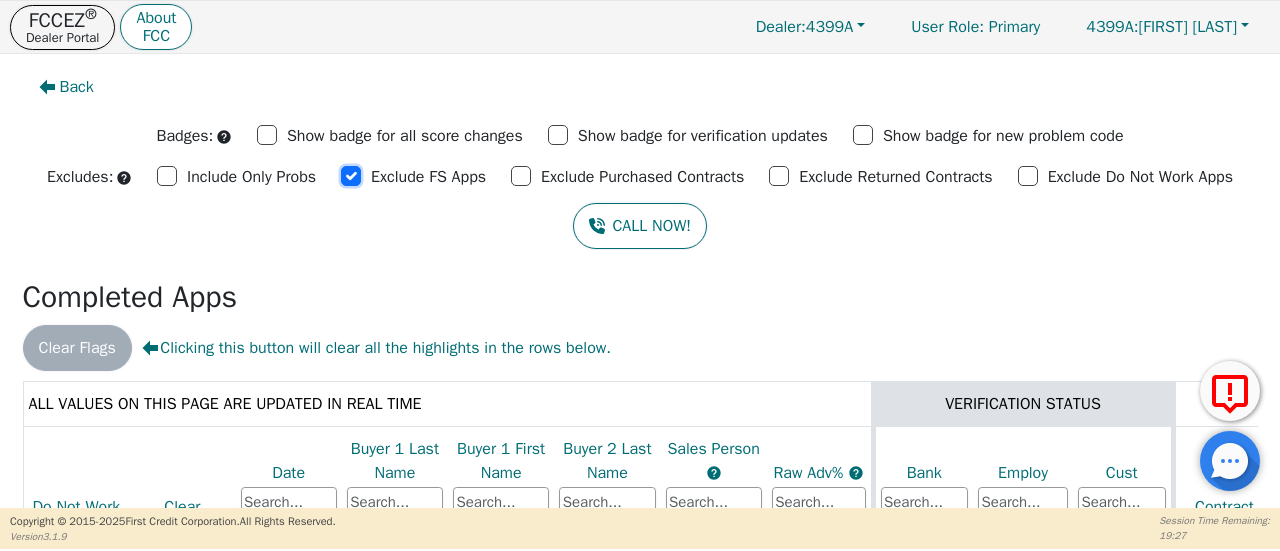 checkbox on "true" 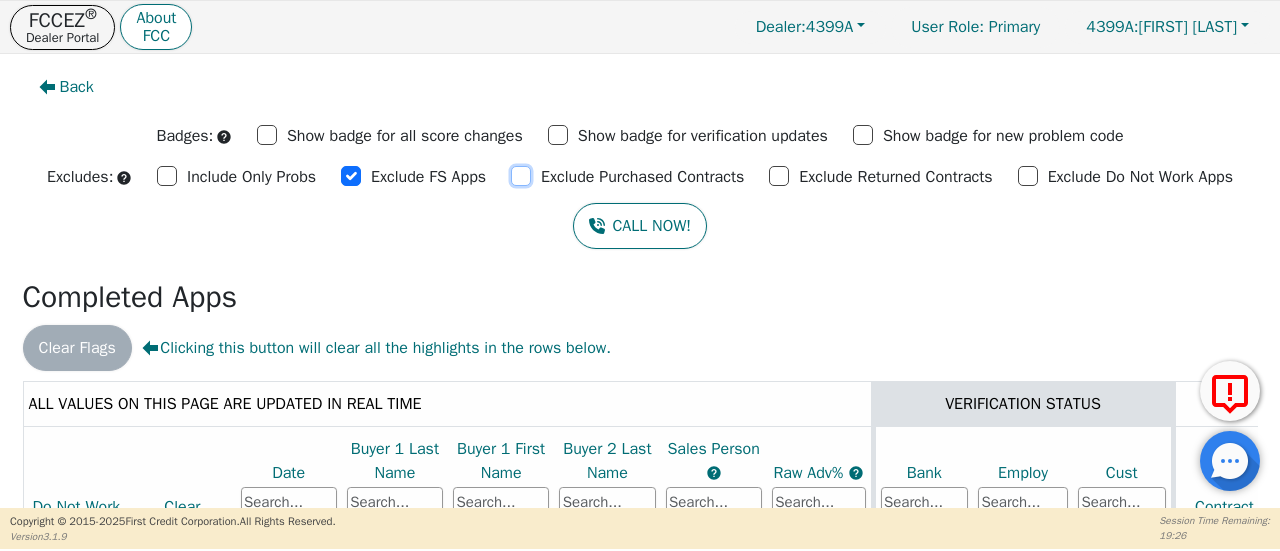 drag, startPoint x: 509, startPoint y: 179, endPoint x: 520, endPoint y: 179, distance: 11 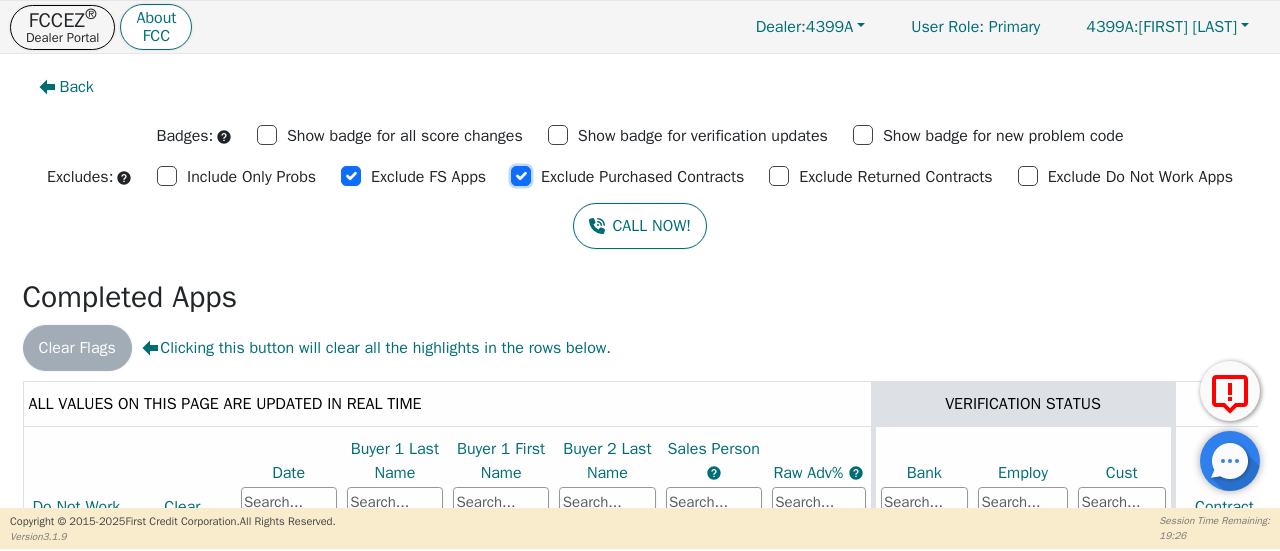 checkbox on "true" 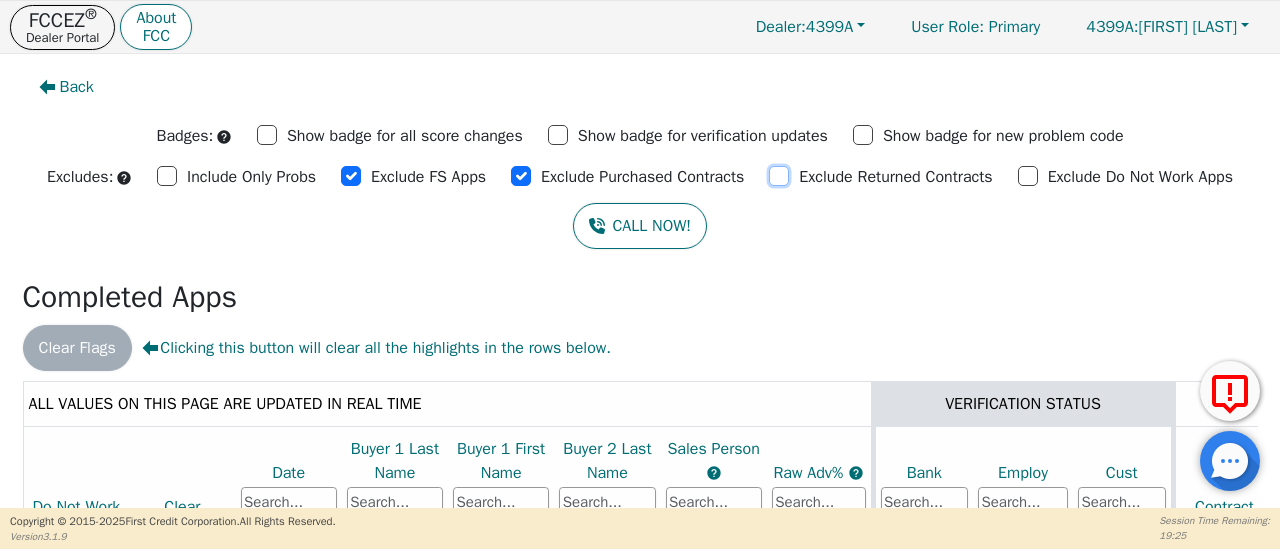 drag, startPoint x: 770, startPoint y: 171, endPoint x: 797, endPoint y: 171, distance: 27 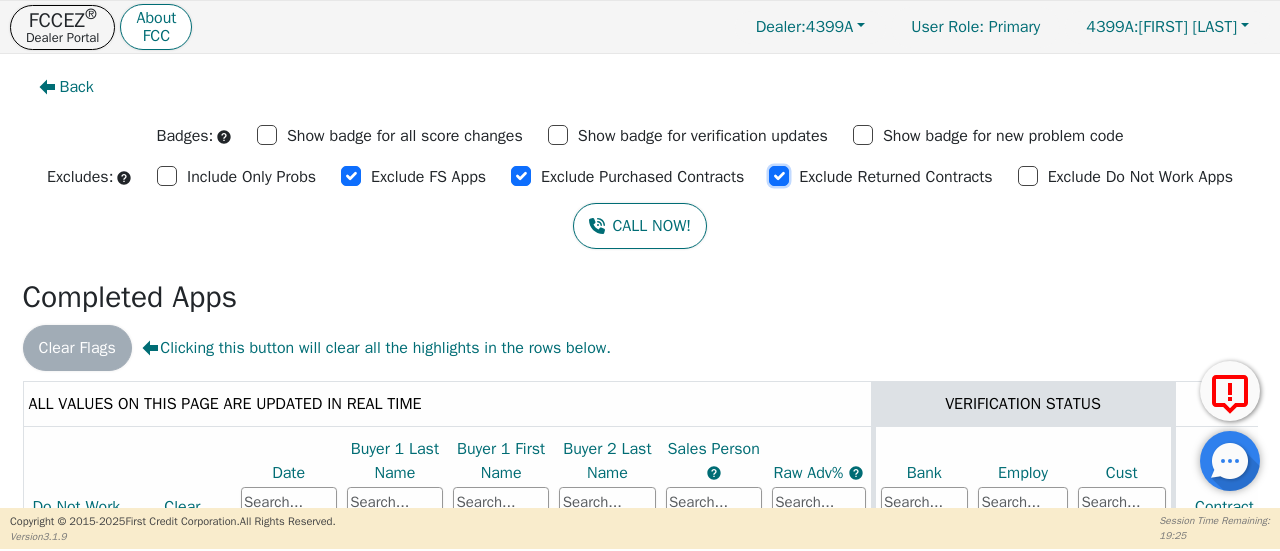 checkbox on "true" 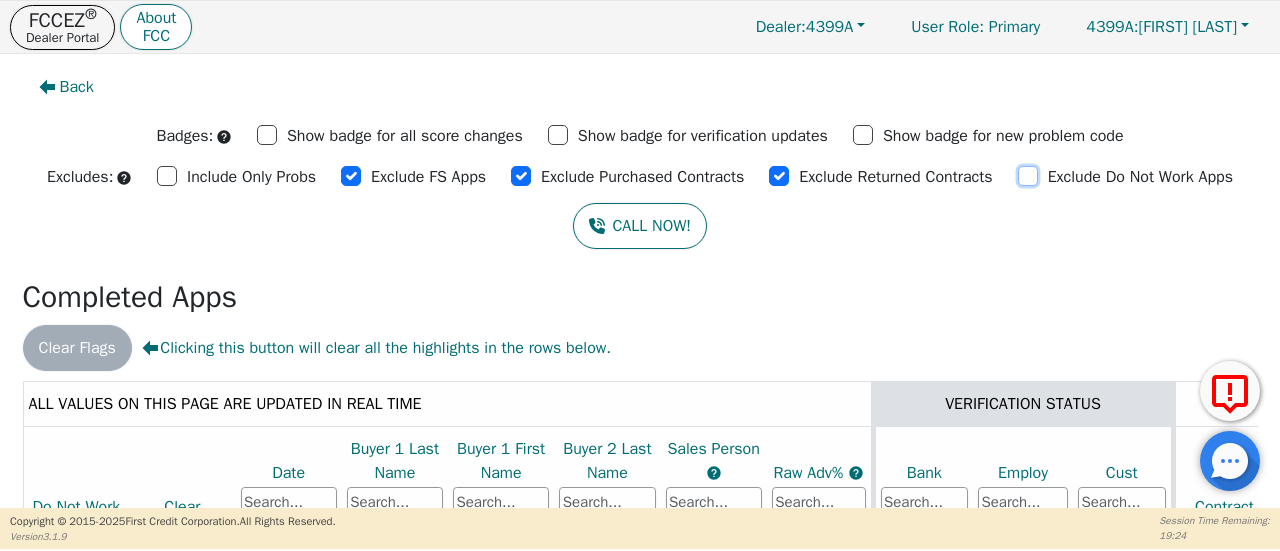 click on "Exclude Do Not Work Apps" at bounding box center [1028, 176] 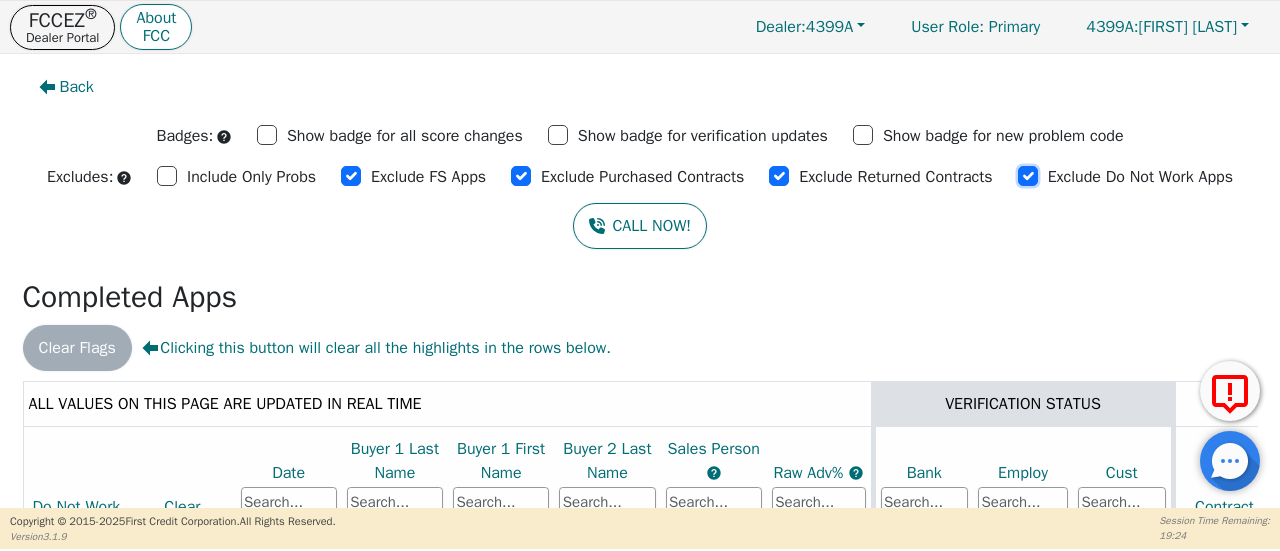 checkbox on "true" 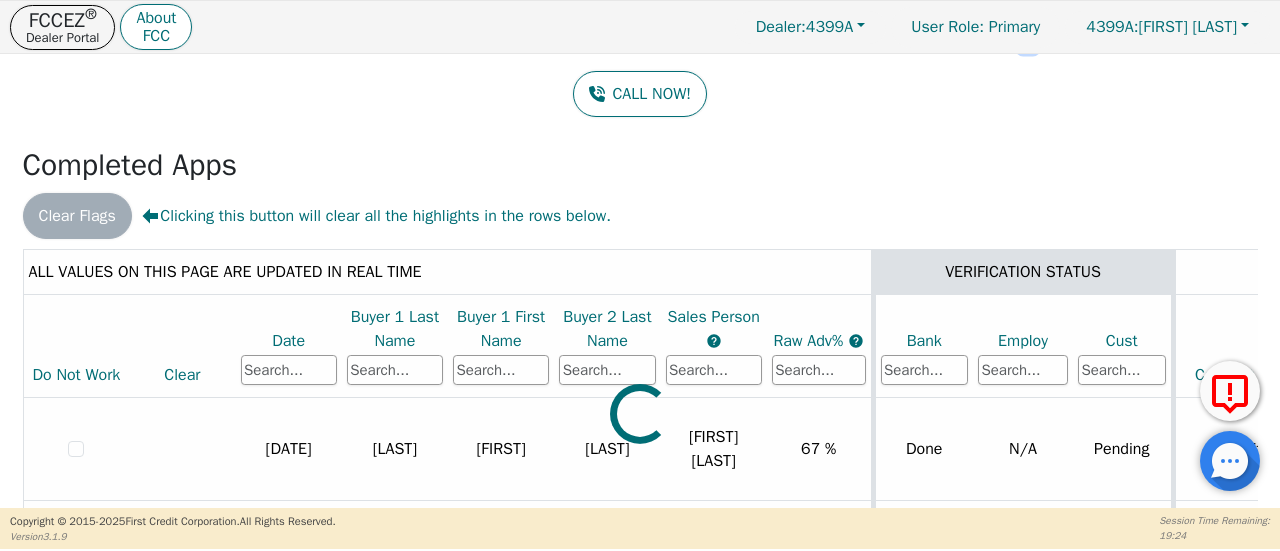scroll, scrollTop: 206, scrollLeft: 0, axis: vertical 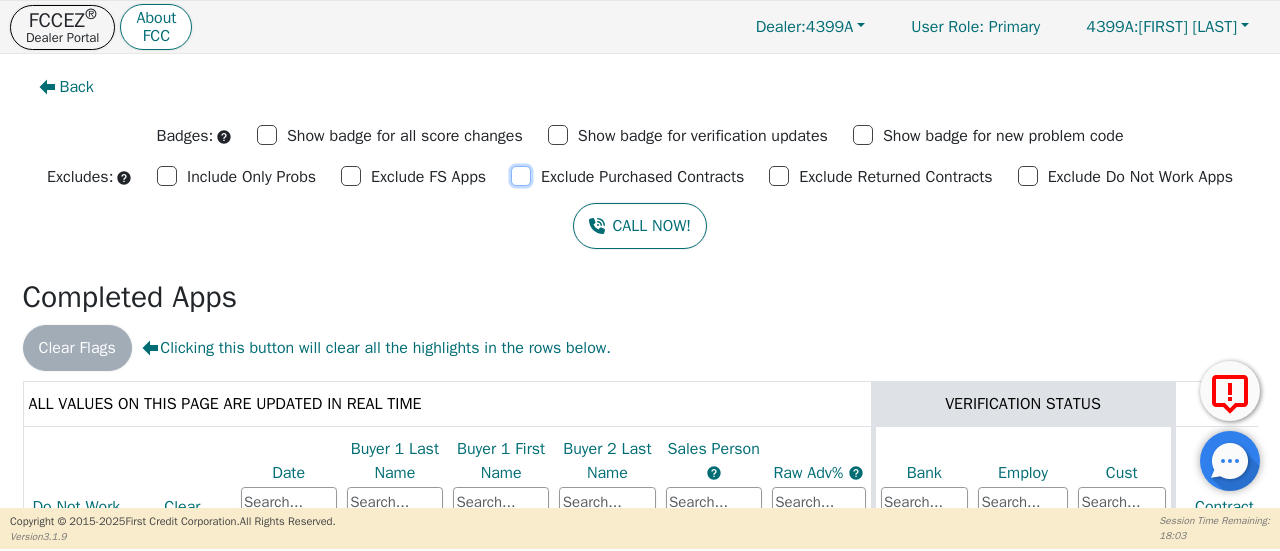 click on "Exclude Purchased Contracts" at bounding box center (521, 176) 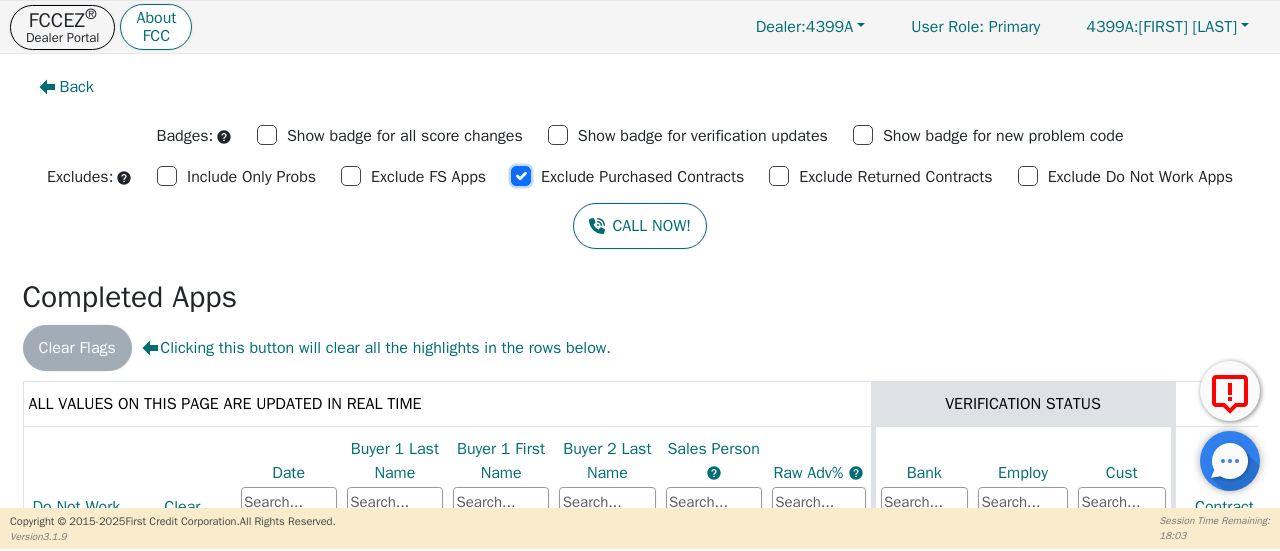 checkbox on "true" 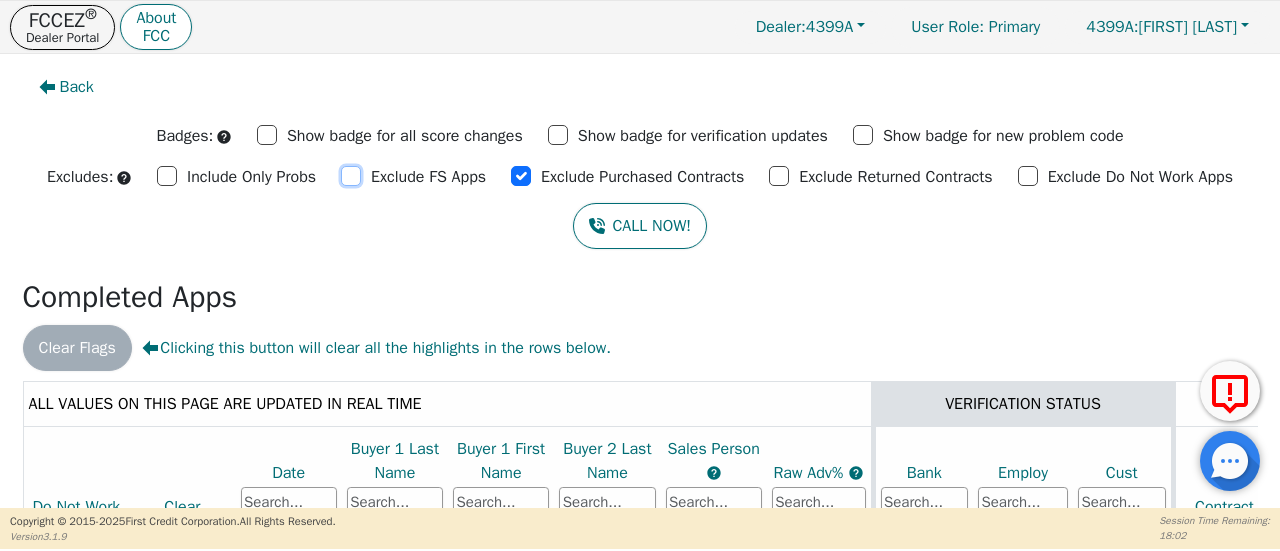 click on "Exclude FS Apps" at bounding box center (351, 176) 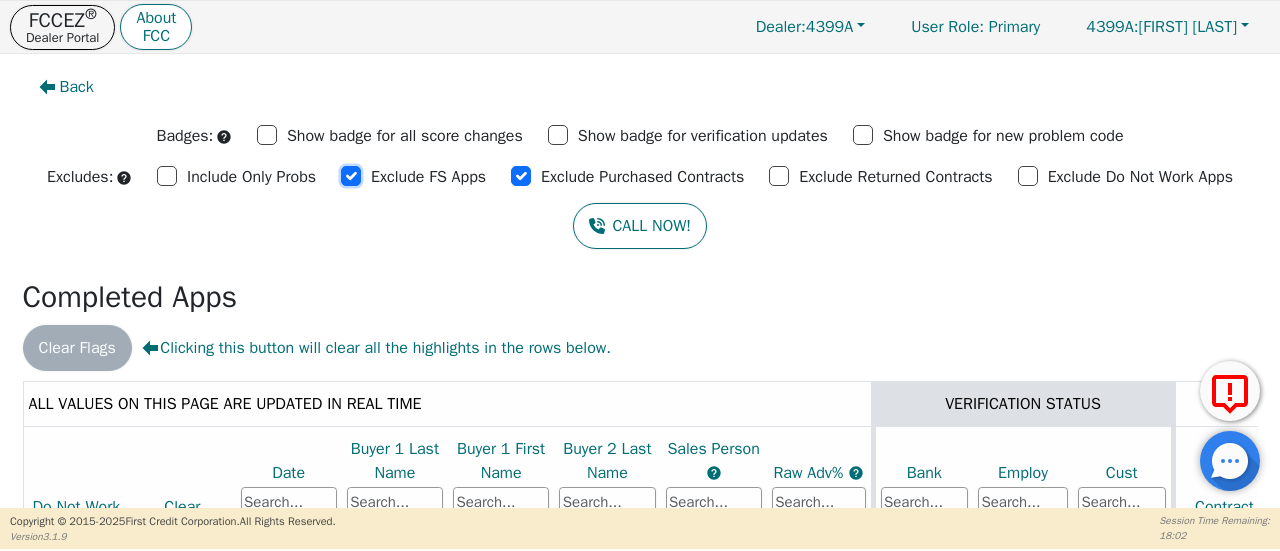 checkbox on "true" 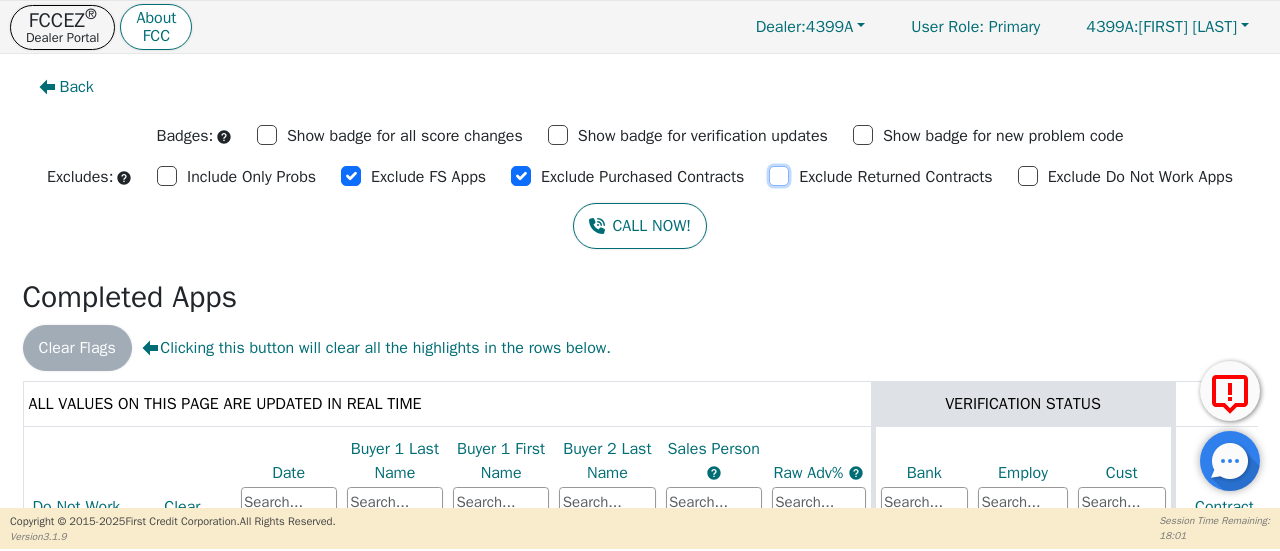 click on "Exclude Returned Contracts" at bounding box center [779, 176] 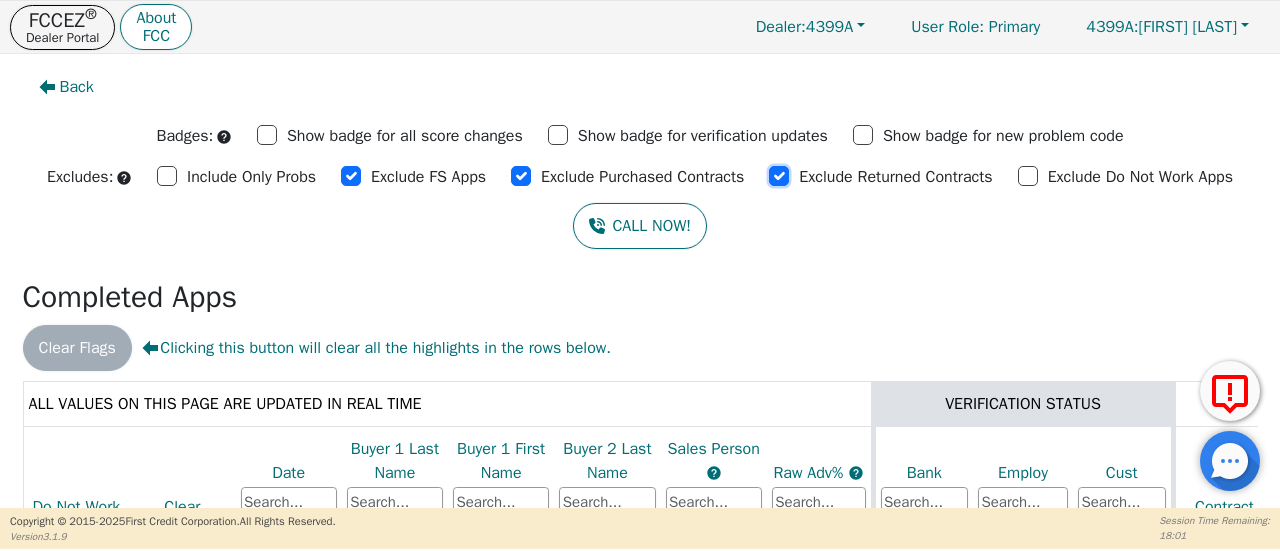 checkbox on "true" 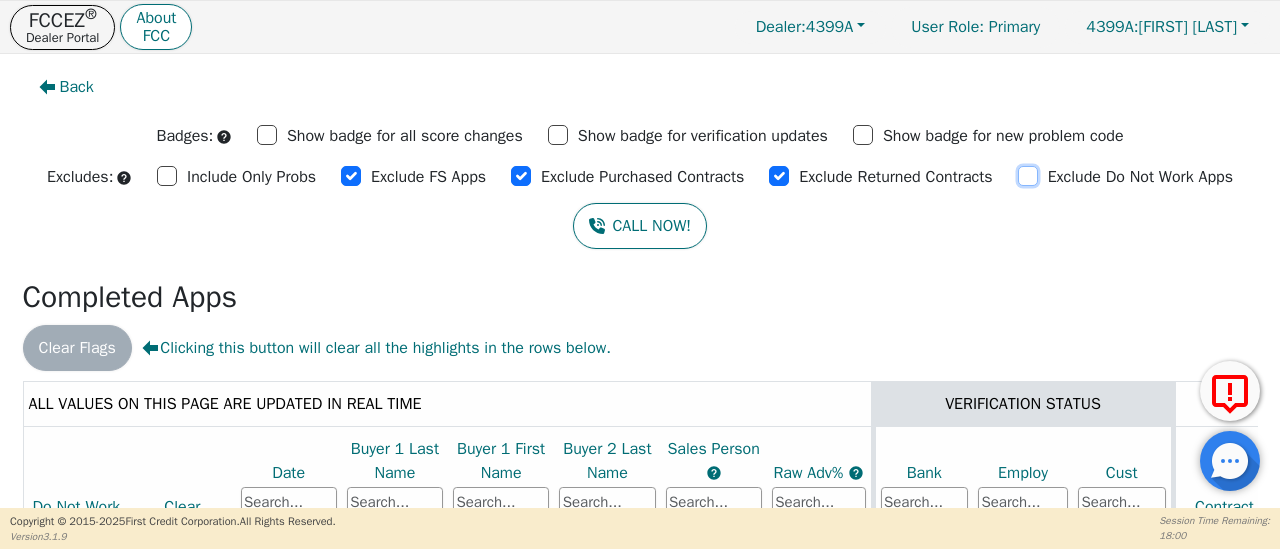 click on "Exclude Do Not Work Apps" at bounding box center [1028, 176] 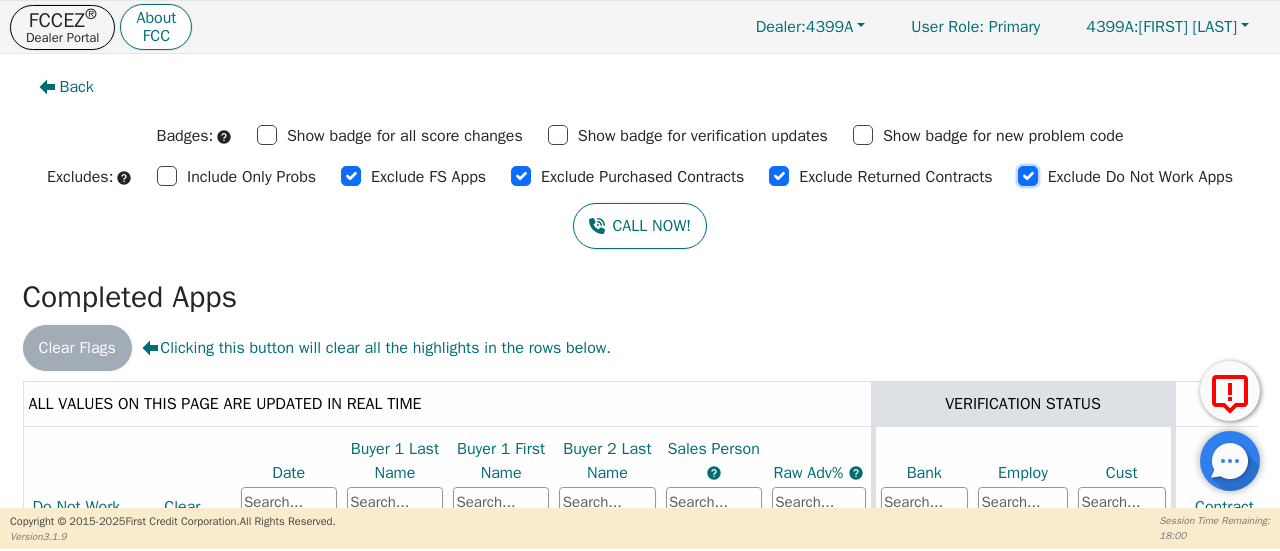 checkbox on "true" 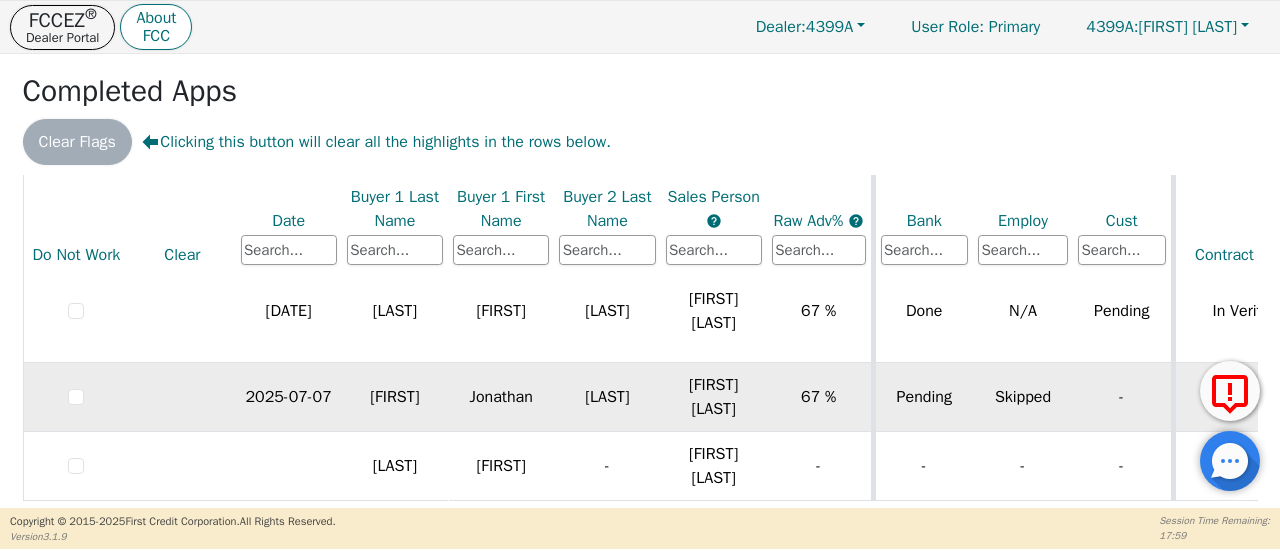 scroll, scrollTop: 94, scrollLeft: 0, axis: vertical 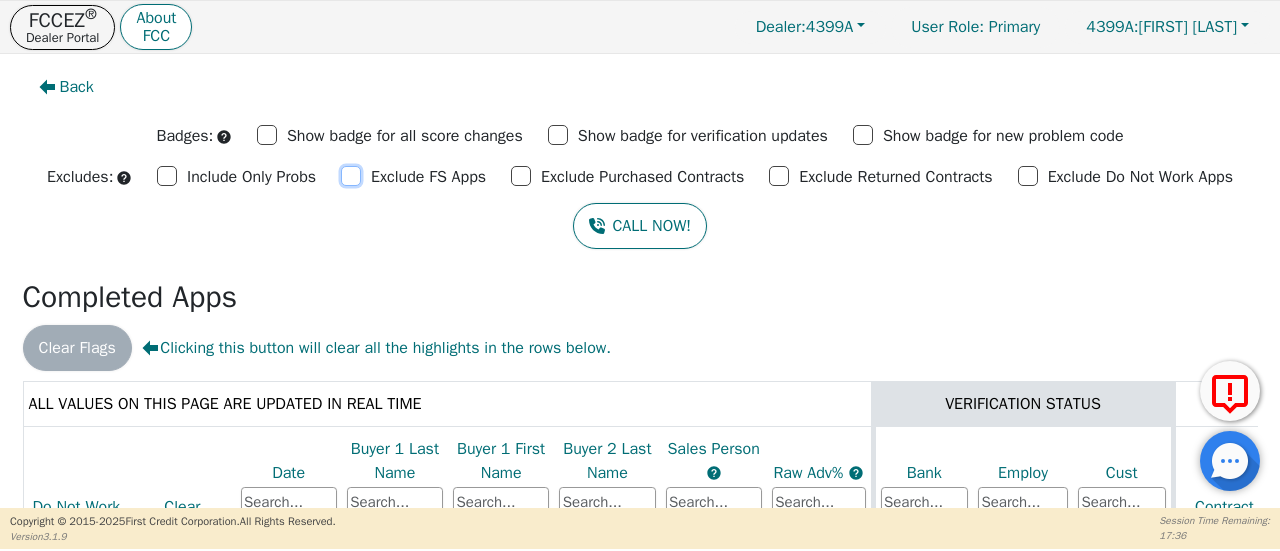 click on "Exclude FS Apps" at bounding box center [351, 176] 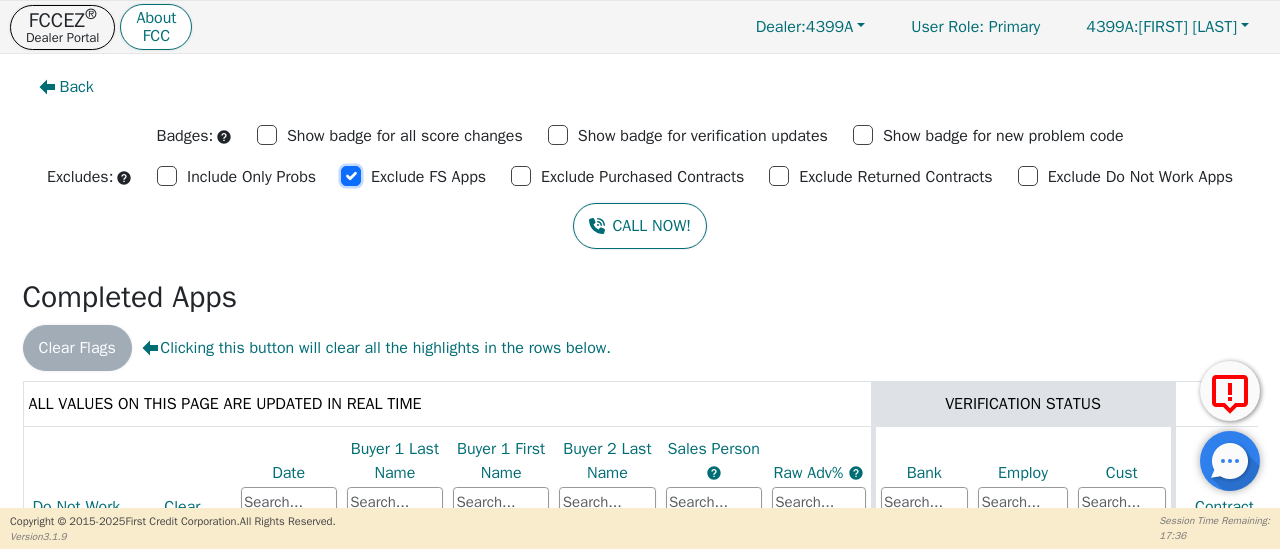 checkbox on "true" 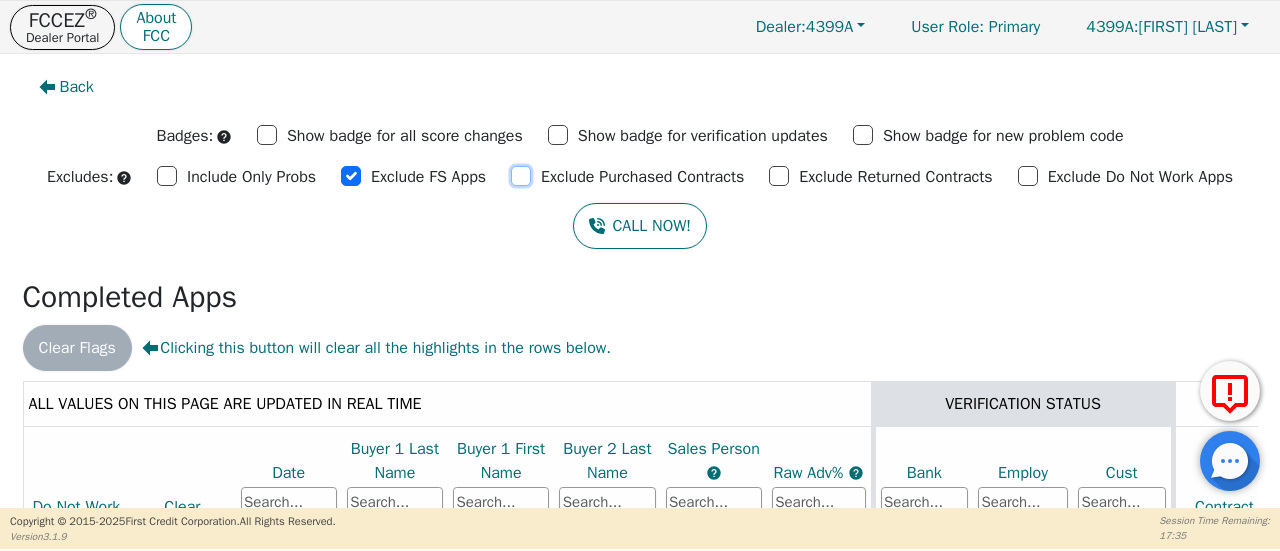 click on "Exclude Purchased Contracts" at bounding box center [521, 176] 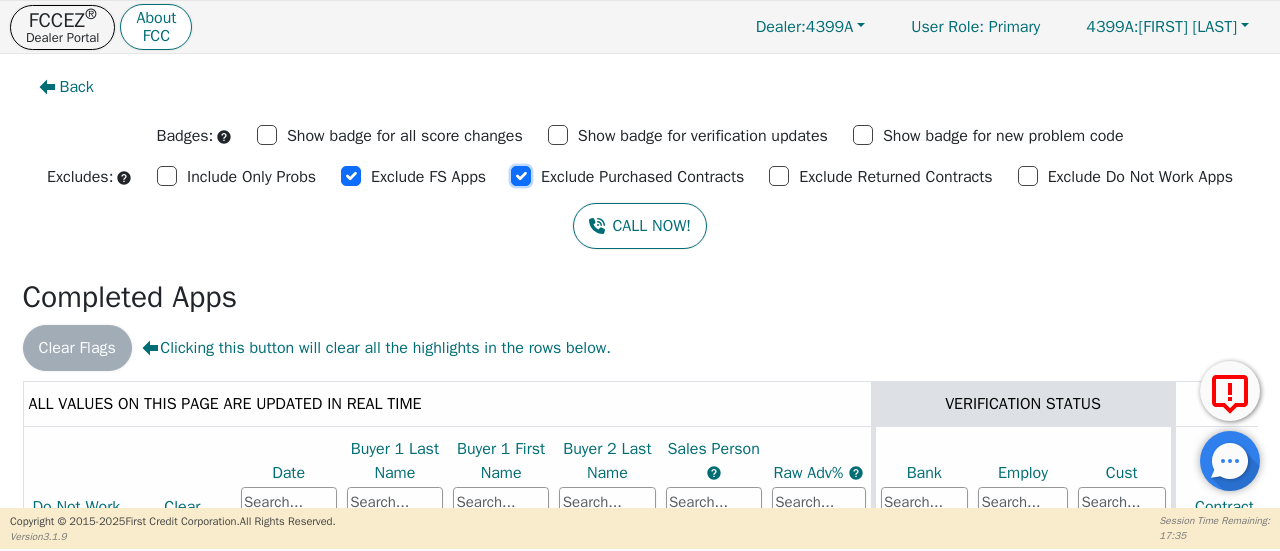 checkbox on "true" 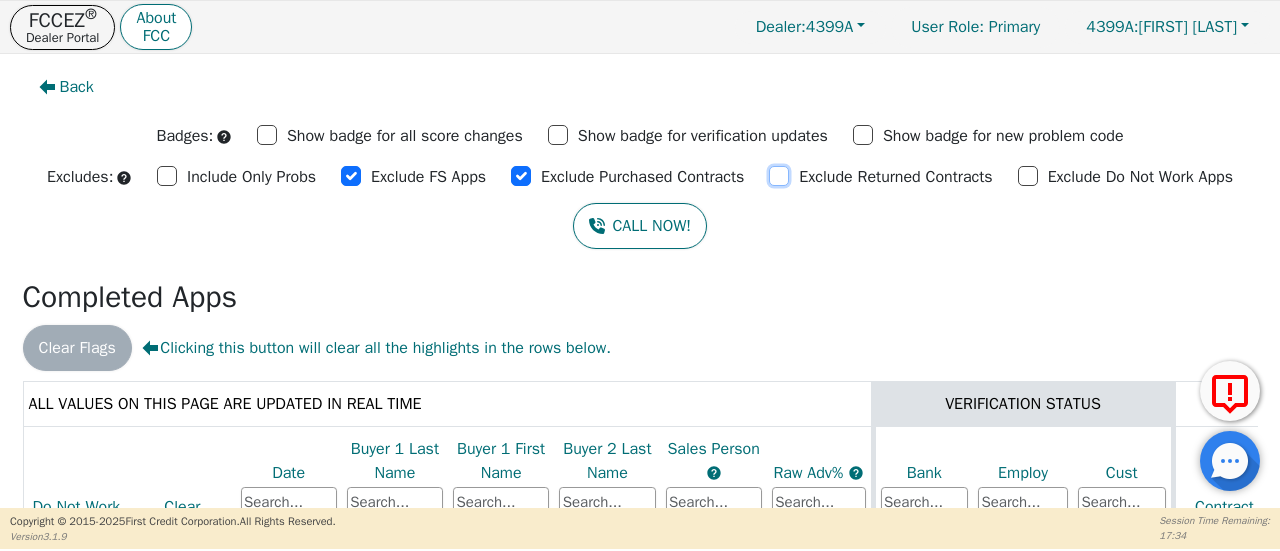 click on "Exclude Returned Contracts" at bounding box center (779, 176) 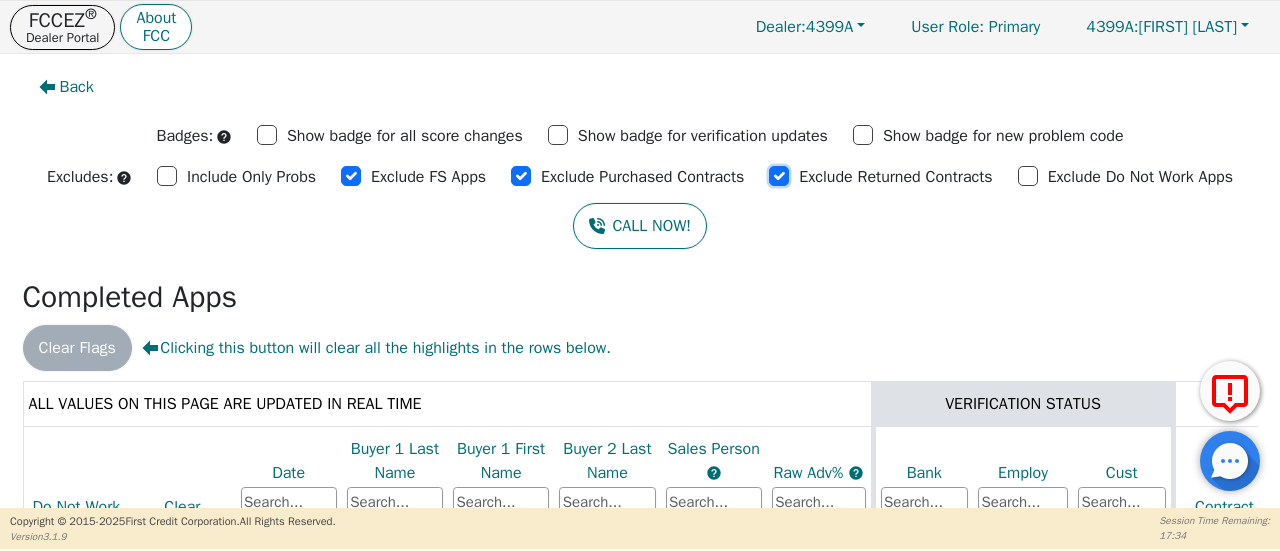 checkbox on "true" 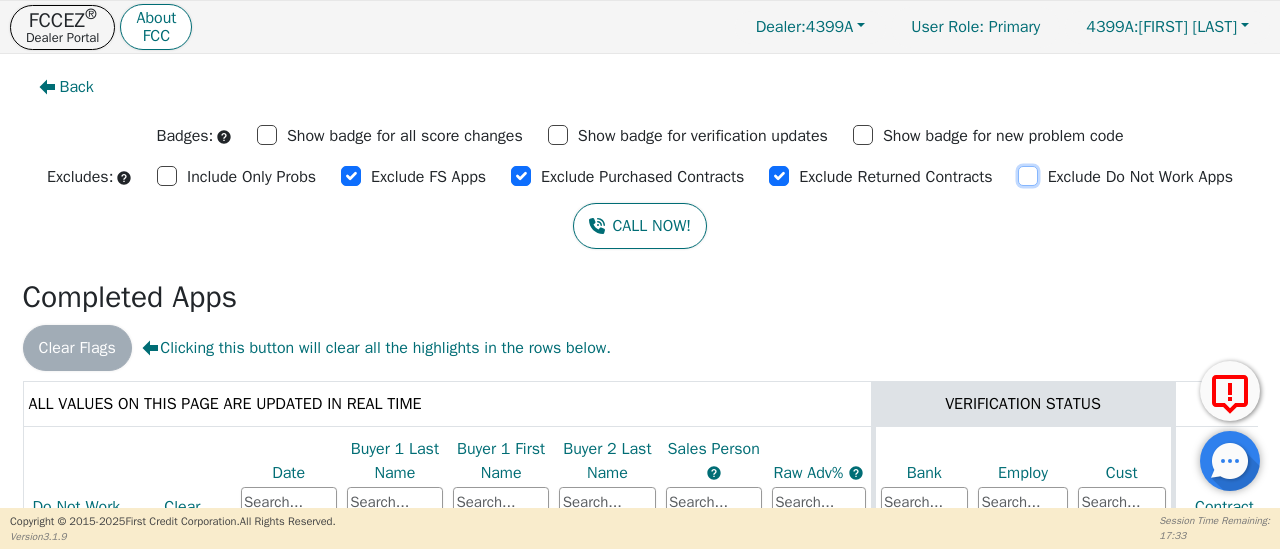 click on "Exclude Do Not Work Apps" at bounding box center (1028, 176) 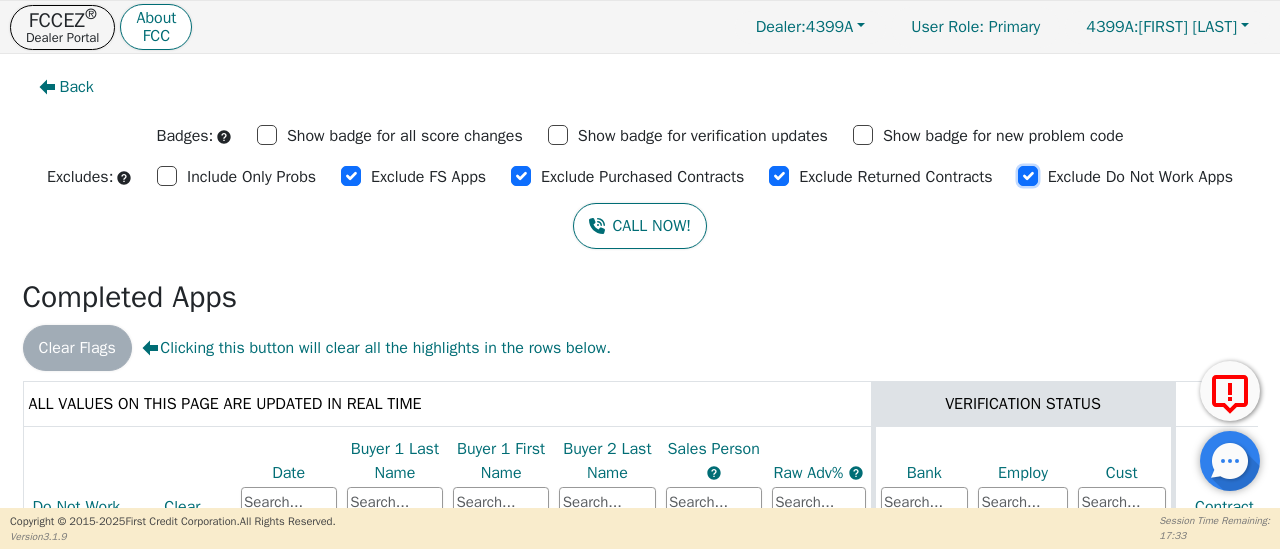 checkbox on "true" 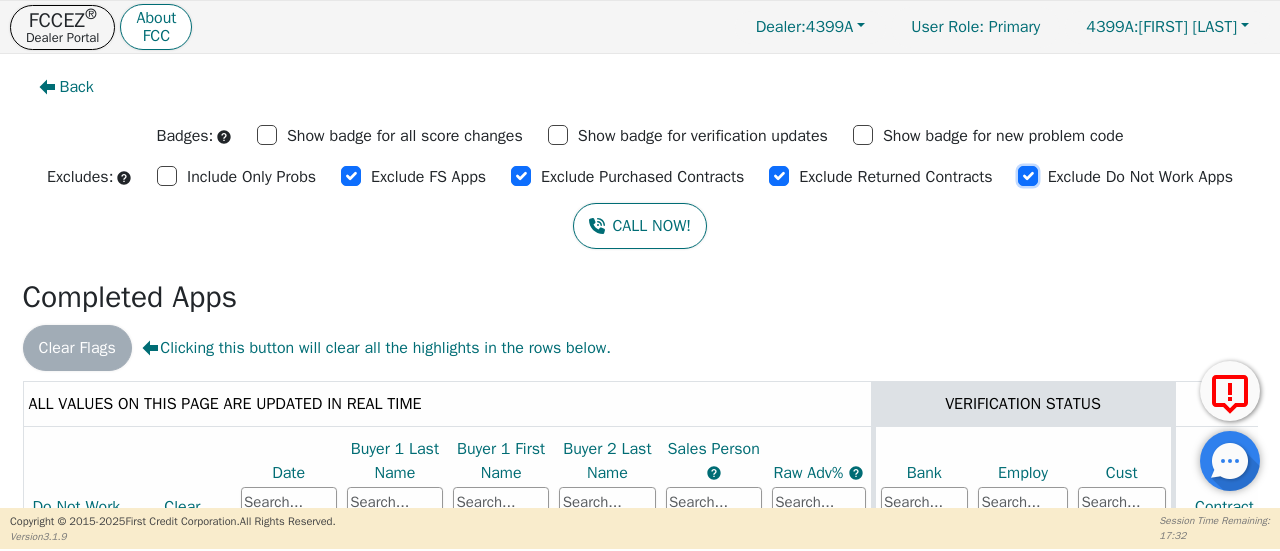 scroll, scrollTop: 206, scrollLeft: 0, axis: vertical 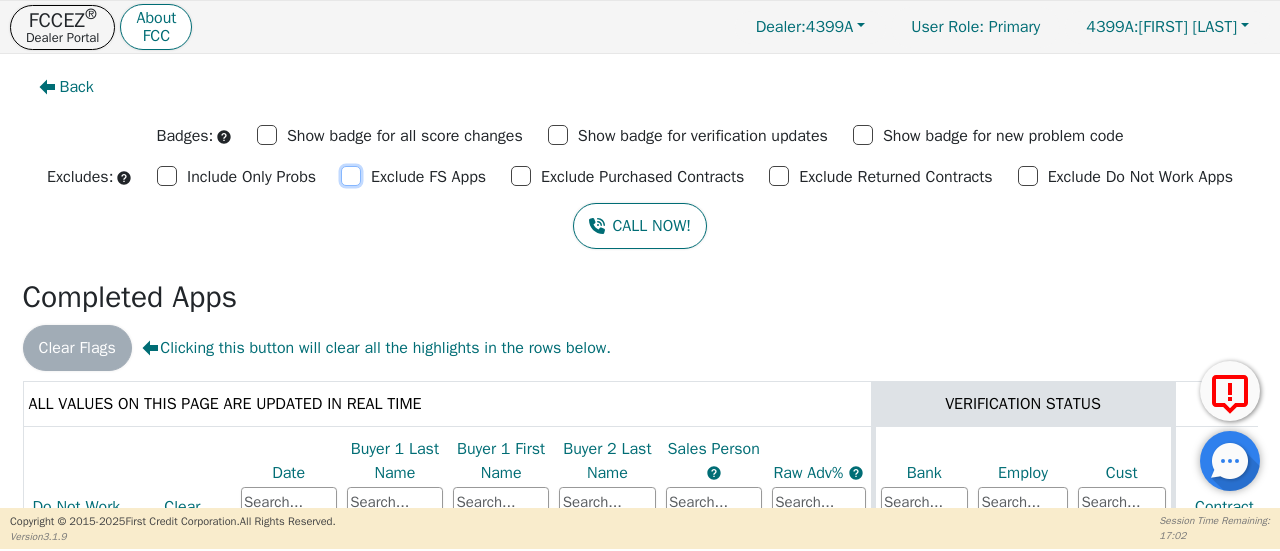 click on "Exclude FS Apps" at bounding box center (351, 176) 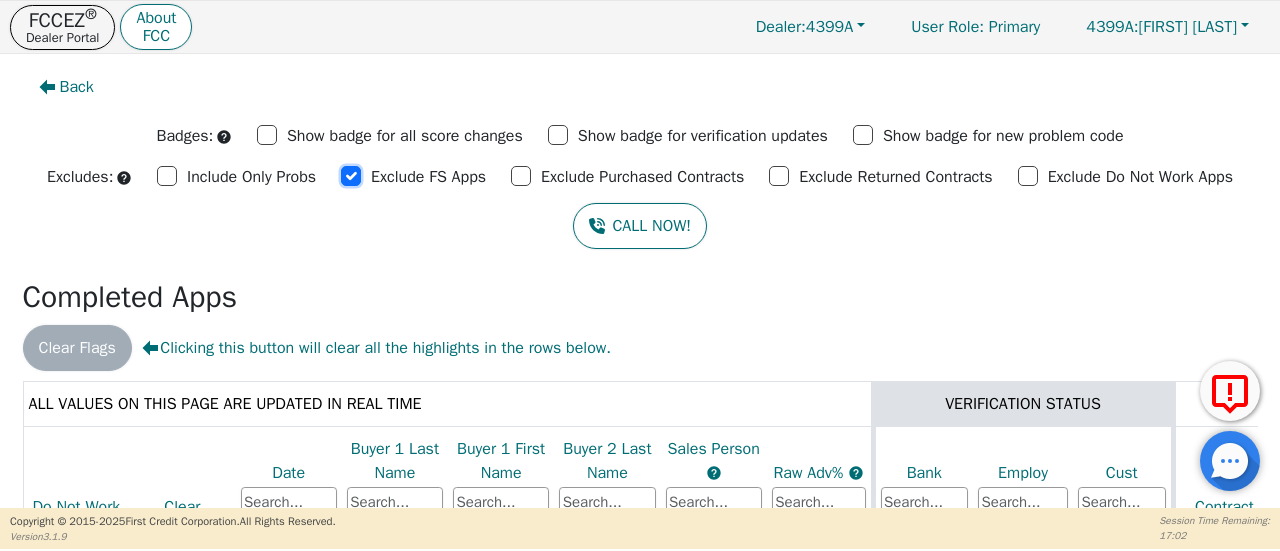 checkbox on "true" 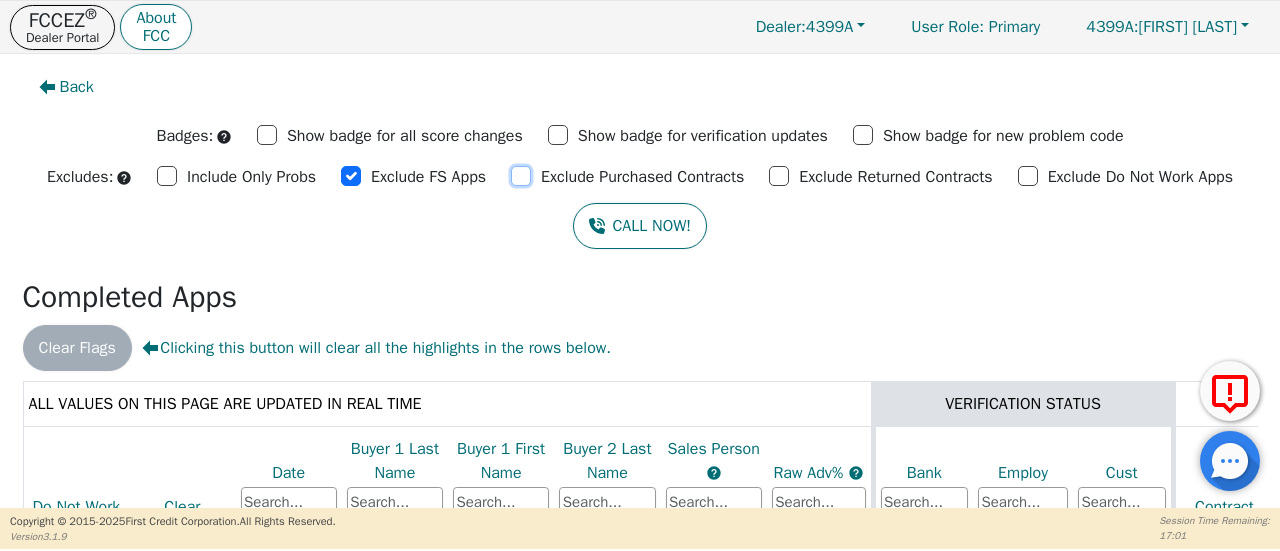 click on "Exclude Purchased Contracts" at bounding box center [521, 176] 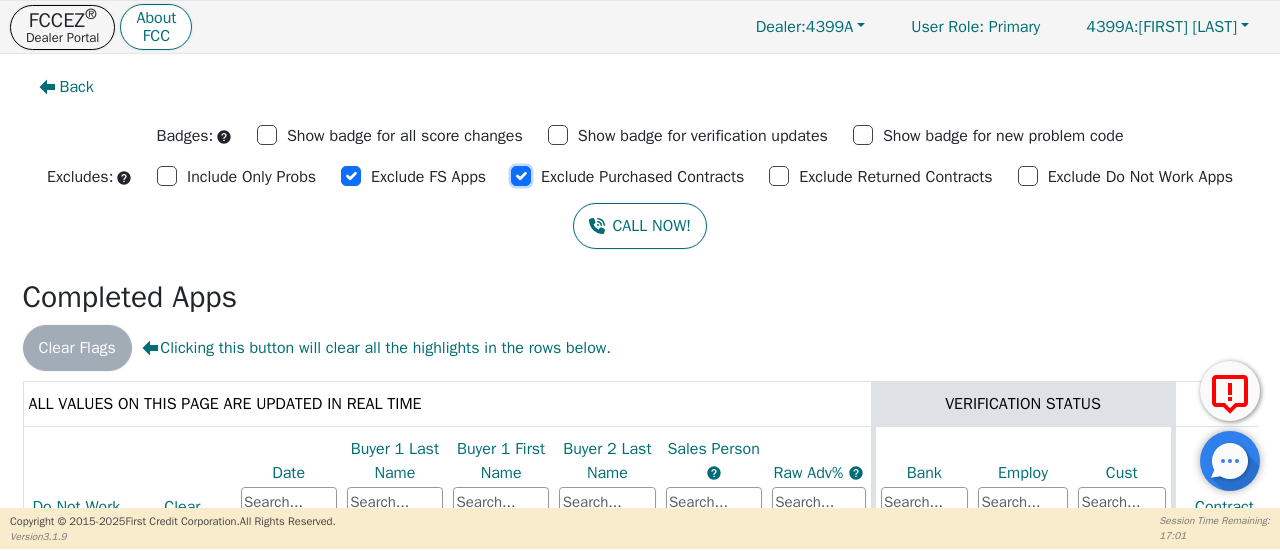 checkbox on "true" 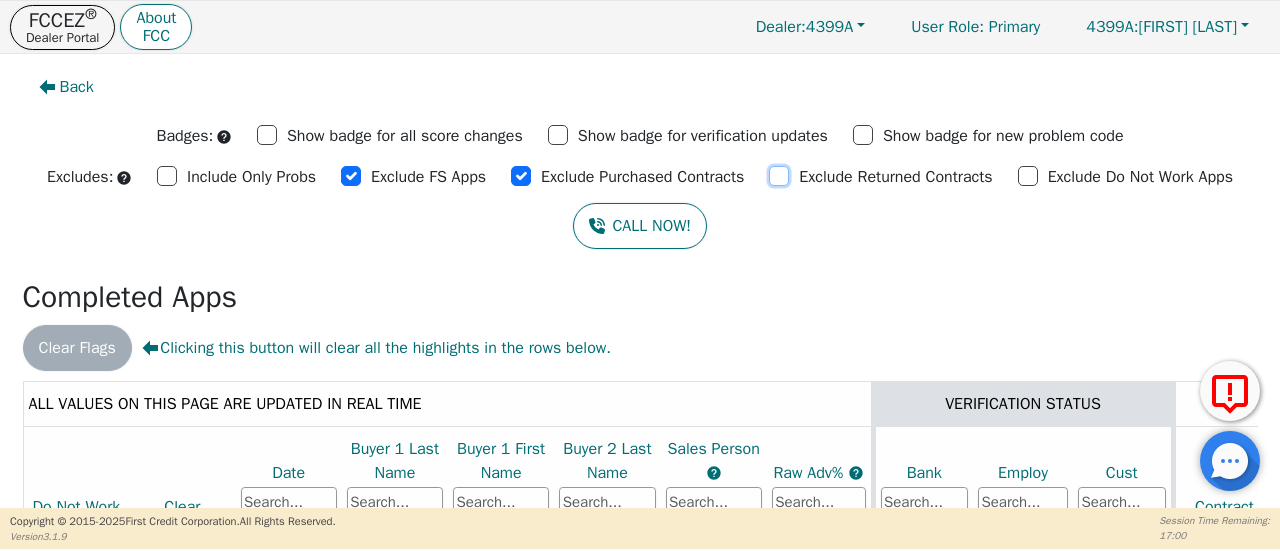 click on "Exclude Returned Contracts" at bounding box center [779, 176] 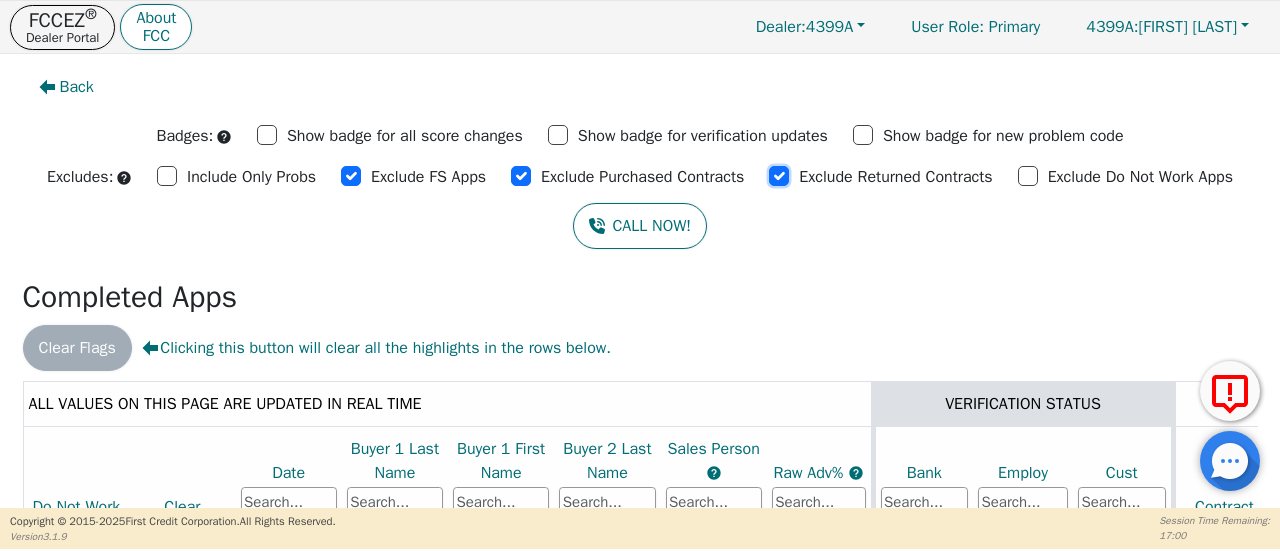 checkbox on "true" 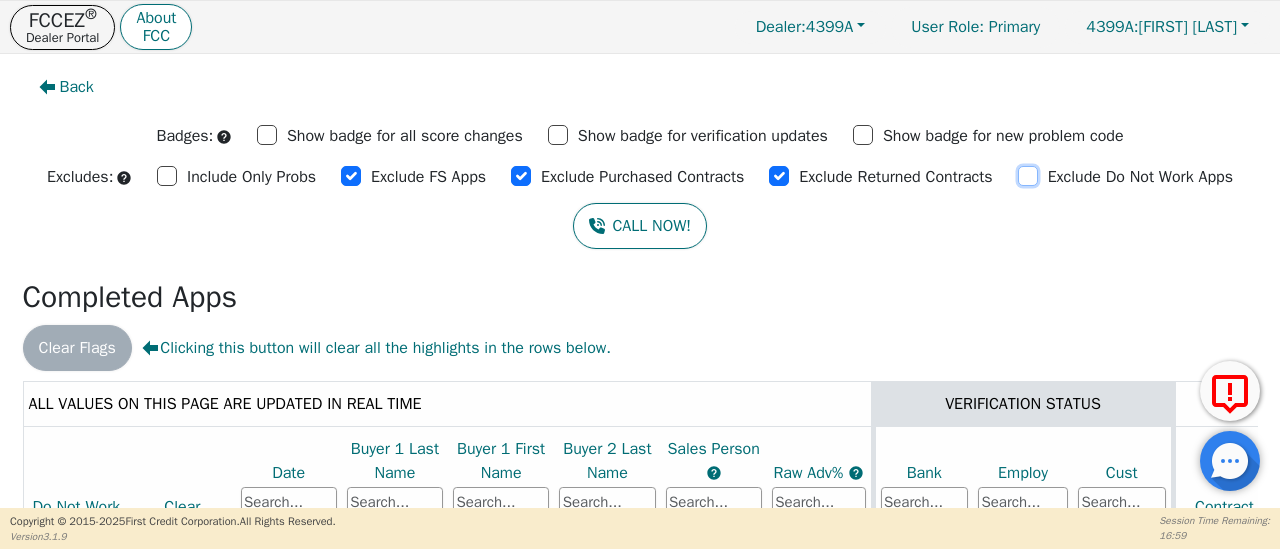 click on "Exclude Do Not Work Apps" at bounding box center [1028, 176] 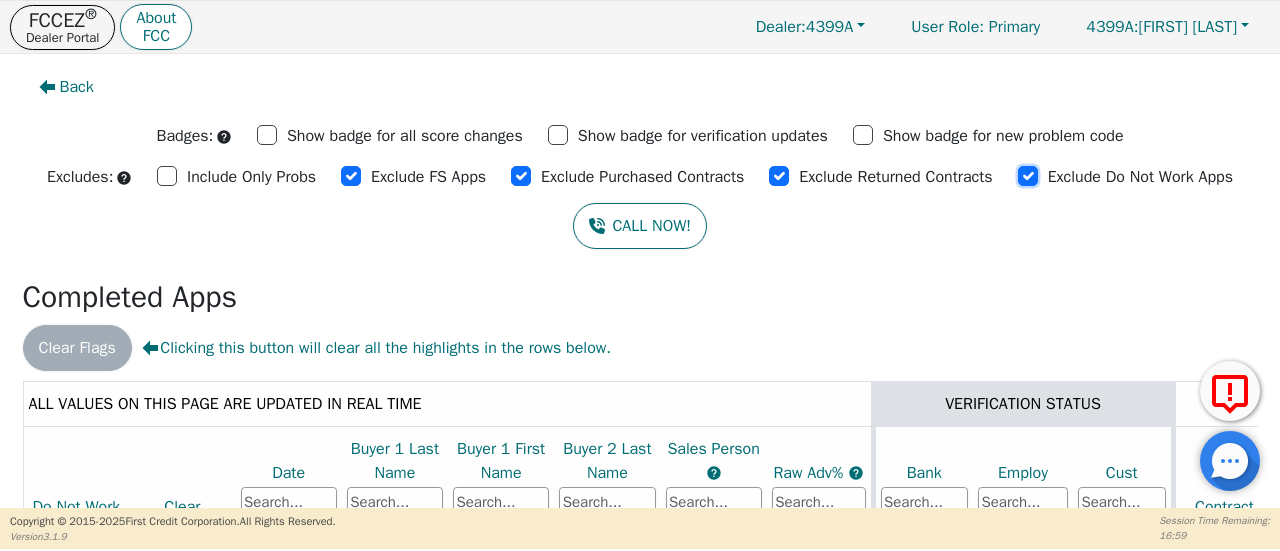 checkbox on "true" 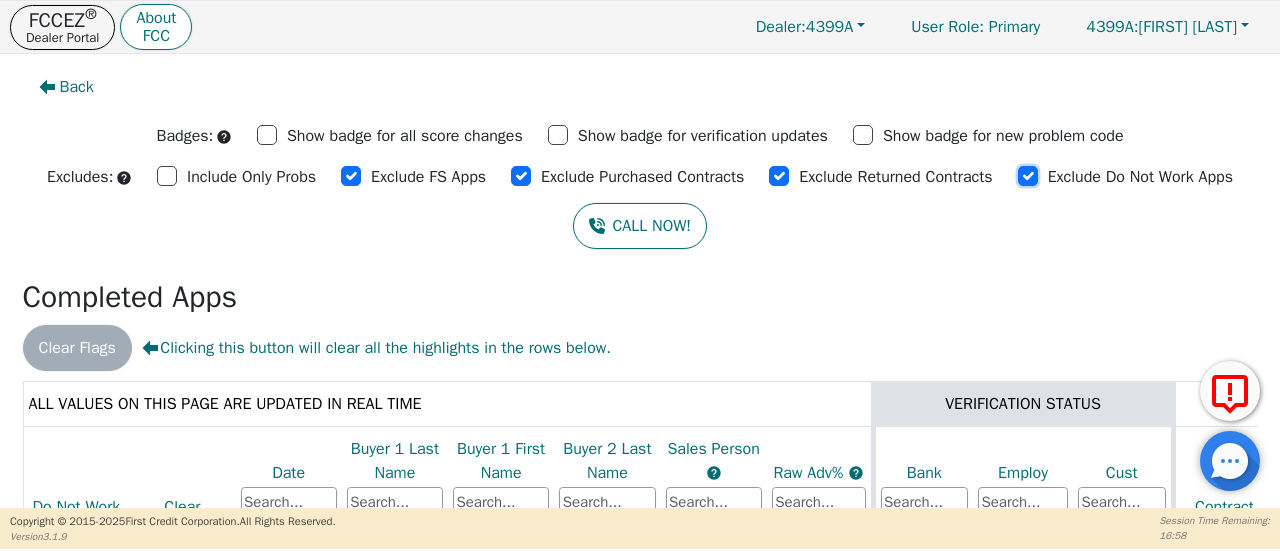 scroll, scrollTop: 206, scrollLeft: 0, axis: vertical 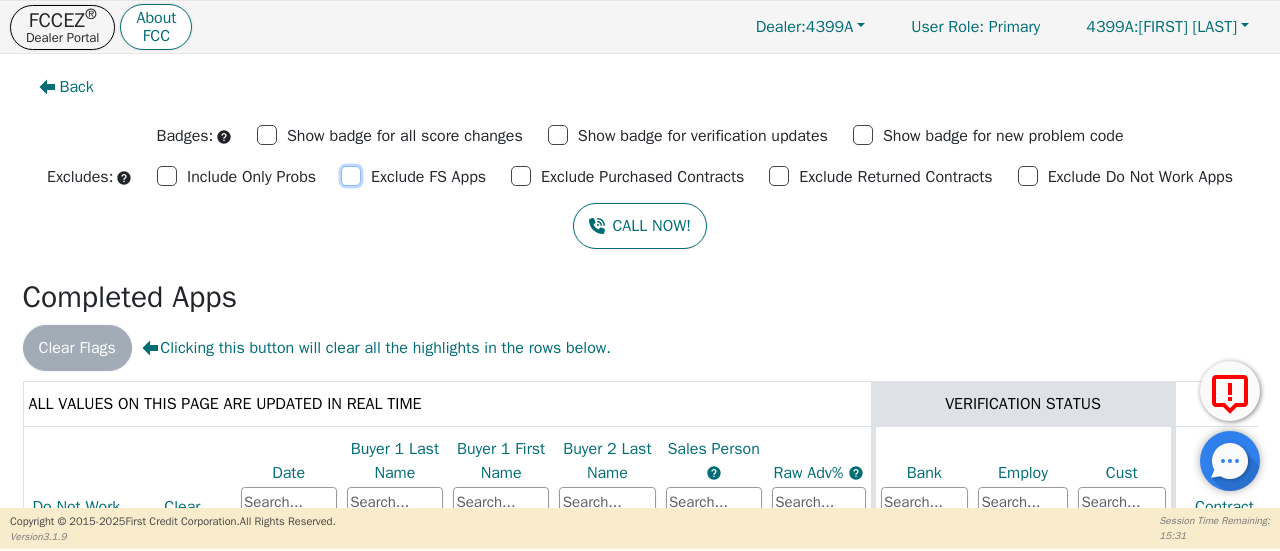 click on "Exclude FS Apps" at bounding box center (351, 176) 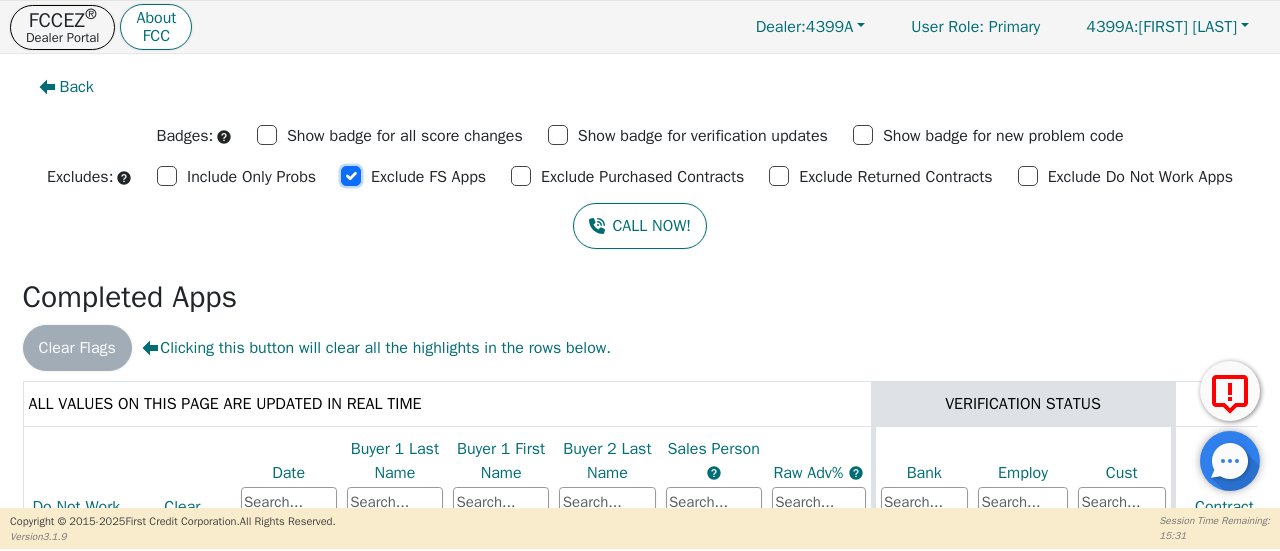 checkbox on "true" 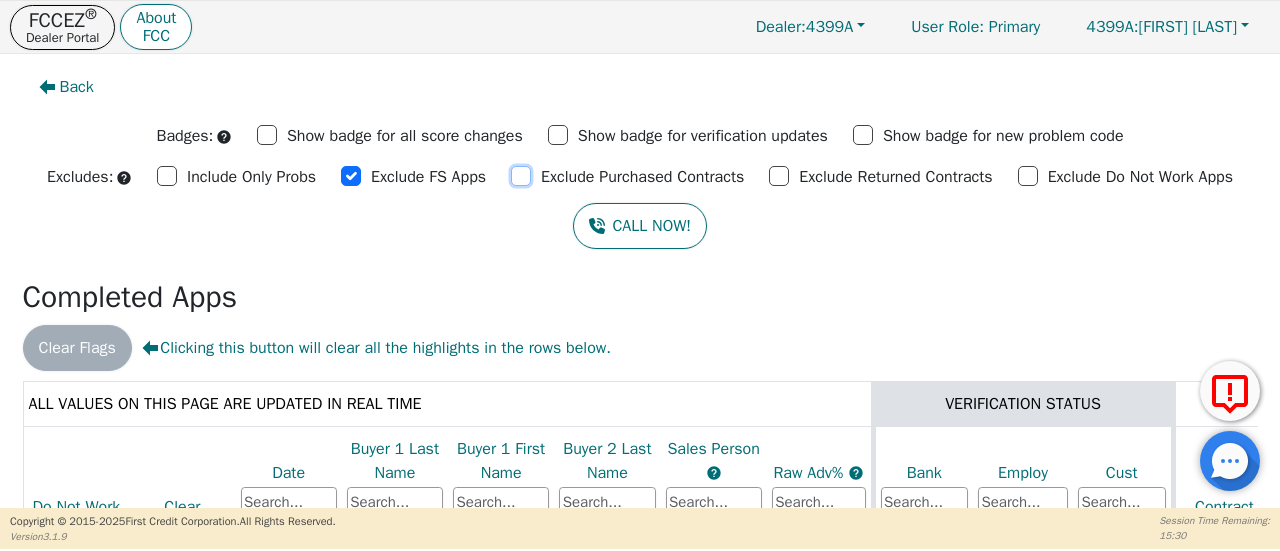 click on "Exclude Purchased Contracts" at bounding box center [521, 176] 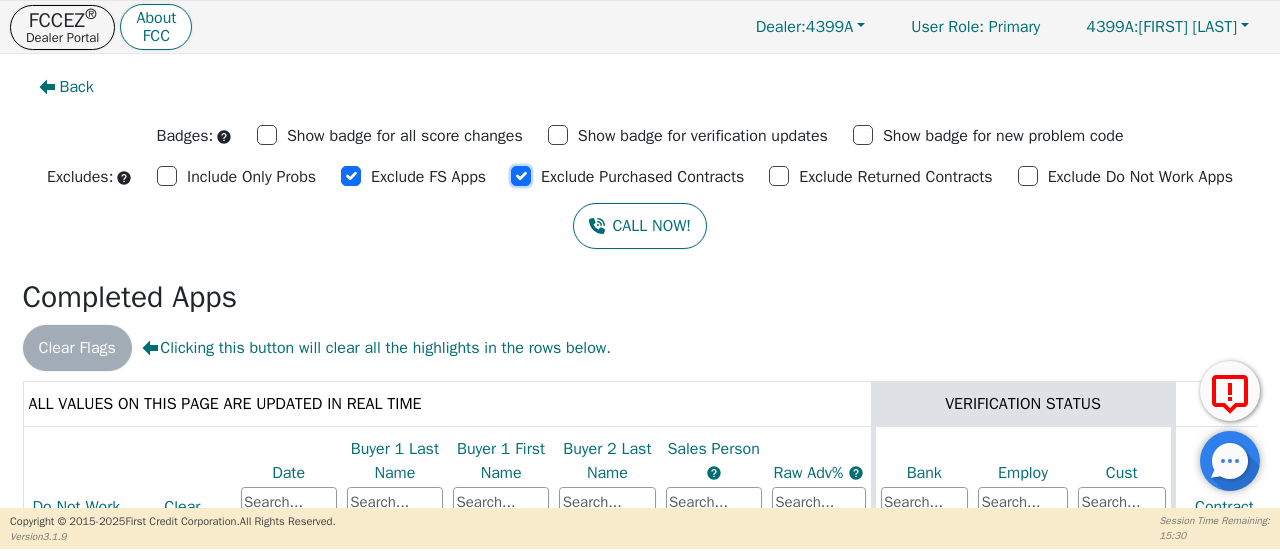 checkbox on "true" 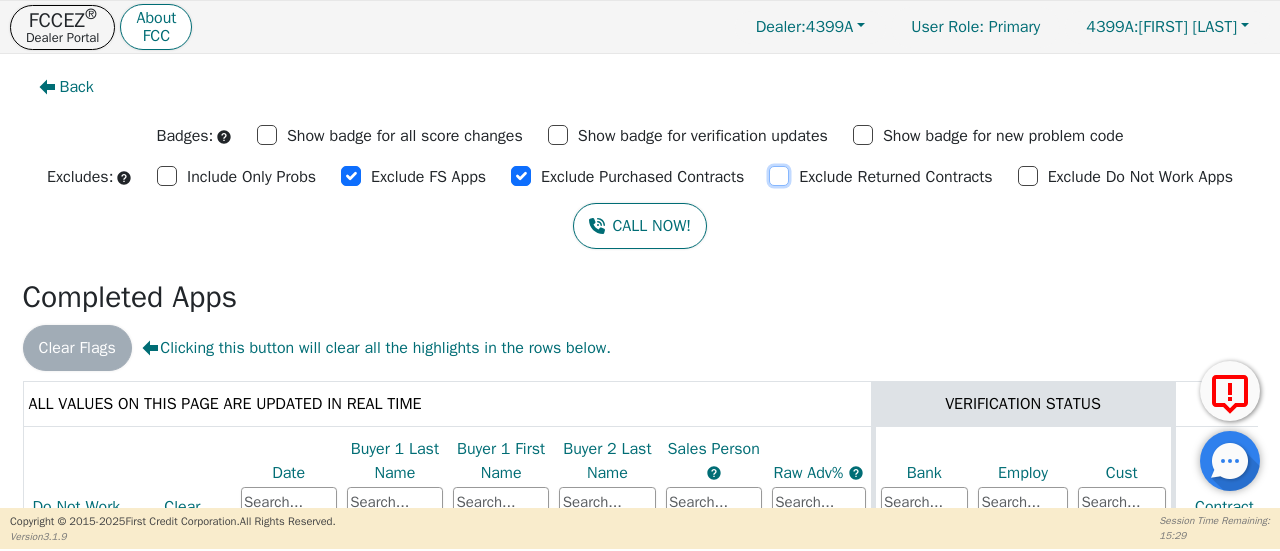 click on "Exclude Returned Contracts" at bounding box center [779, 176] 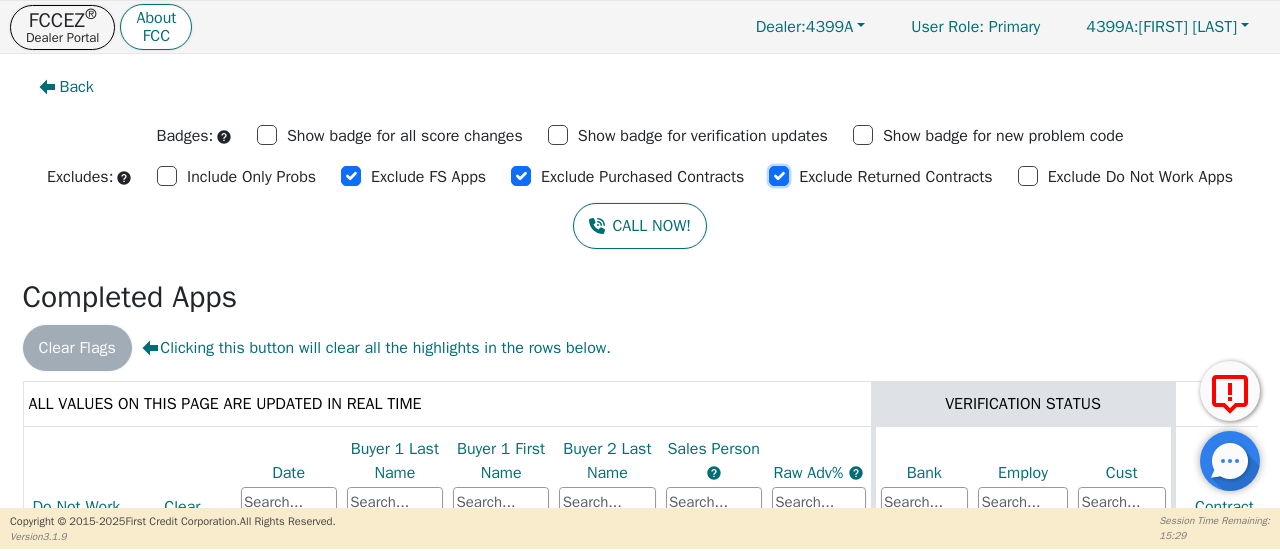 checkbox on "true" 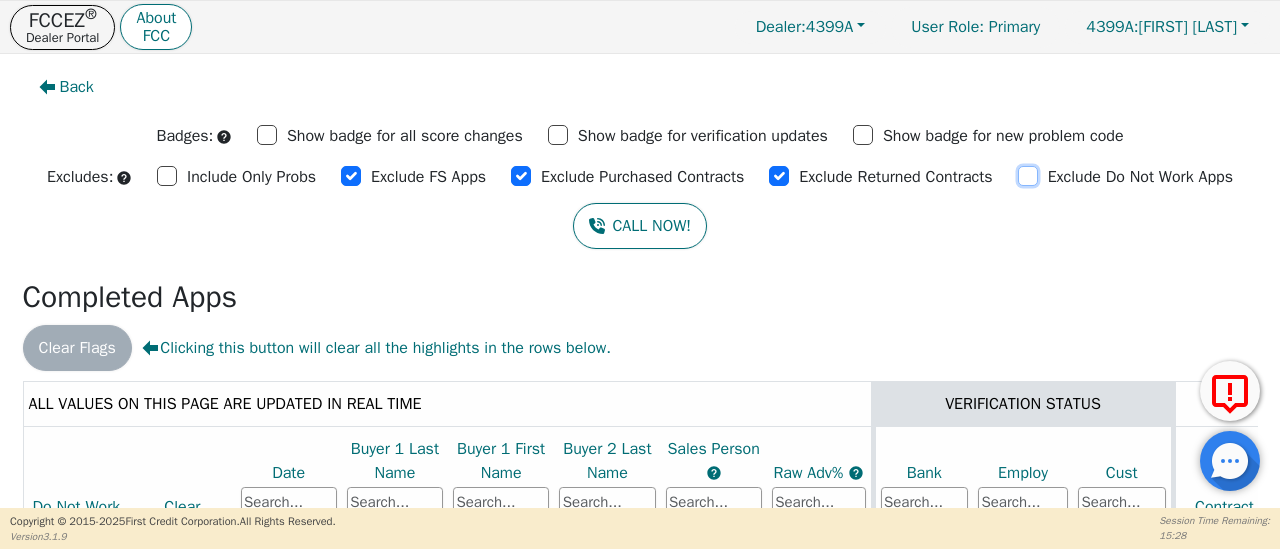 click on "Exclude Do Not Work Apps" at bounding box center (1028, 176) 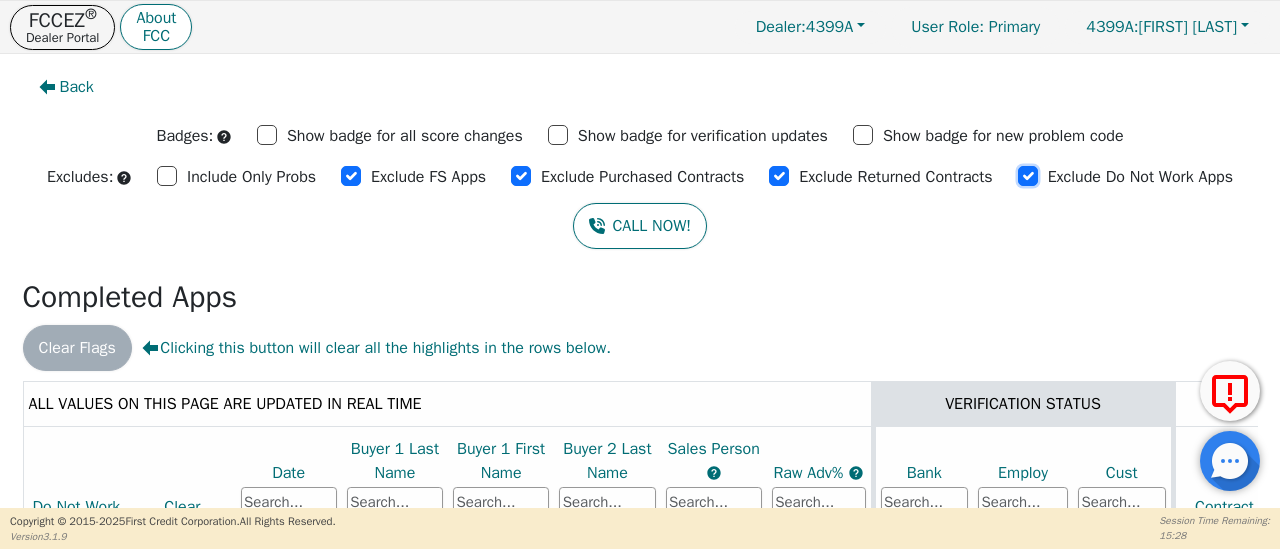 checkbox on "true" 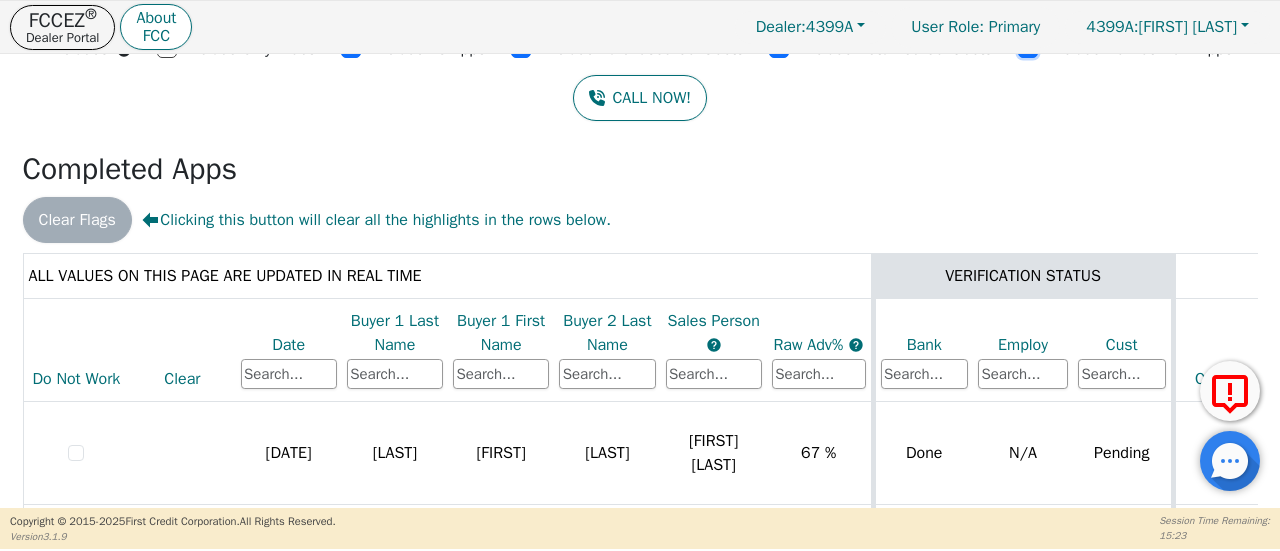 scroll, scrollTop: 206, scrollLeft: 0, axis: vertical 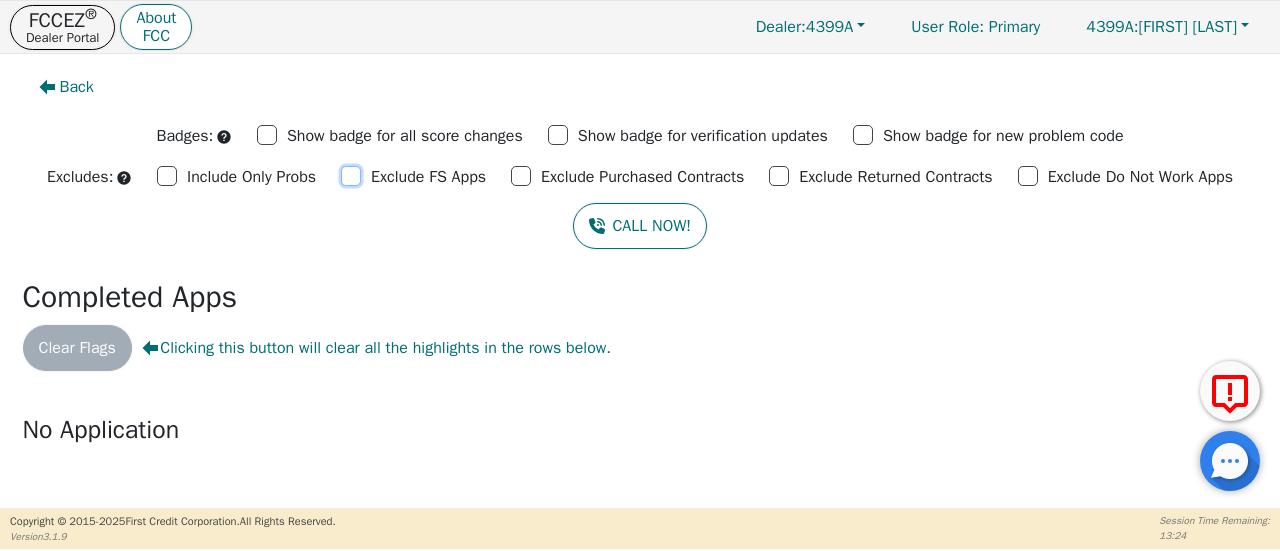 click on "Exclude FS Apps" at bounding box center [351, 176] 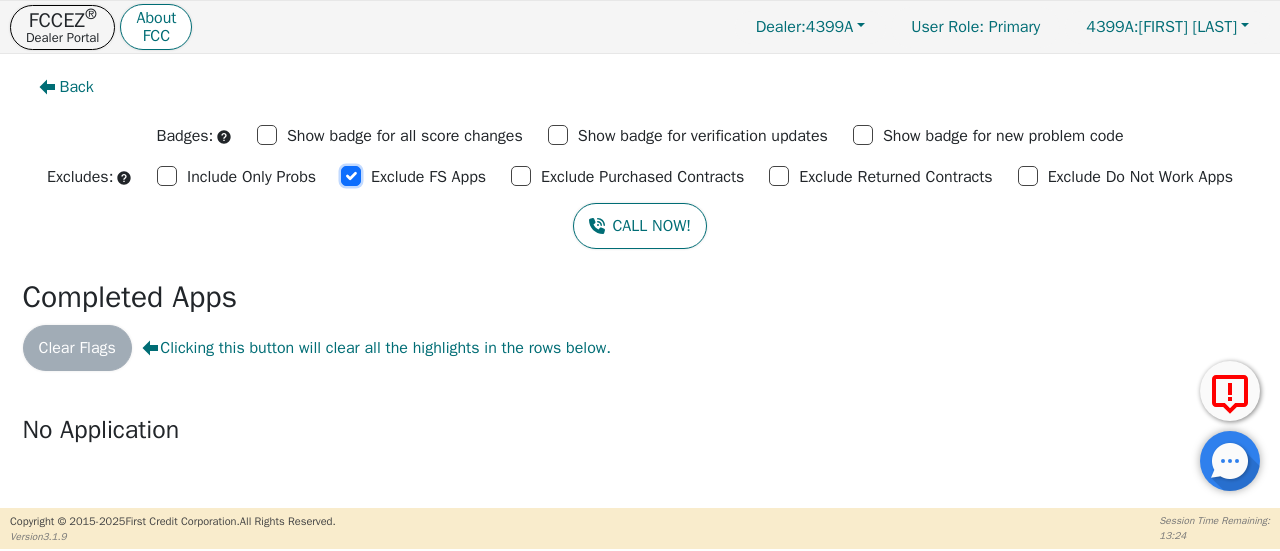 checkbox on "true" 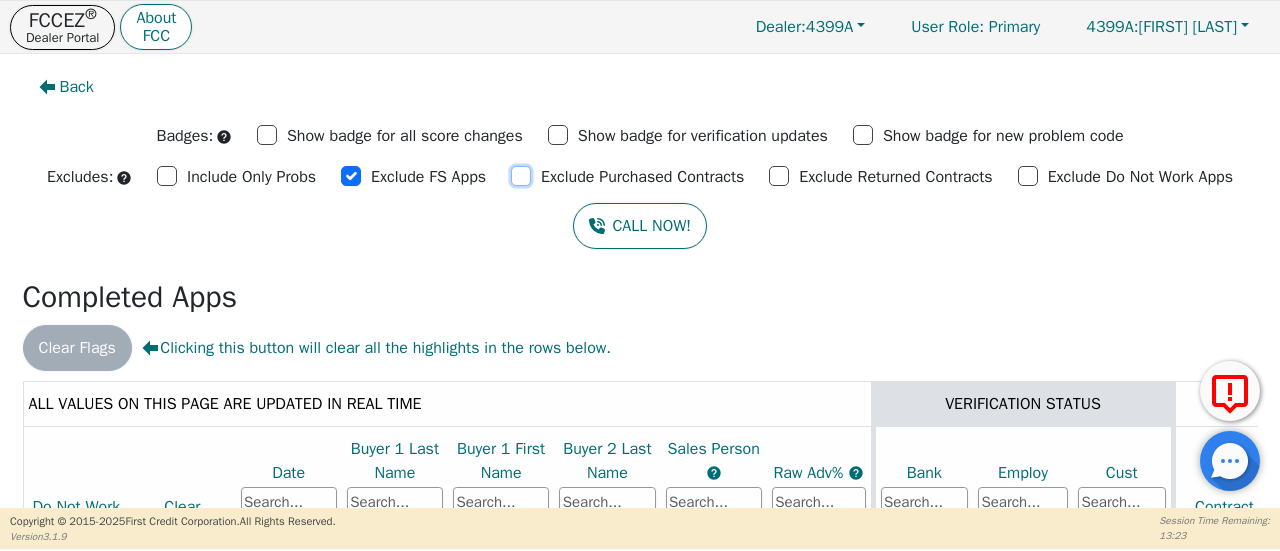 drag, startPoint x: 510, startPoint y: 181, endPoint x: 698, endPoint y: 179, distance: 188.01064 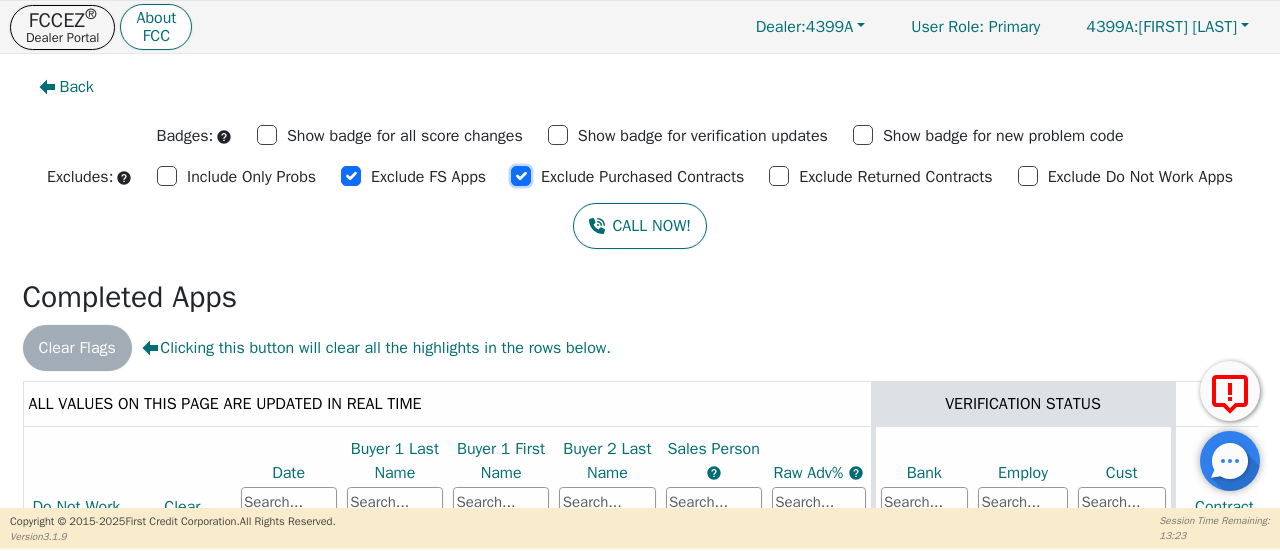 checkbox on "true" 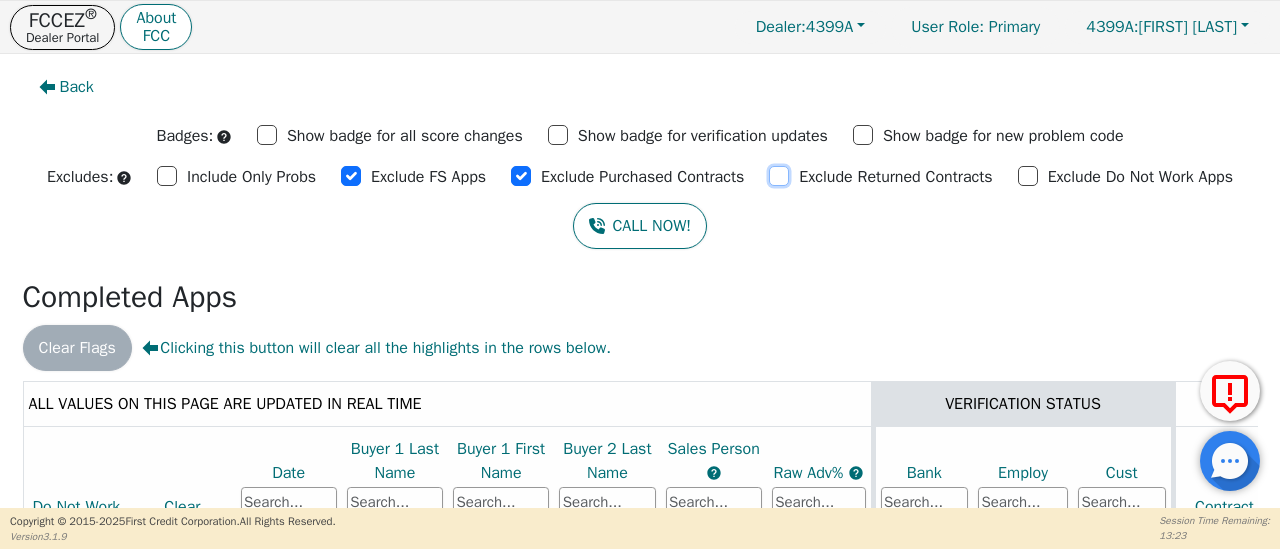 drag, startPoint x: 768, startPoint y: 179, endPoint x: 806, endPoint y: 178, distance: 38.013157 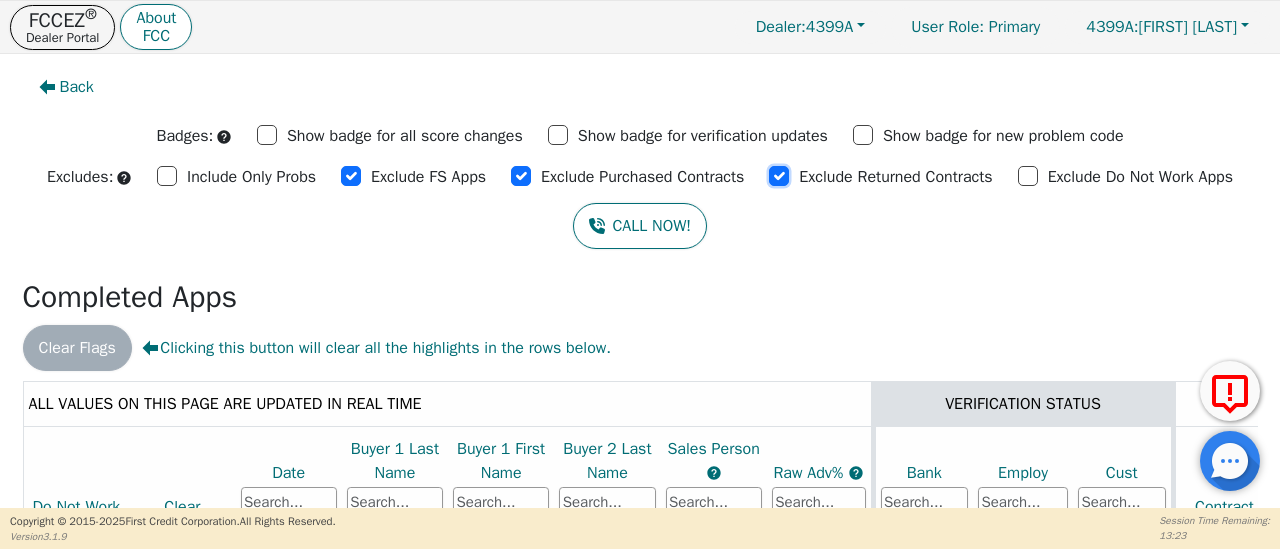 checkbox on "true" 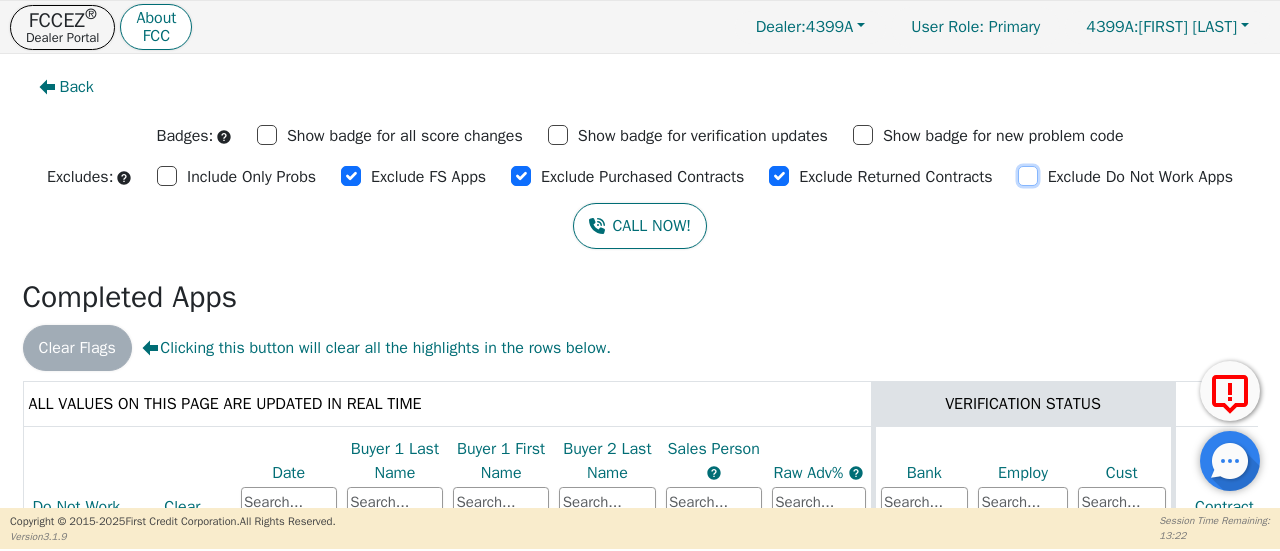 click on "Exclude Do Not Work Apps" at bounding box center [1028, 176] 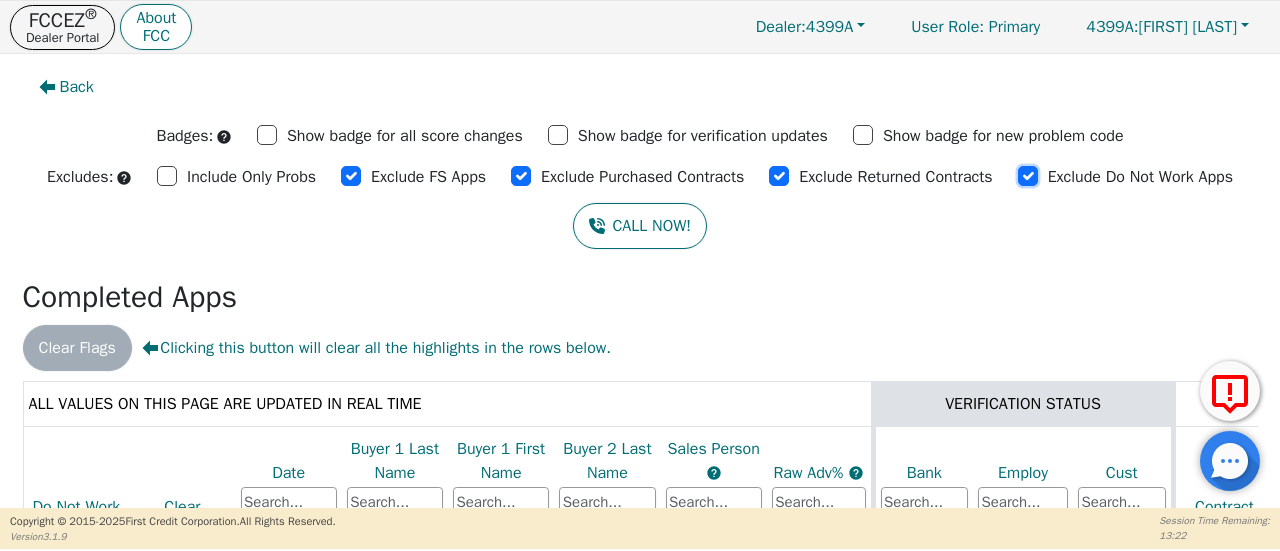 checkbox on "true" 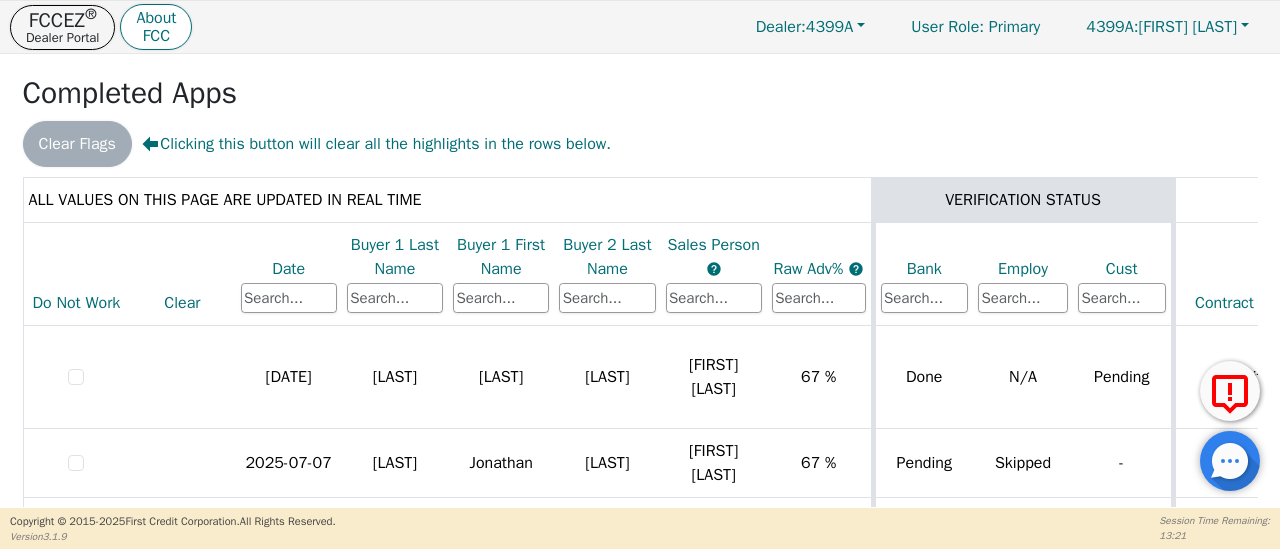 scroll, scrollTop: 206, scrollLeft: 0, axis: vertical 